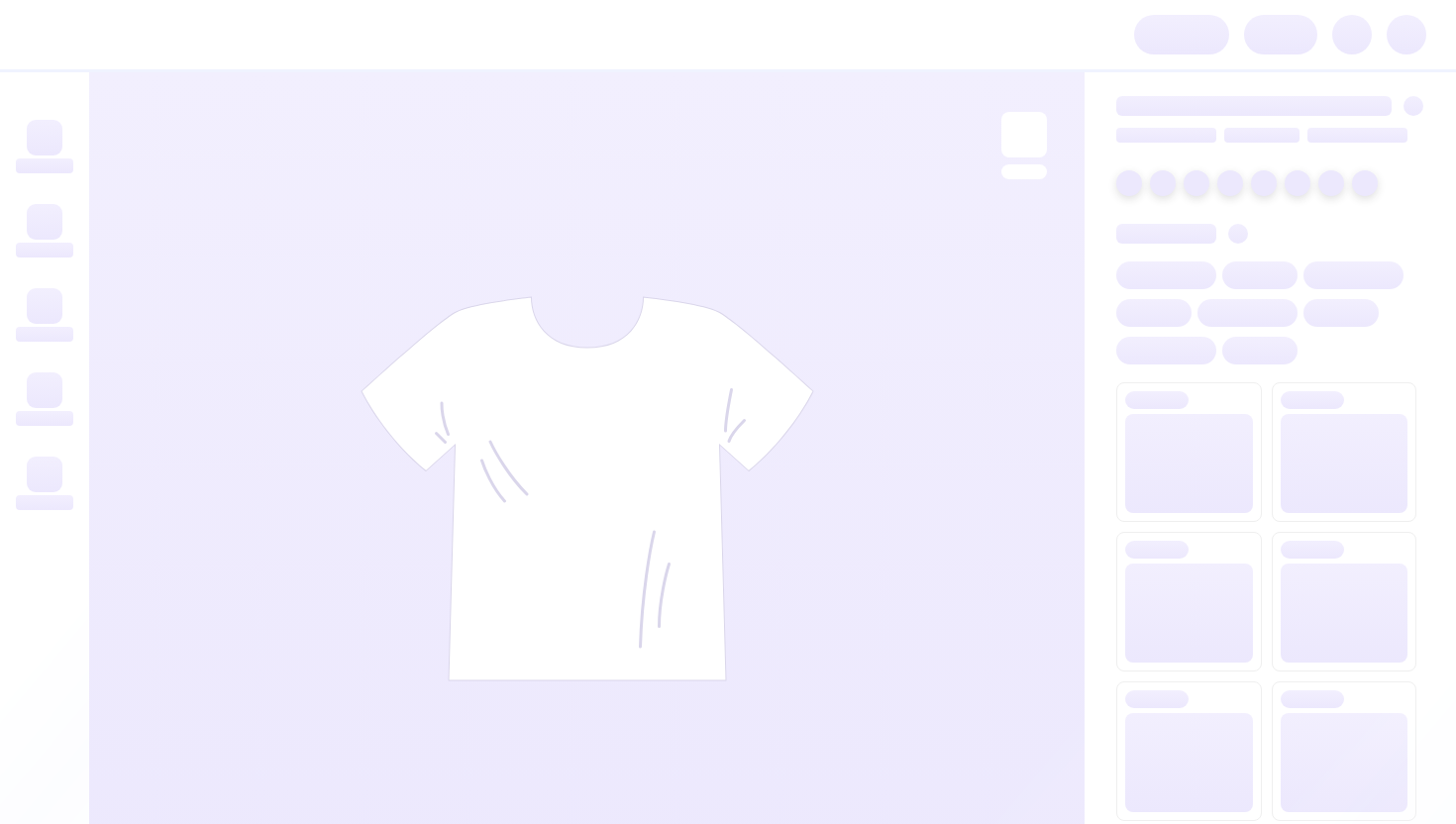 scroll, scrollTop: 0, scrollLeft: 0, axis: both 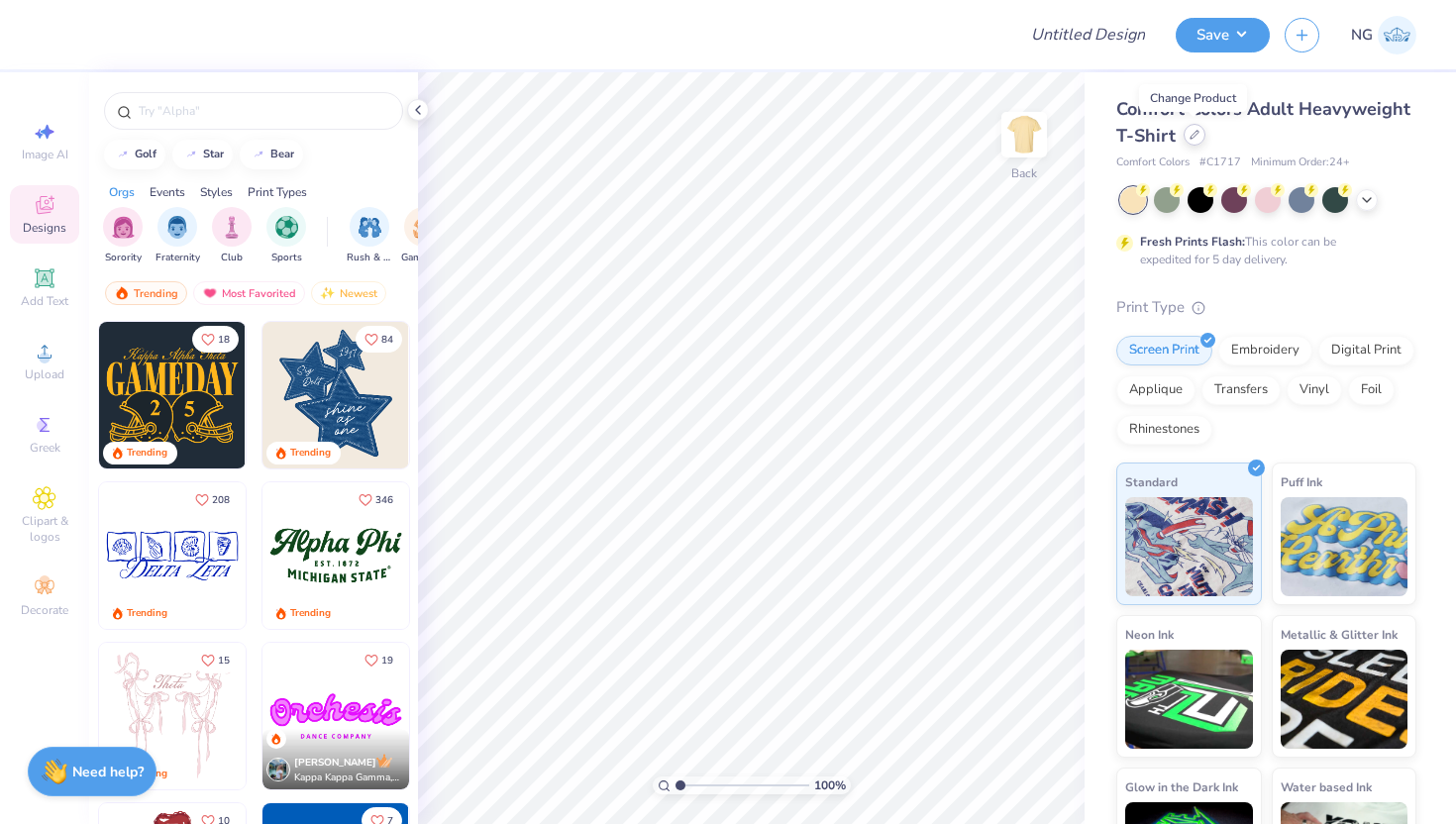 click at bounding box center (1195, 135) 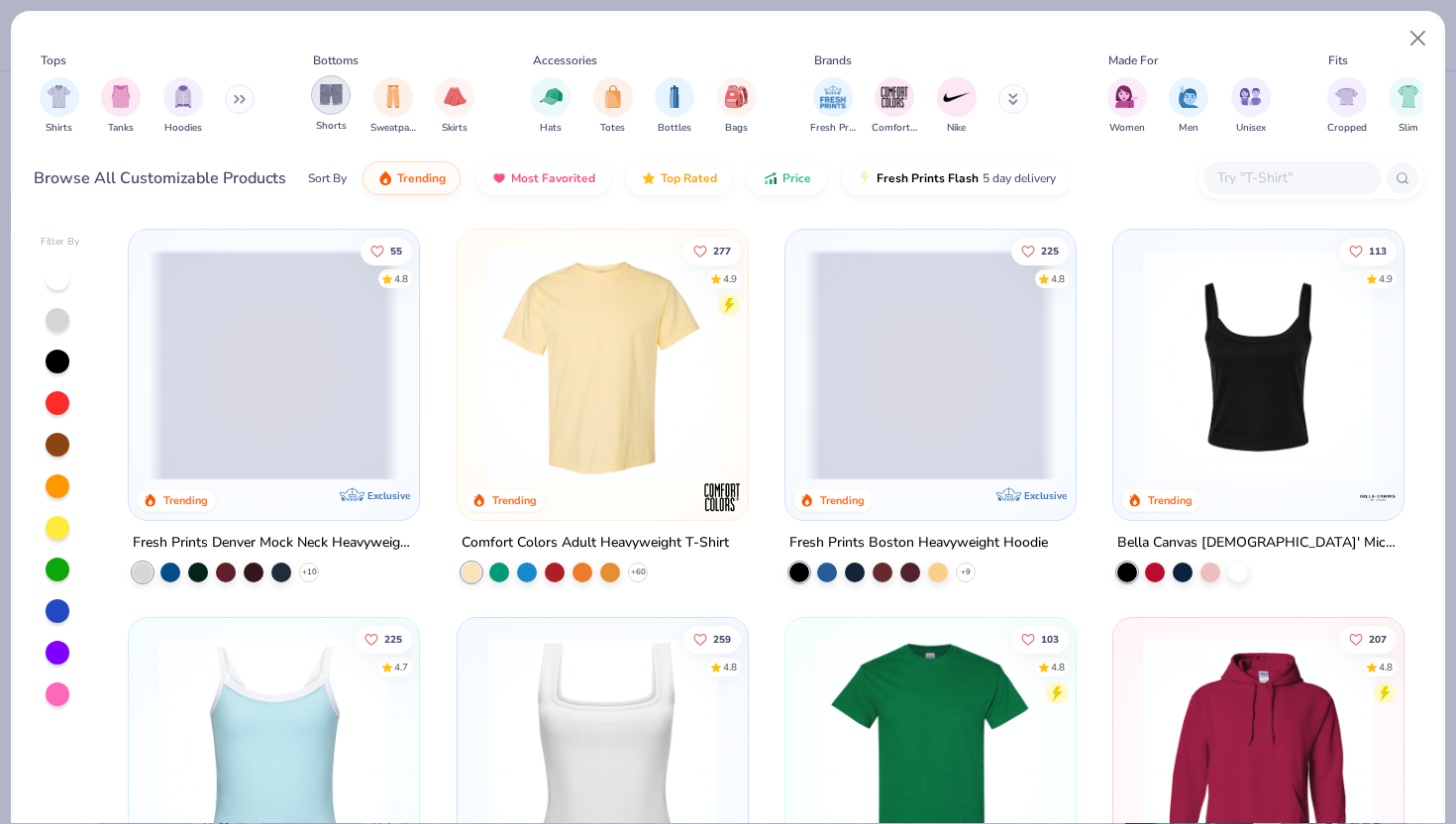 click at bounding box center (331, 94) 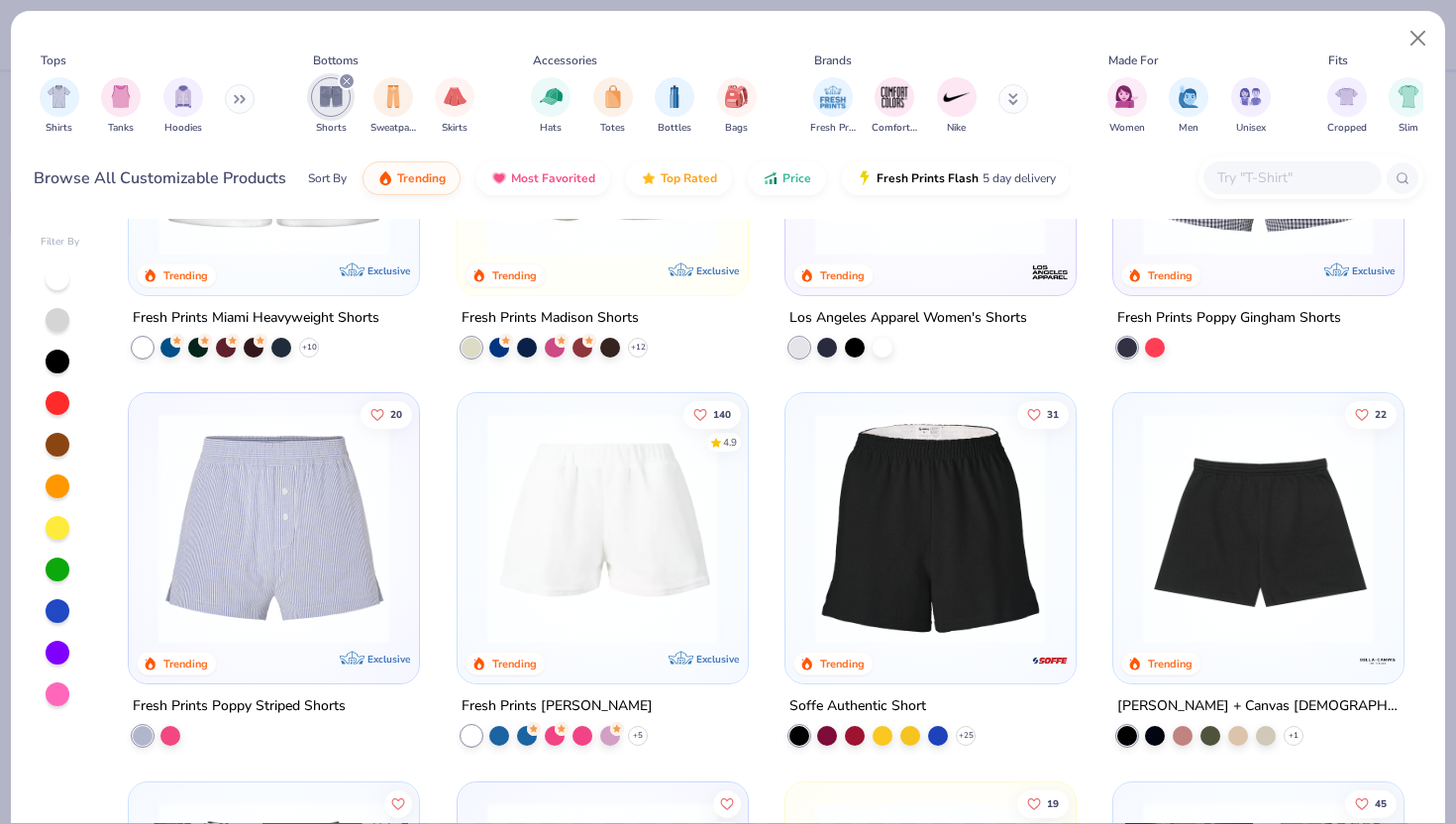 scroll, scrollTop: 0, scrollLeft: 0, axis: both 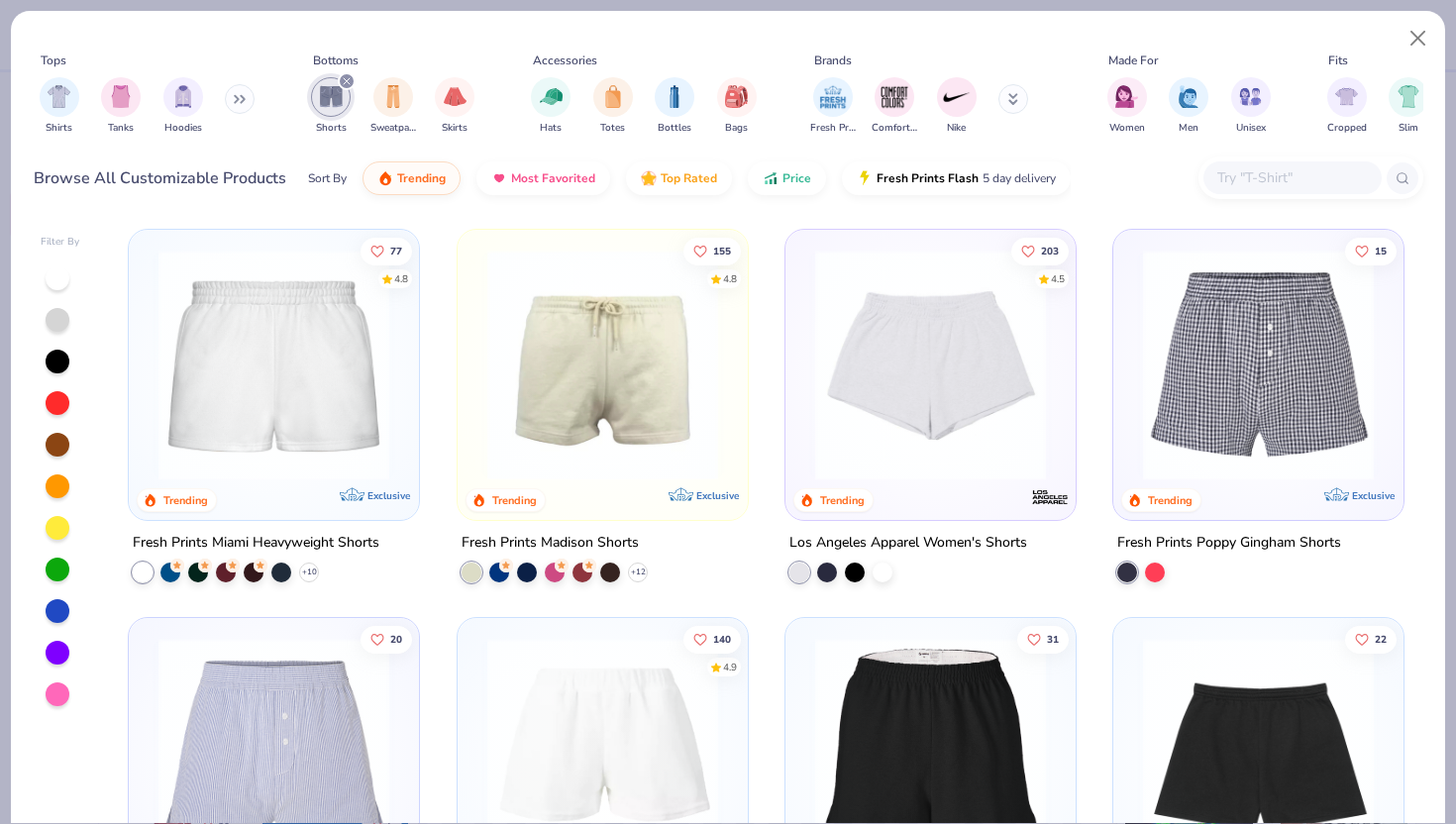 click at bounding box center (347, 81) 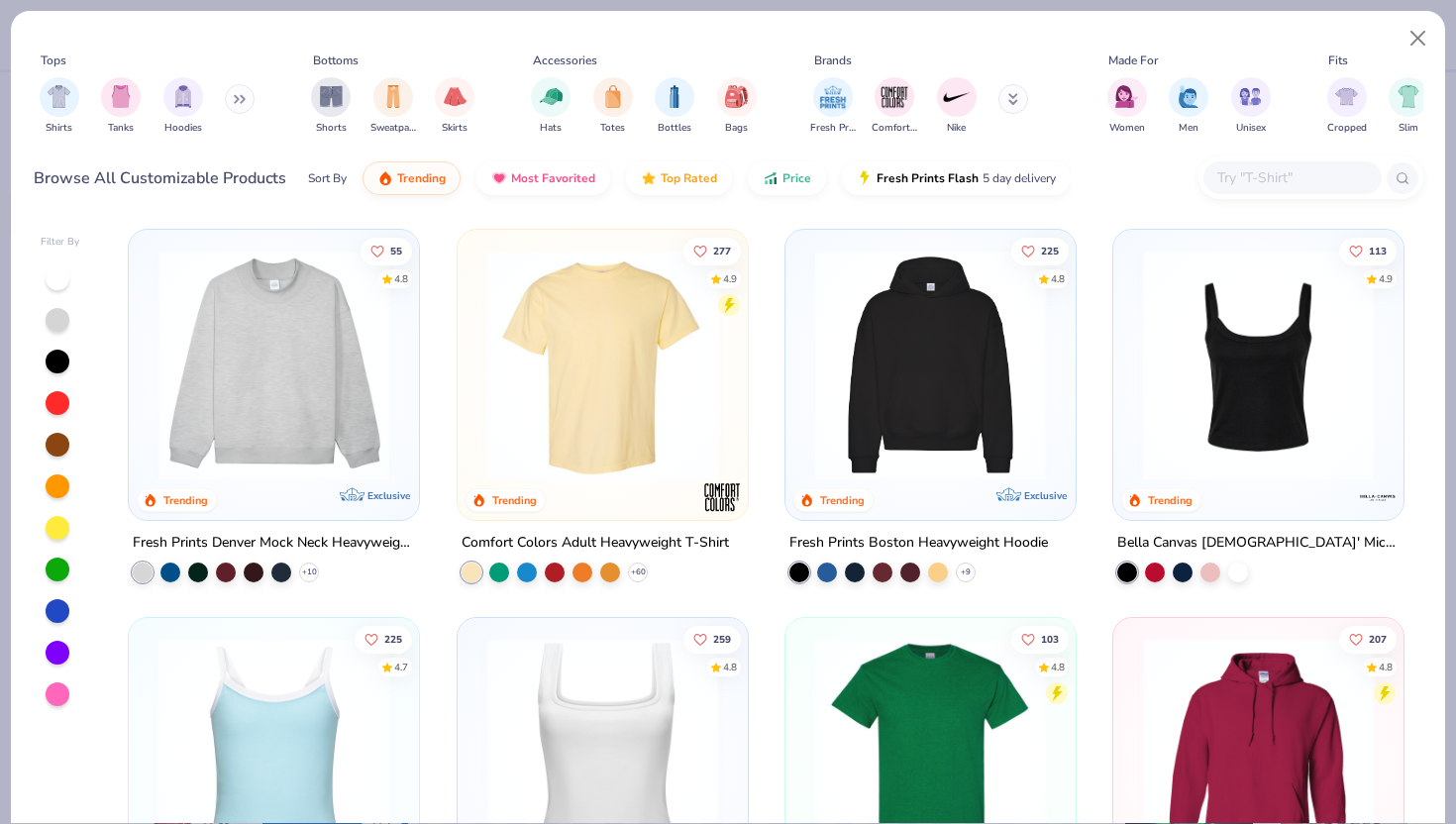 click at bounding box center (1292, 177) 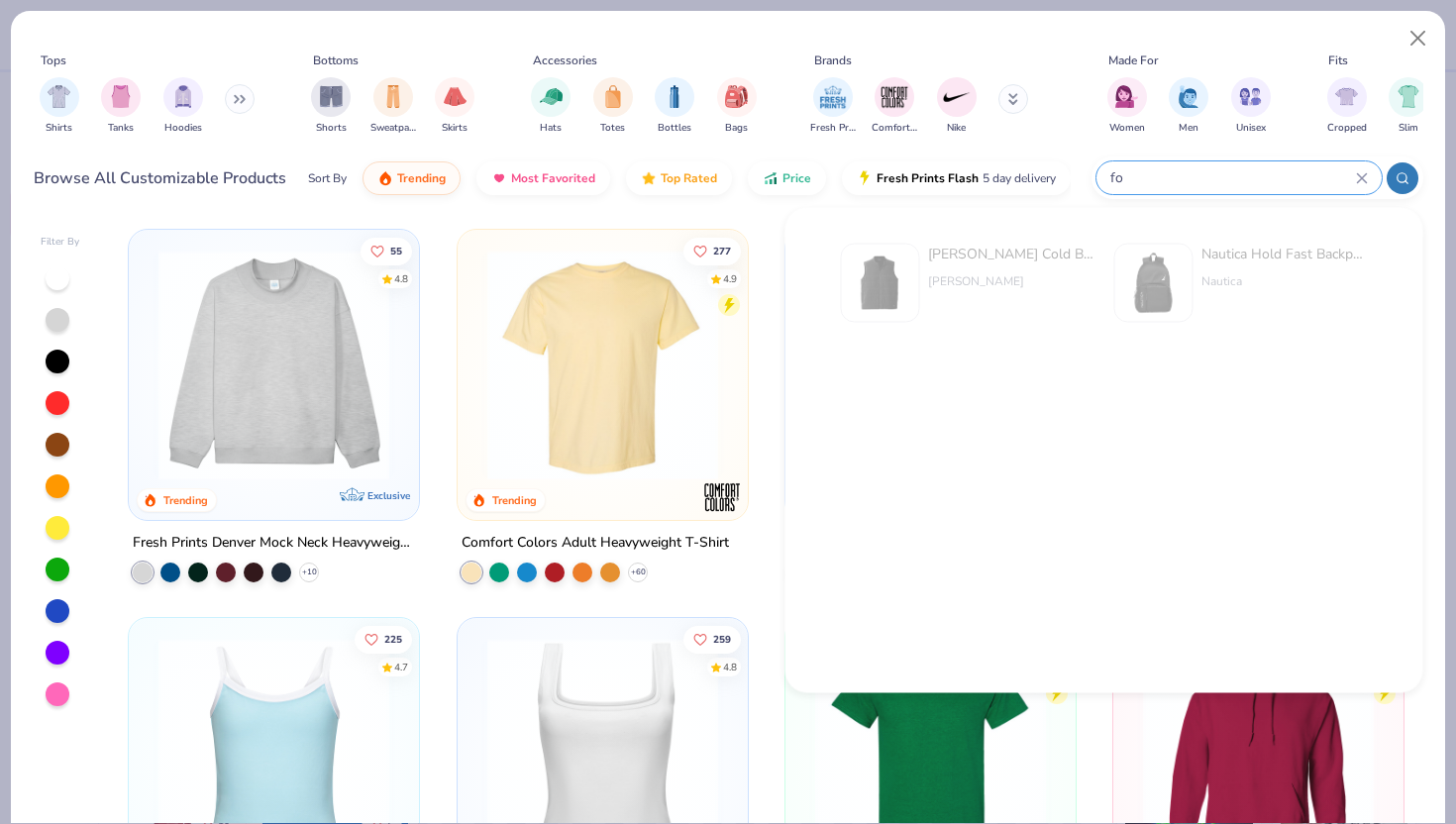 type on "f" 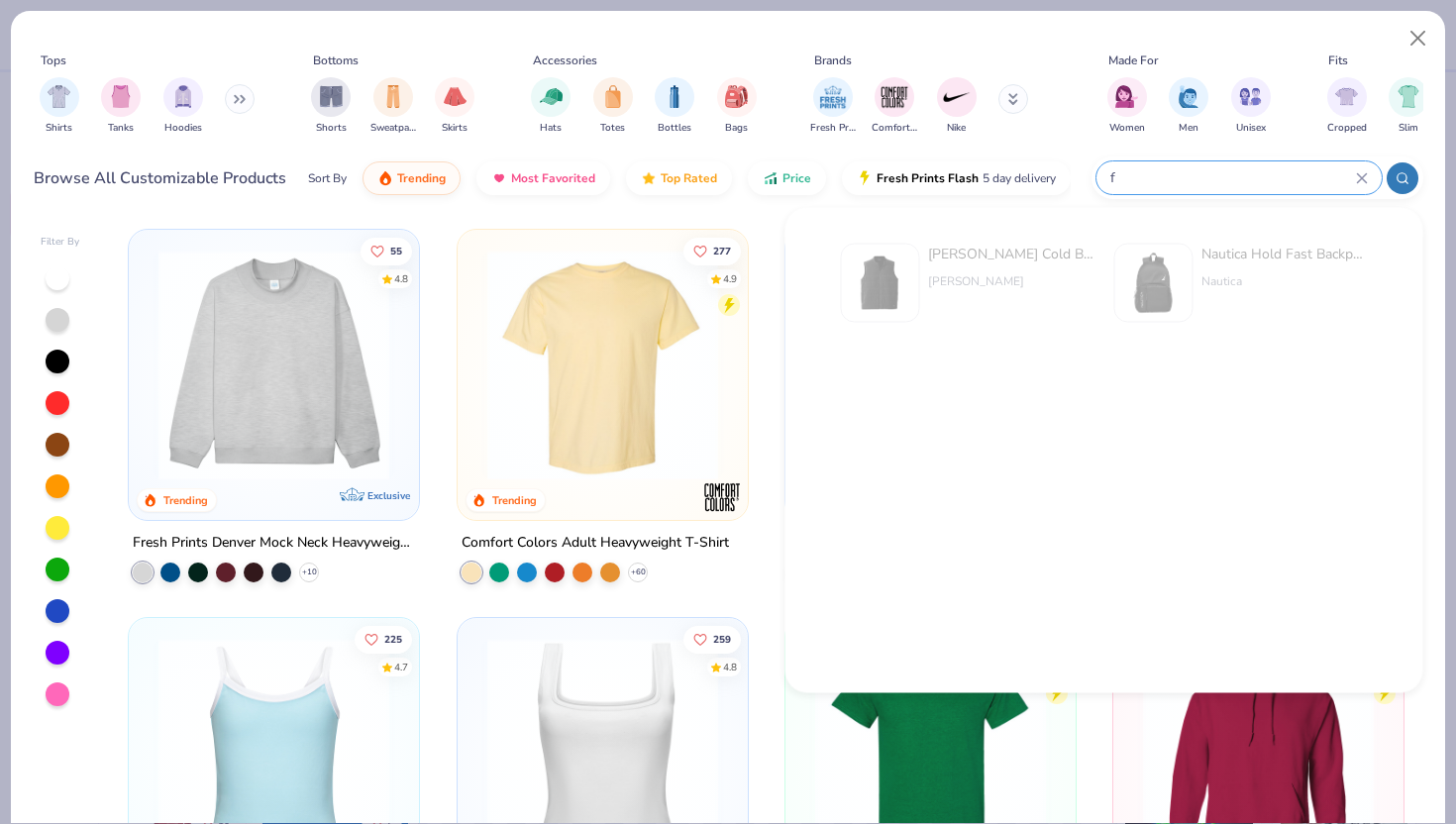 type 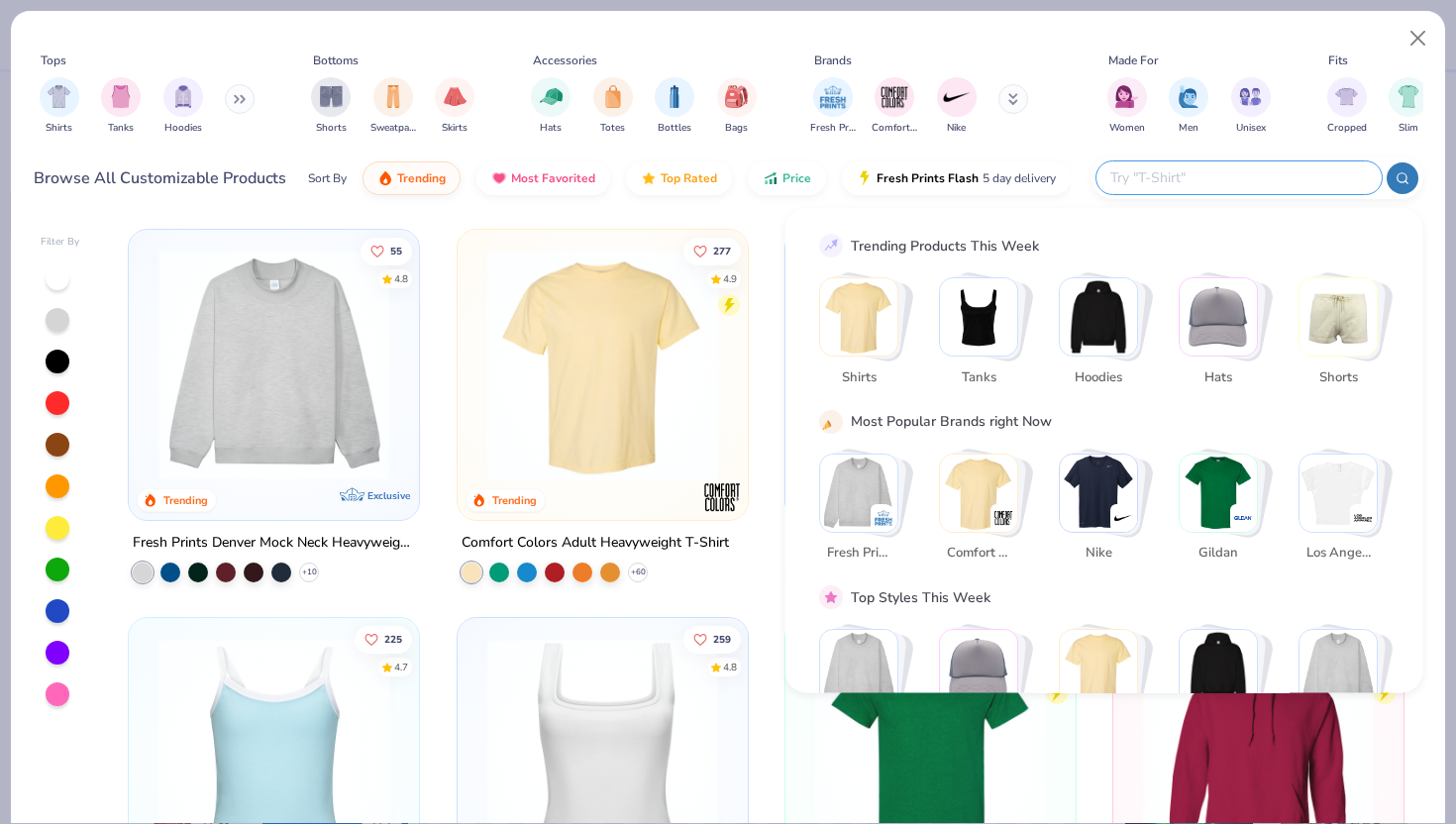 click at bounding box center [1338, 317] 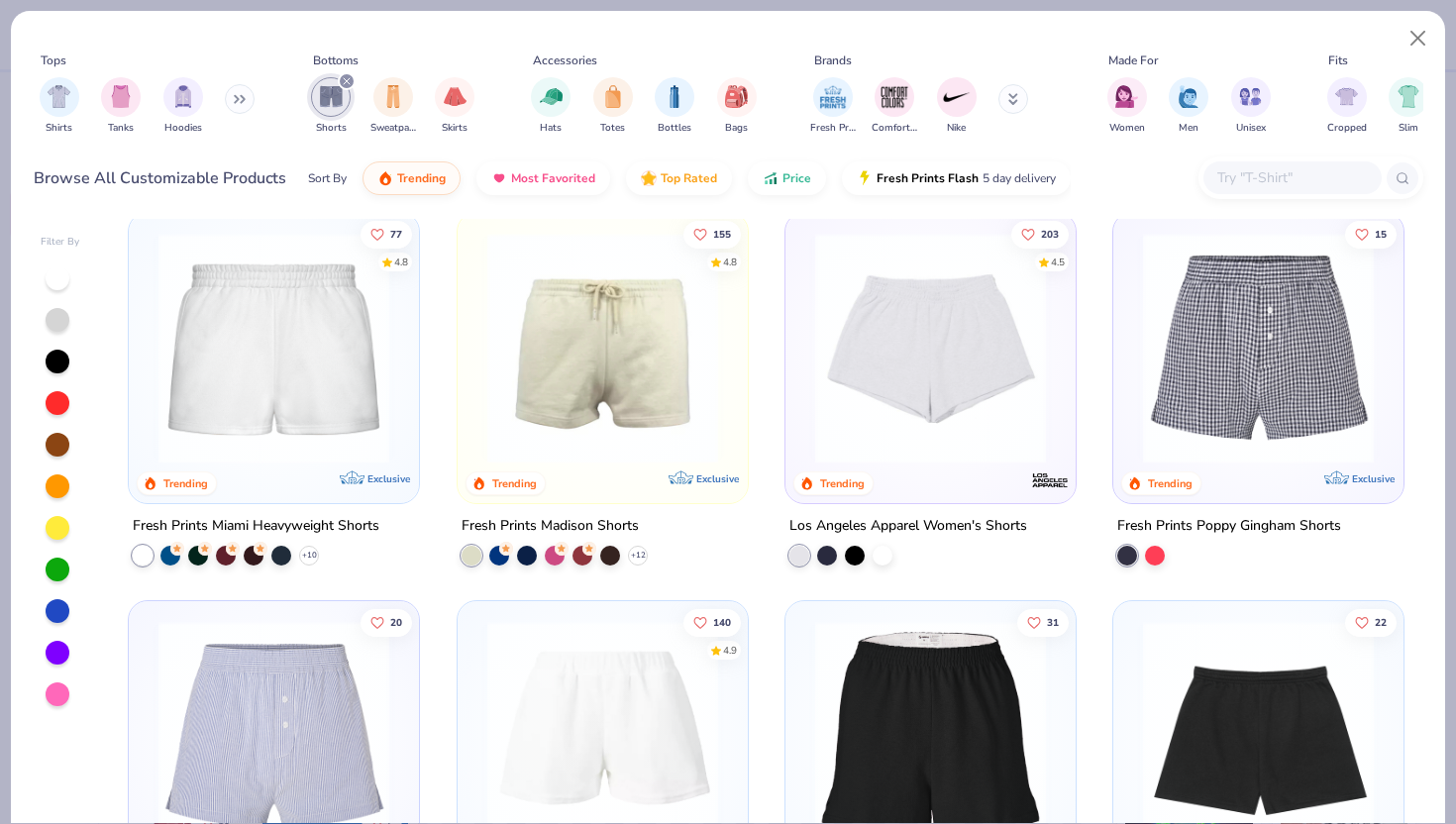 scroll, scrollTop: 0, scrollLeft: 0, axis: both 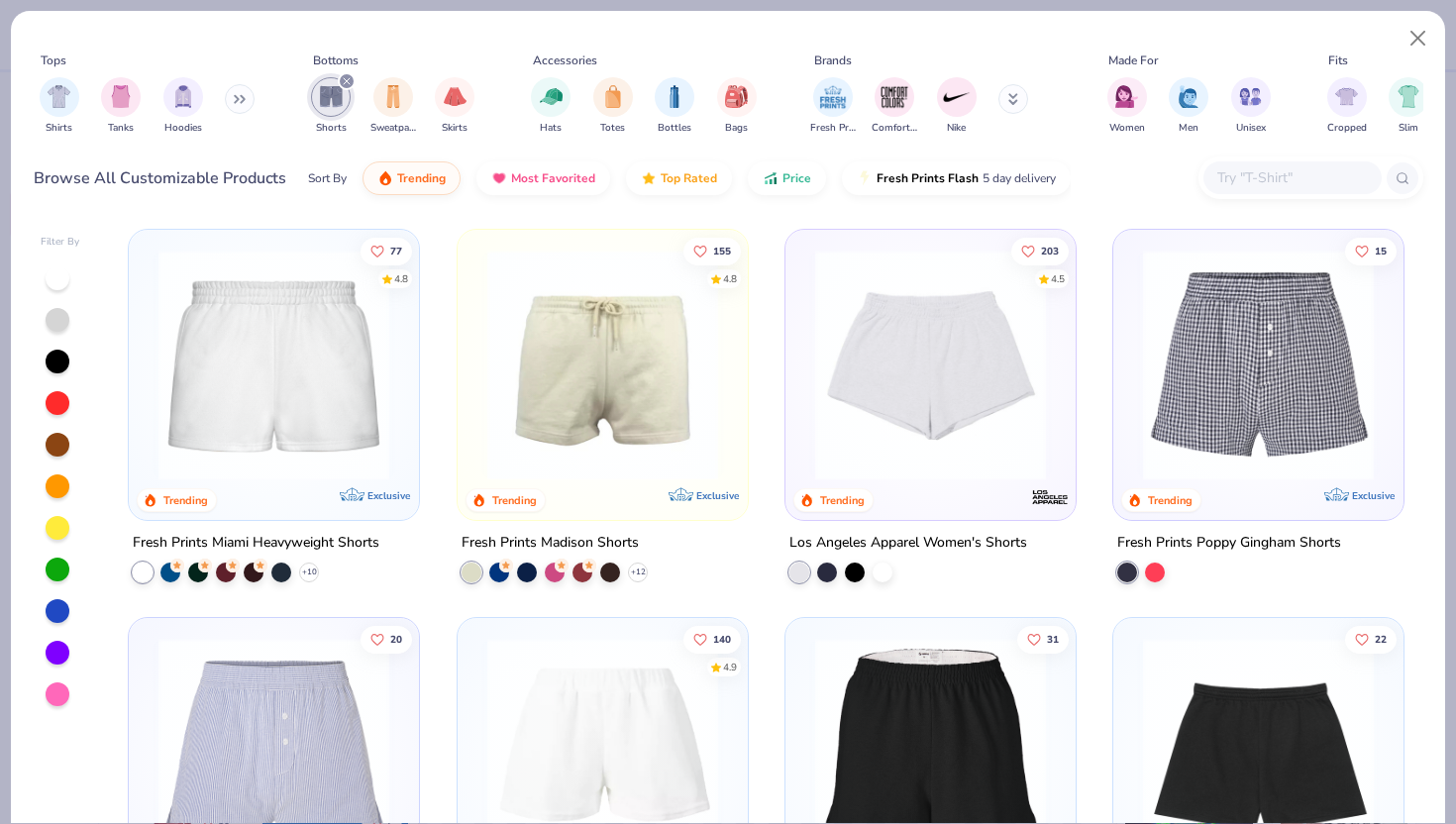 click at bounding box center (1258, 364) 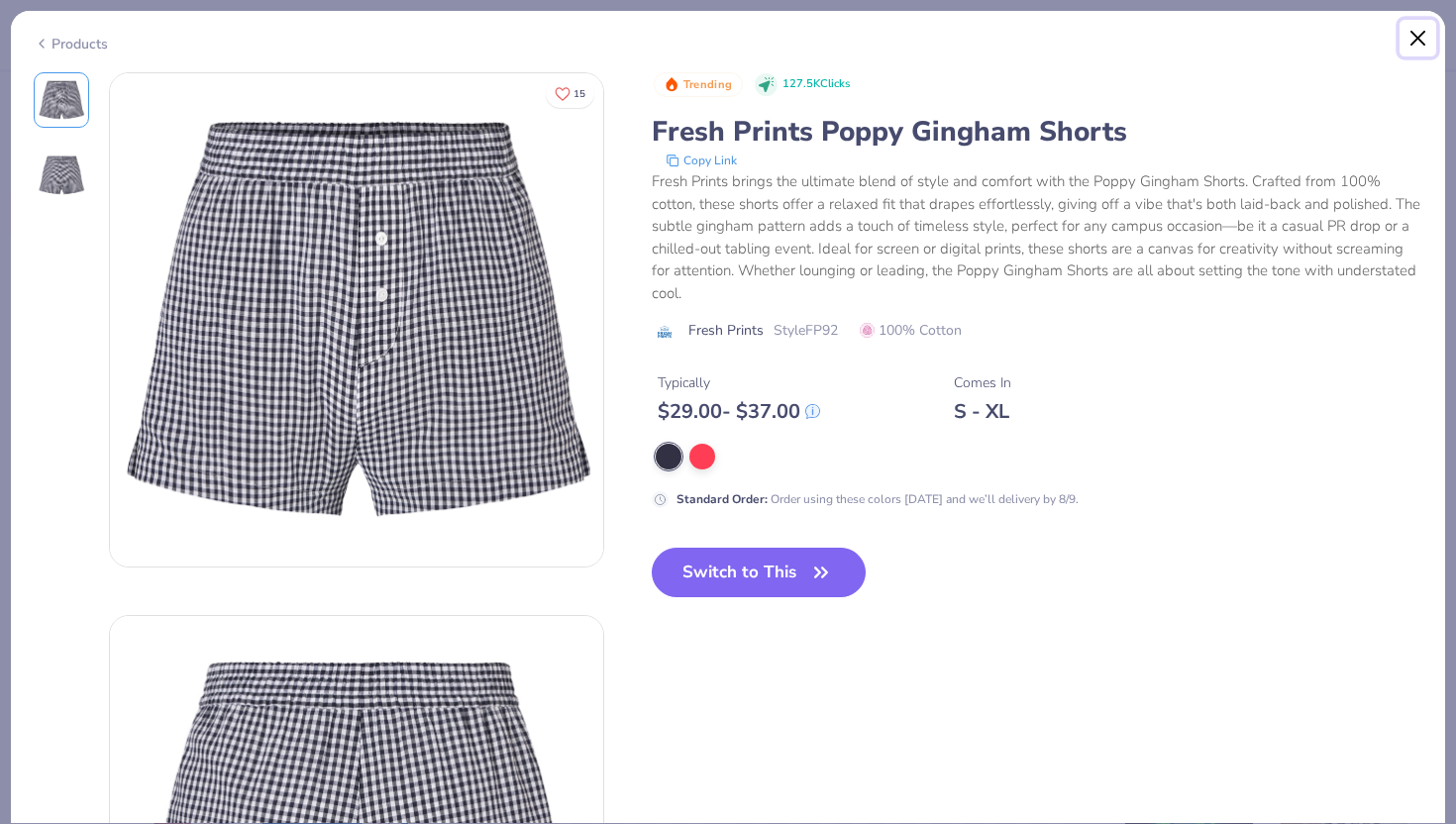 click at bounding box center [1418, 39] 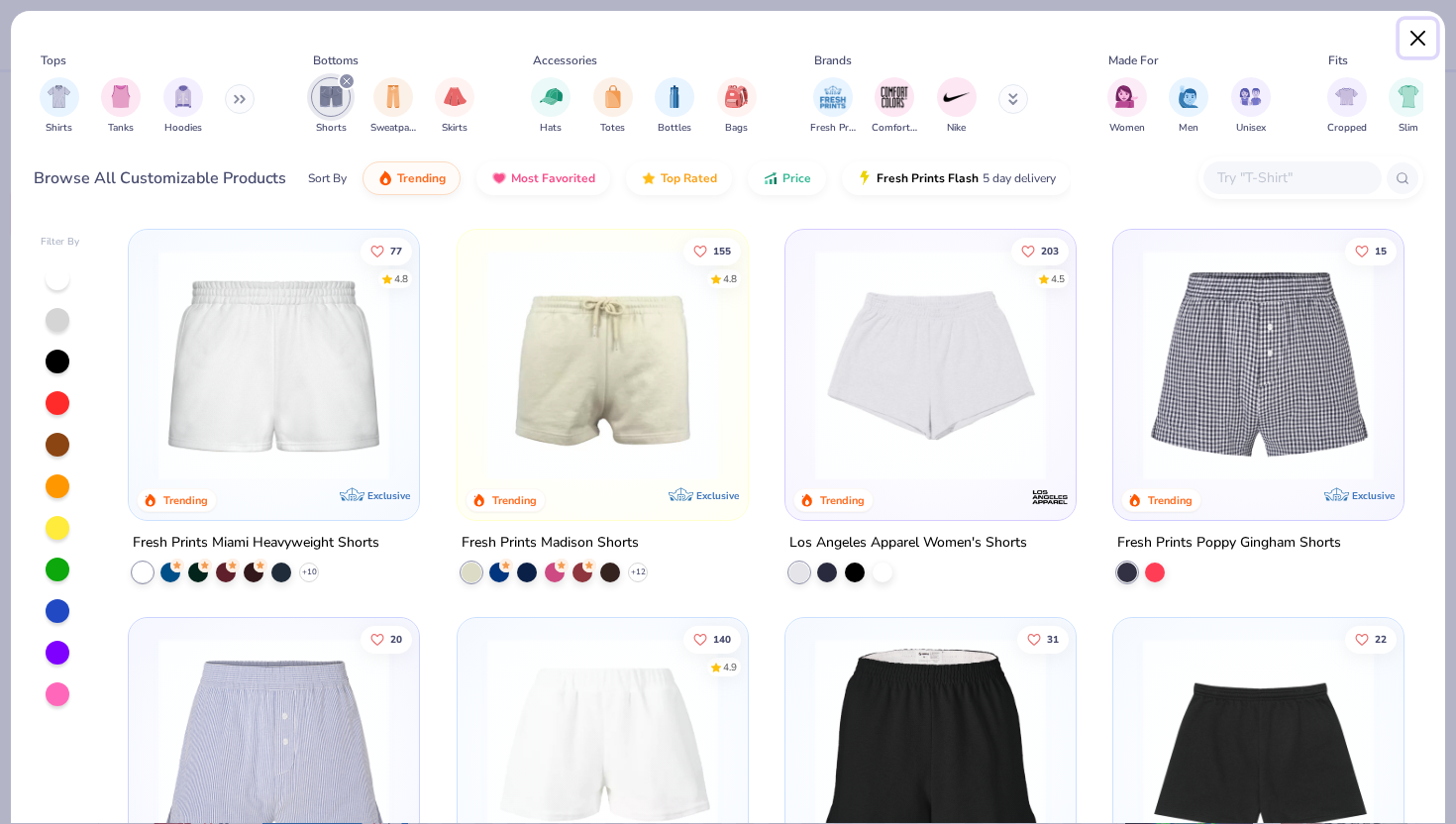 click at bounding box center [1418, 39] 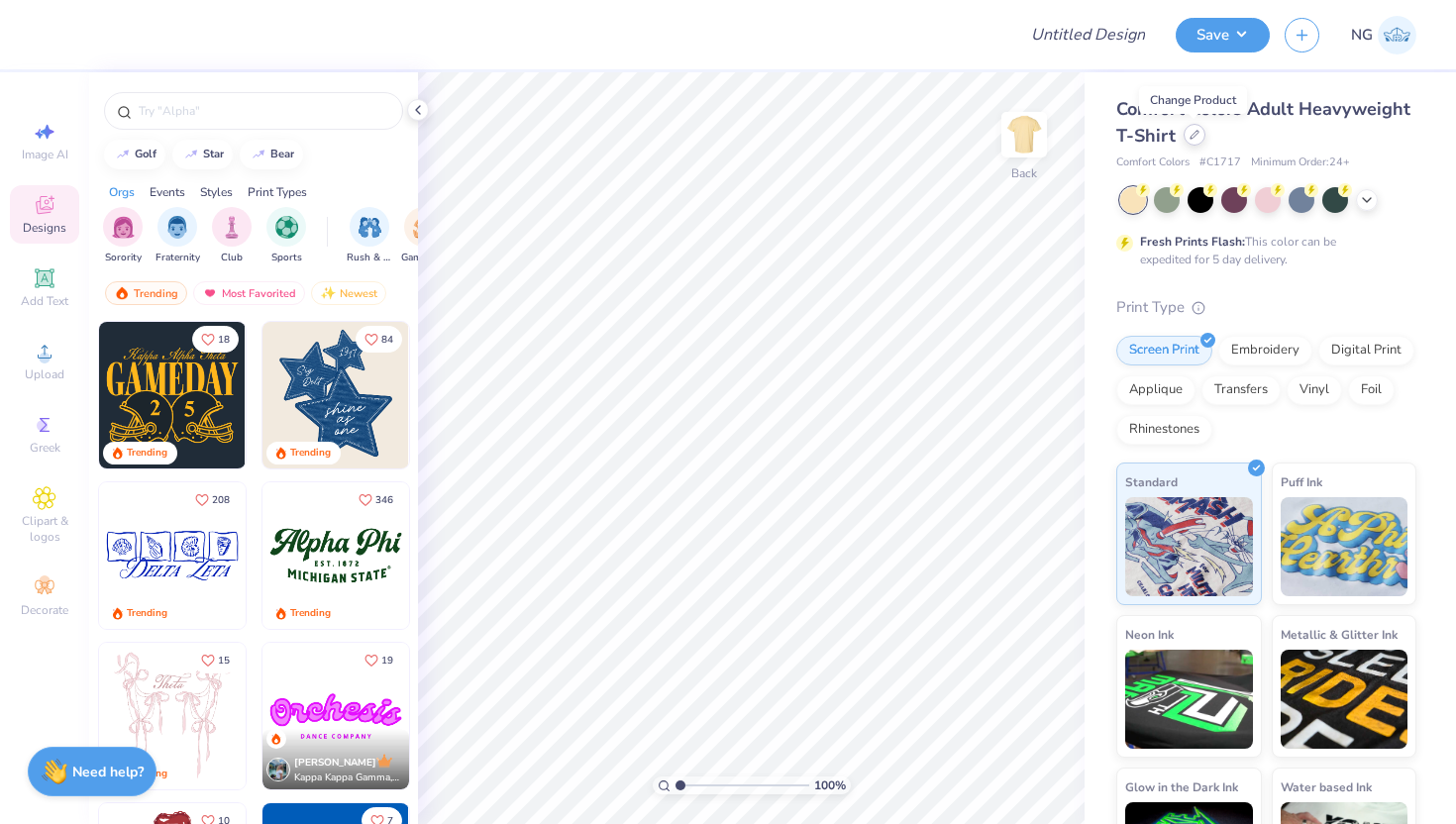 click 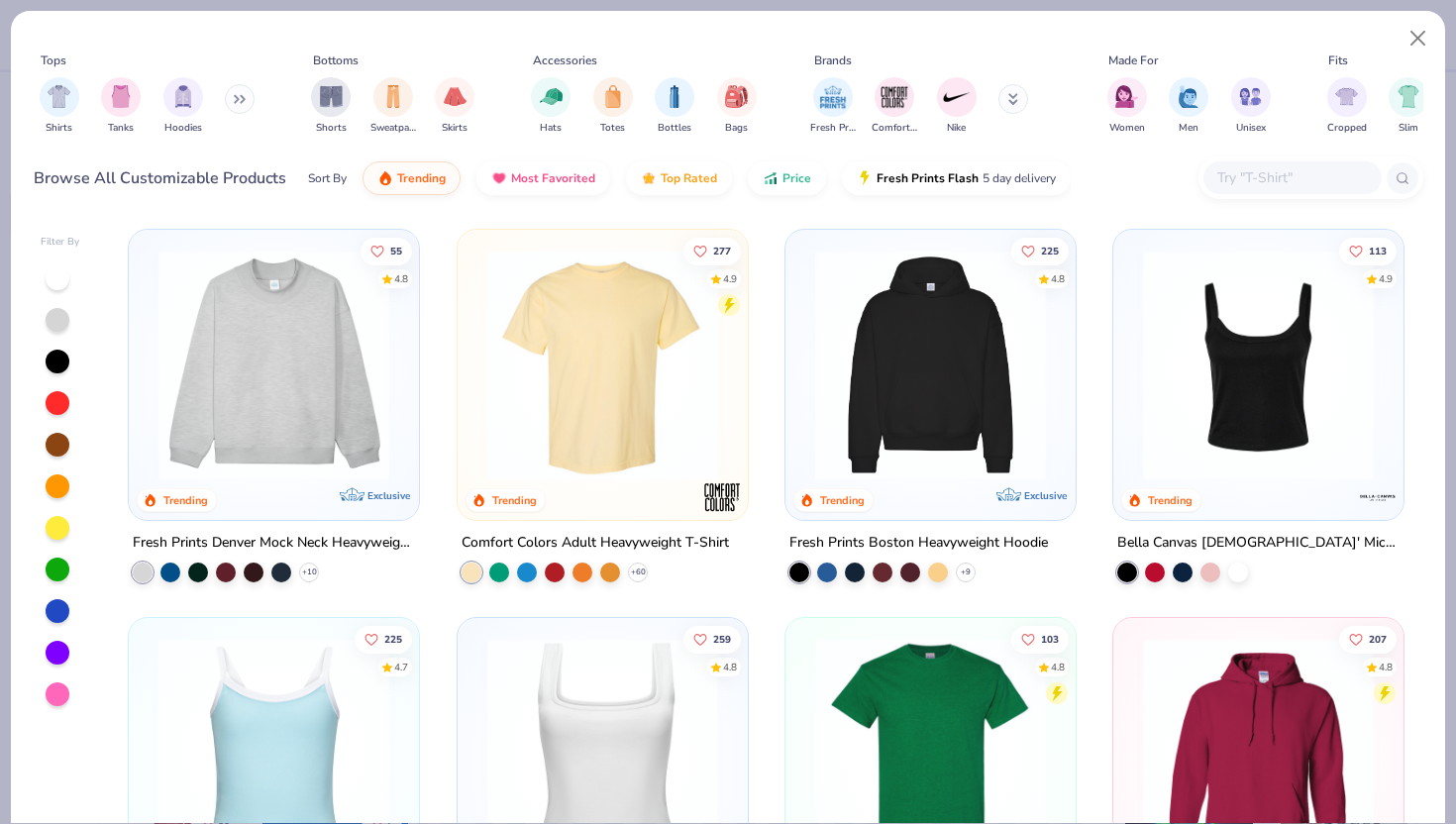 click on "Shorts Sweatpants Skirts" at bounding box center (392, 106) 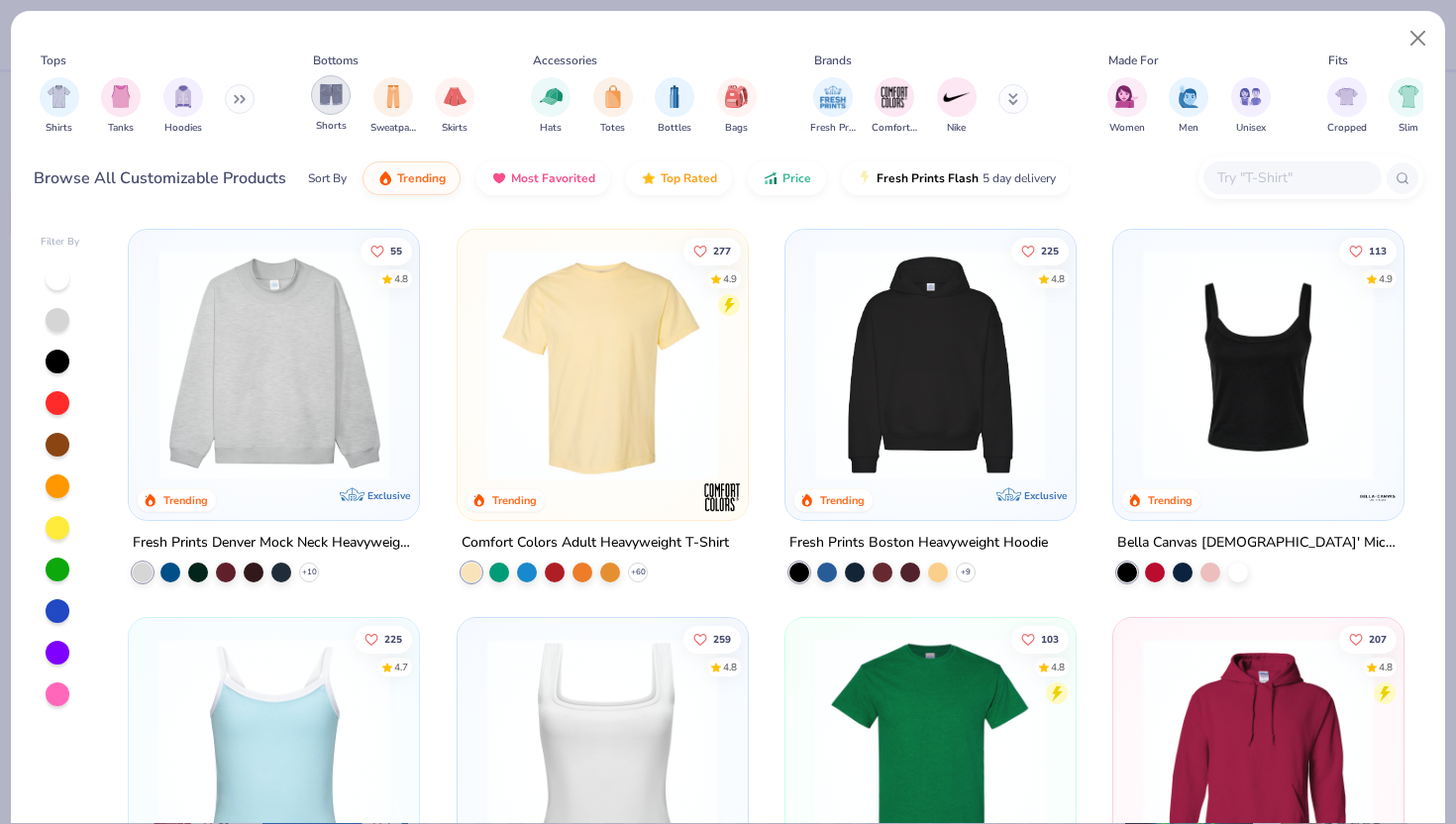 click at bounding box center [331, 94] 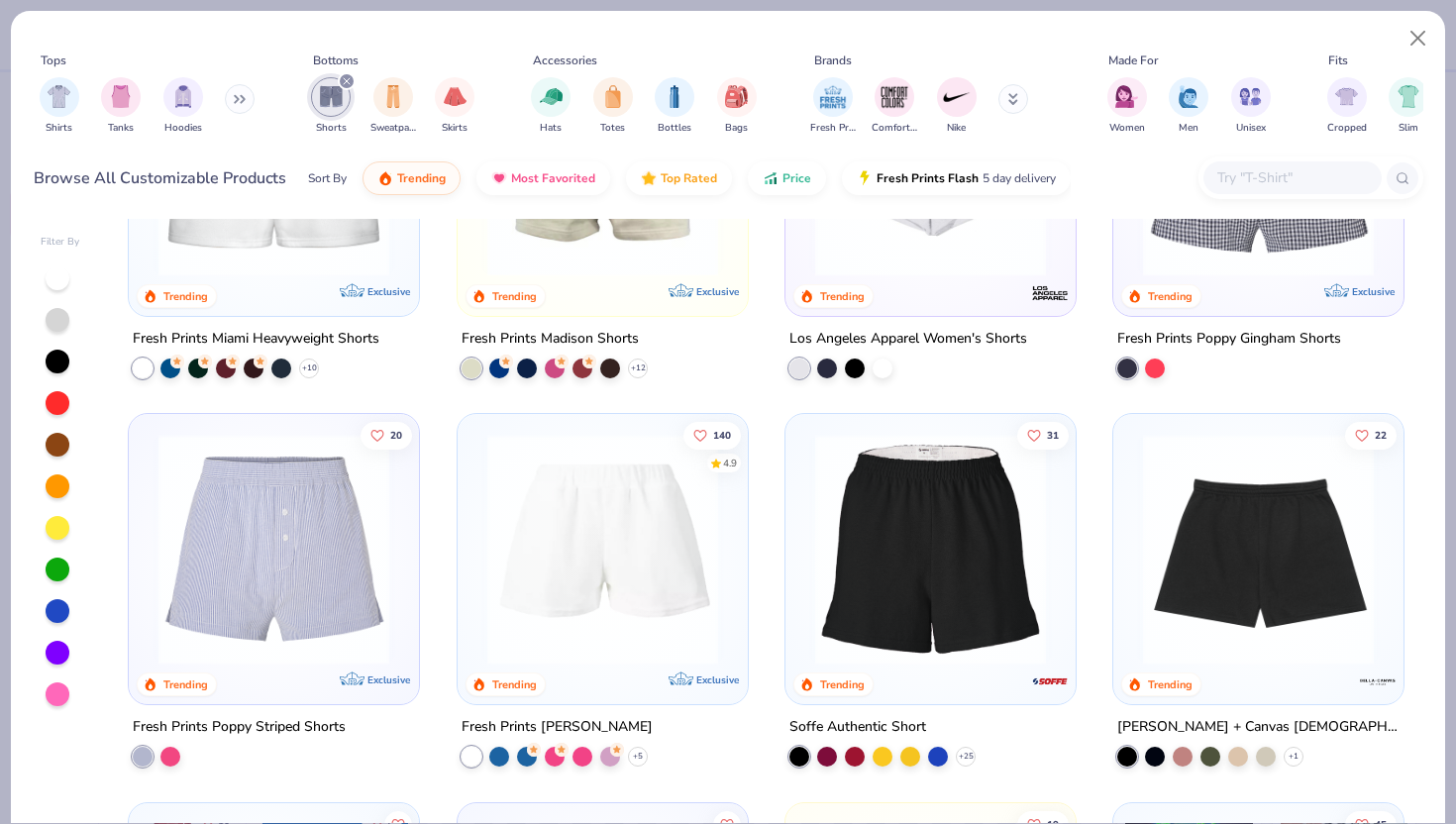 scroll, scrollTop: 31, scrollLeft: 0, axis: vertical 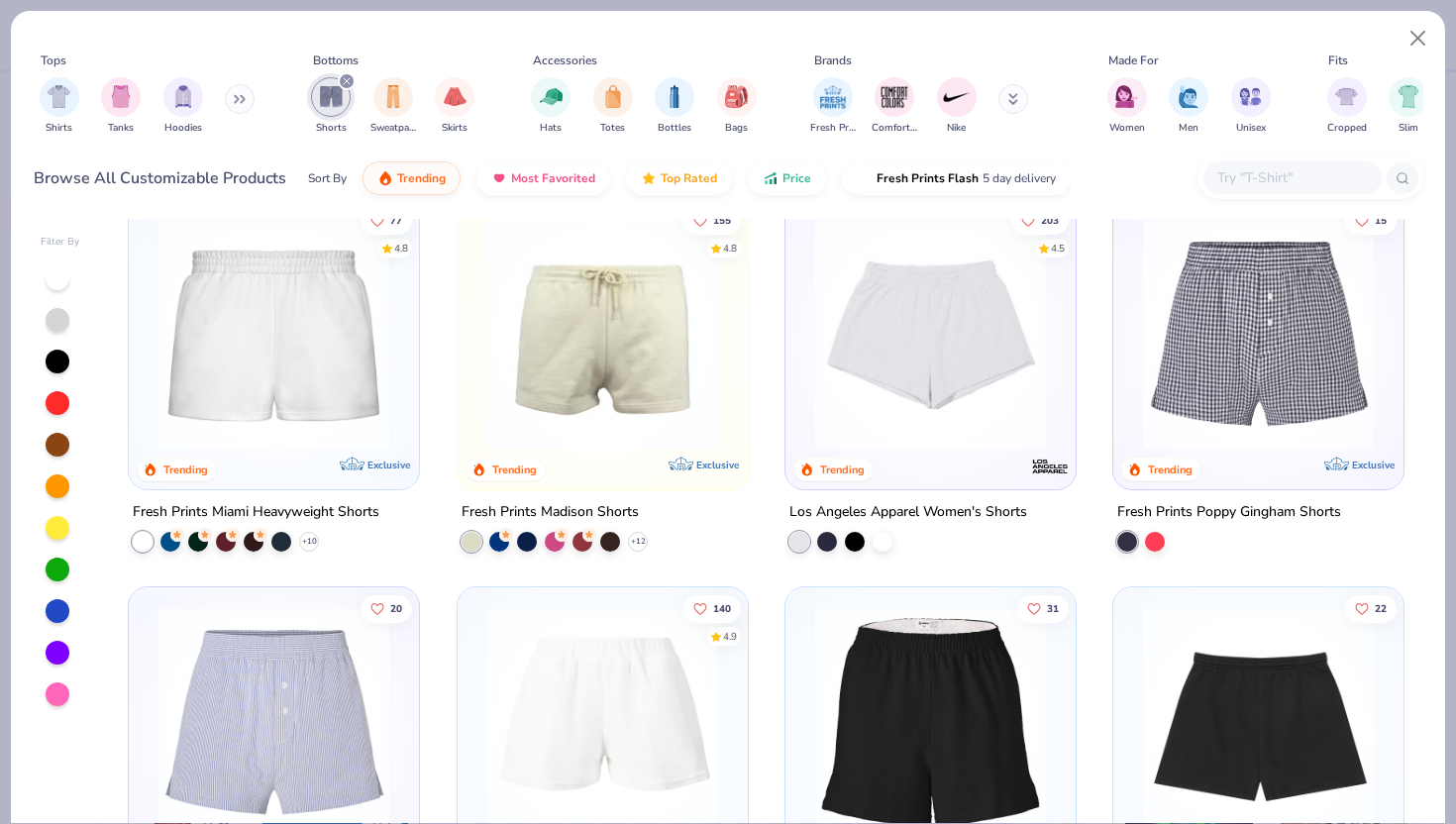 click at bounding box center (1258, 334) 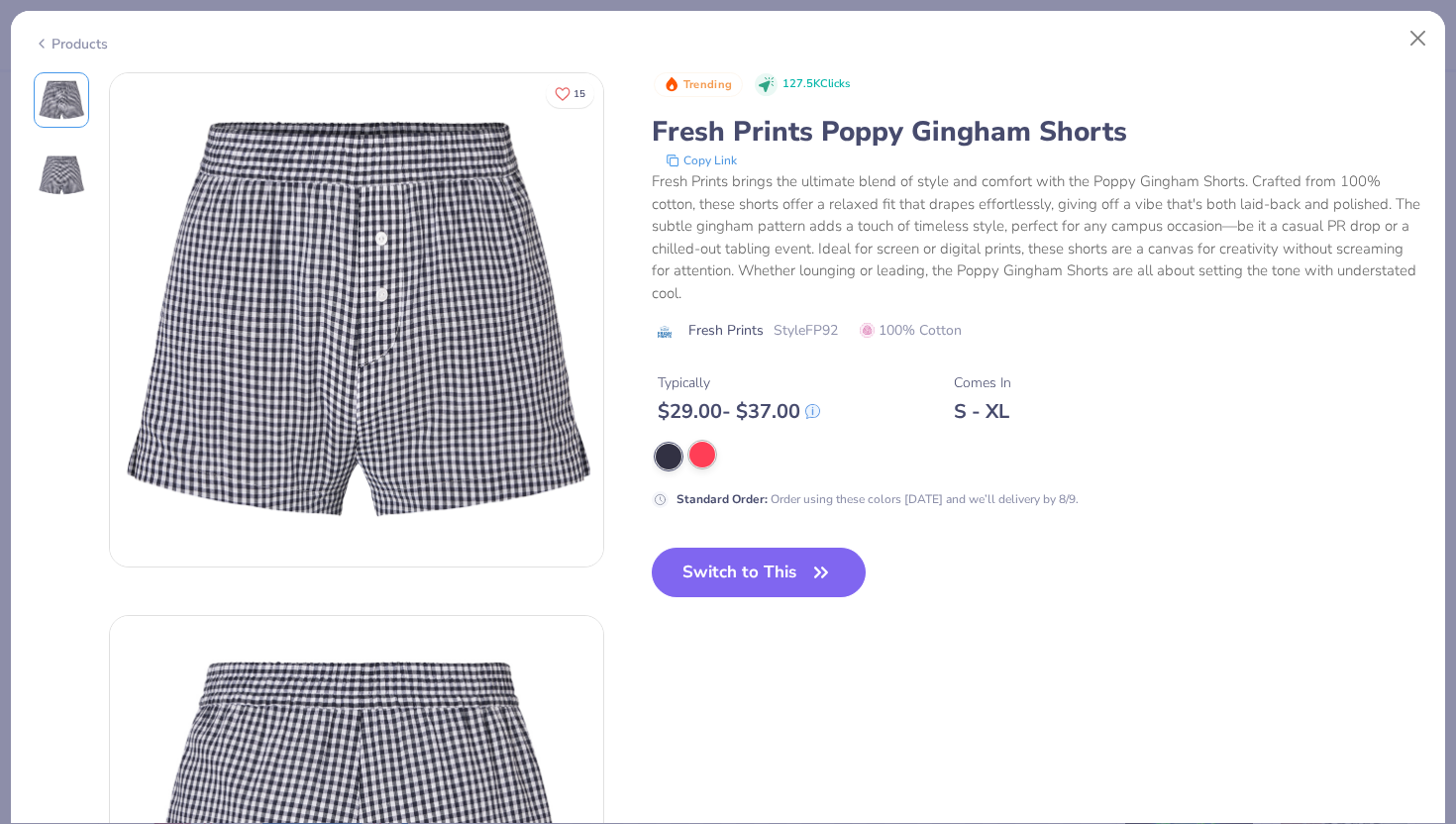 click at bounding box center (702, 455) 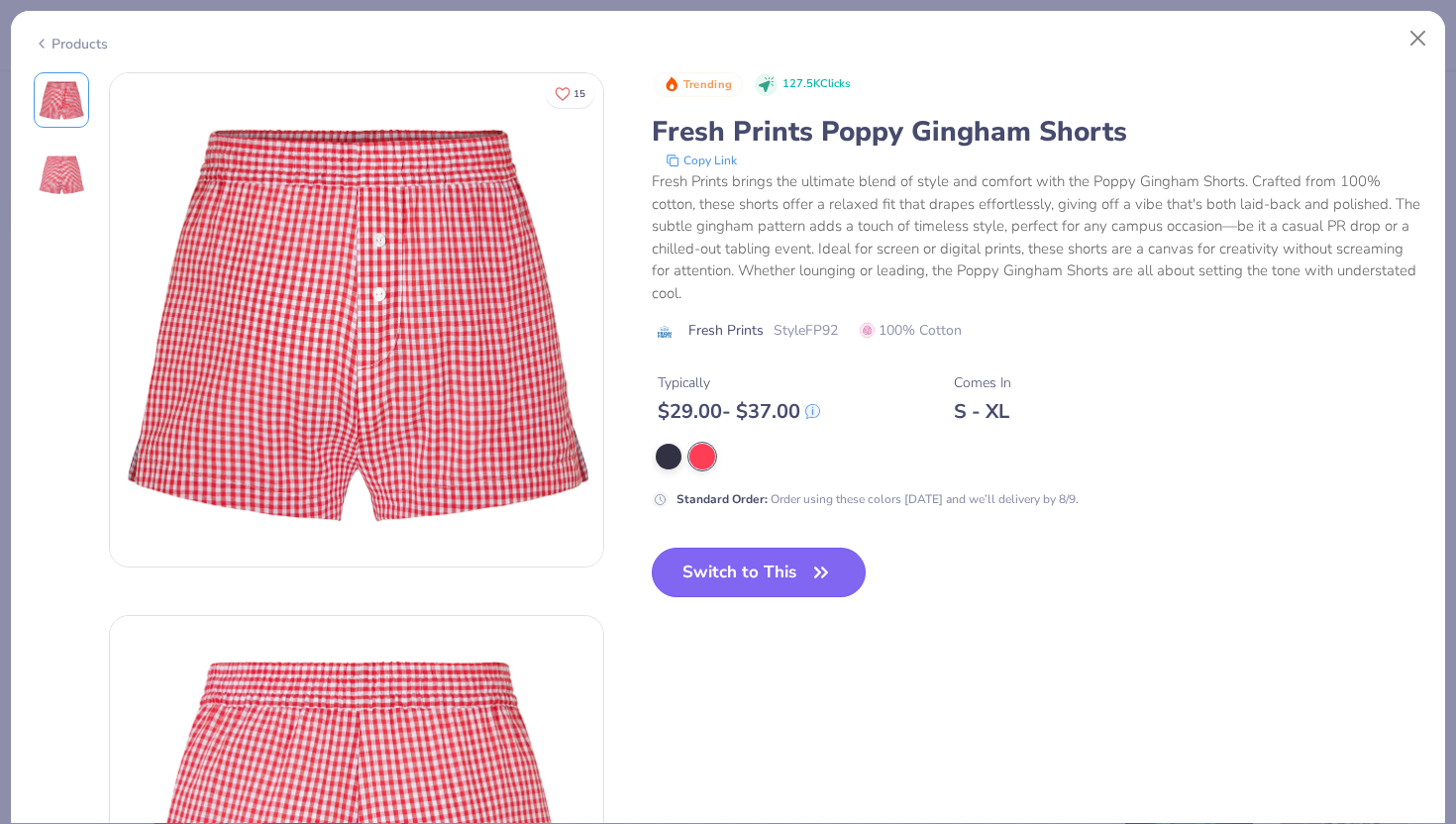 click on "Switch to This" at bounding box center [759, 572] 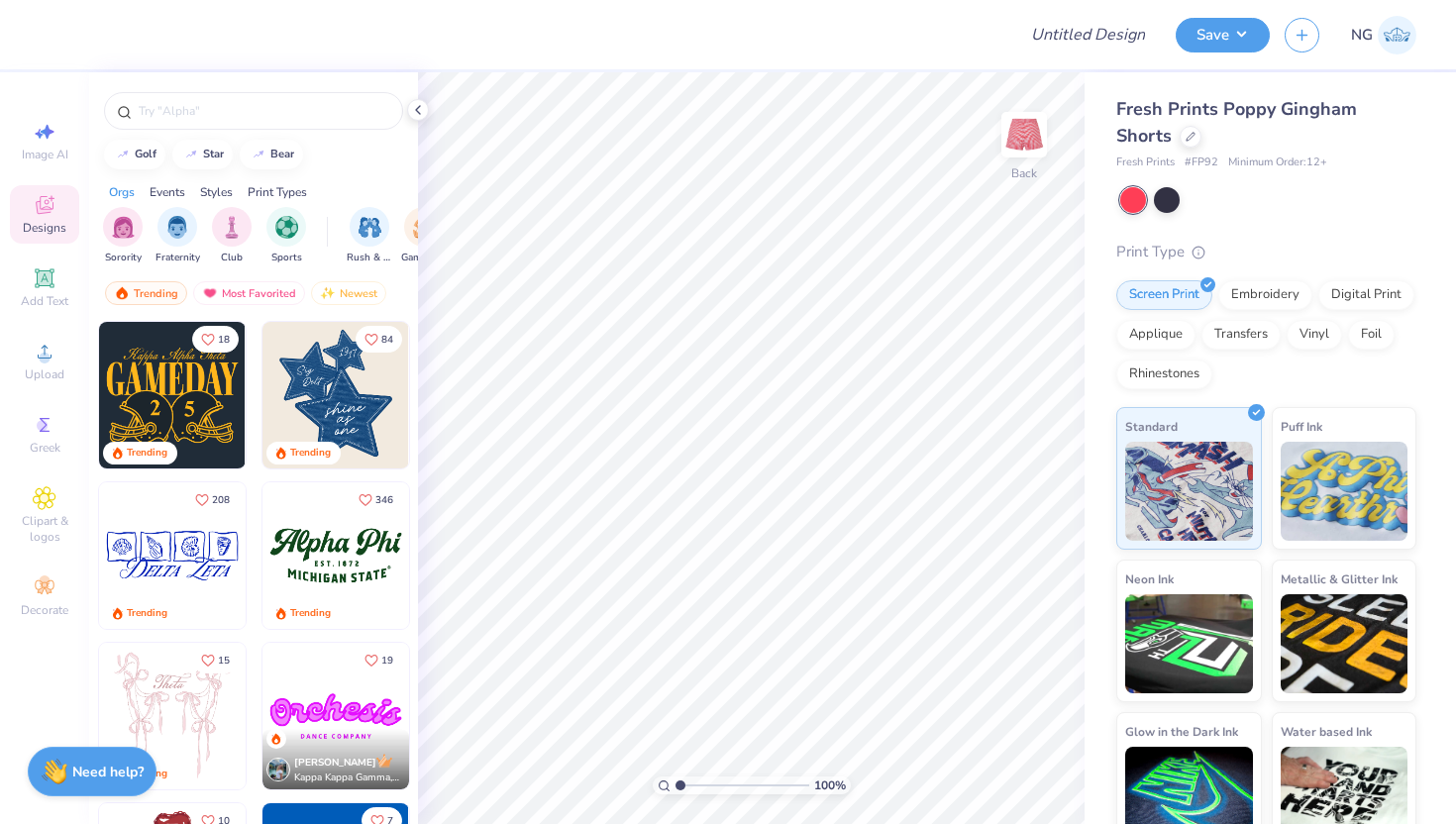 click on "Design Title Save NG Image AI Designs Add Text Upload Greek Clipart & logos Decorate golf star bear Orgs Events Styles Print Types Sorority Fraternity Club Sports Rush & Bid Game Day PR & General Parent's Weekend Philanthropy Big Little Reveal Holidays Retreat Greek Week Date Parties & Socials Formal & Semi Founder’s Day Spring Break Graduation Classic Minimalist Varsity Y2K 80s & 90s Handdrawn Typography Grunge 60s & 70s Cartoons Embroidery Screen Print Patches Applique Digital Print Transfers Vinyl Trending Most Favorited Newest 18 Trending 84 Trending 208 Trending 346 Trending 15 Trending 19 [PERSON_NAME] Kappa Kappa Gamma, [GEOGRAPHIC_DATA][US_STATE] 10 Trending 7 Trending 11 [PERSON_NAME] Sigma Alpha Epsilon, [GEOGRAPHIC_DATA][US_STATE] 11 [PERSON_NAME] Alpha Delta Pi, [GEOGRAPHIC_DATA][US_STATE] at [GEOGRAPHIC_DATA] 100  % Back Fresh Prints Poppy Gingham Shorts Fresh Prints # FP92 Minimum Order:  12 +   Print Type Screen Print Embroidery Digital Print Applique Transfers Vinyl Foil" at bounding box center [728, 412] 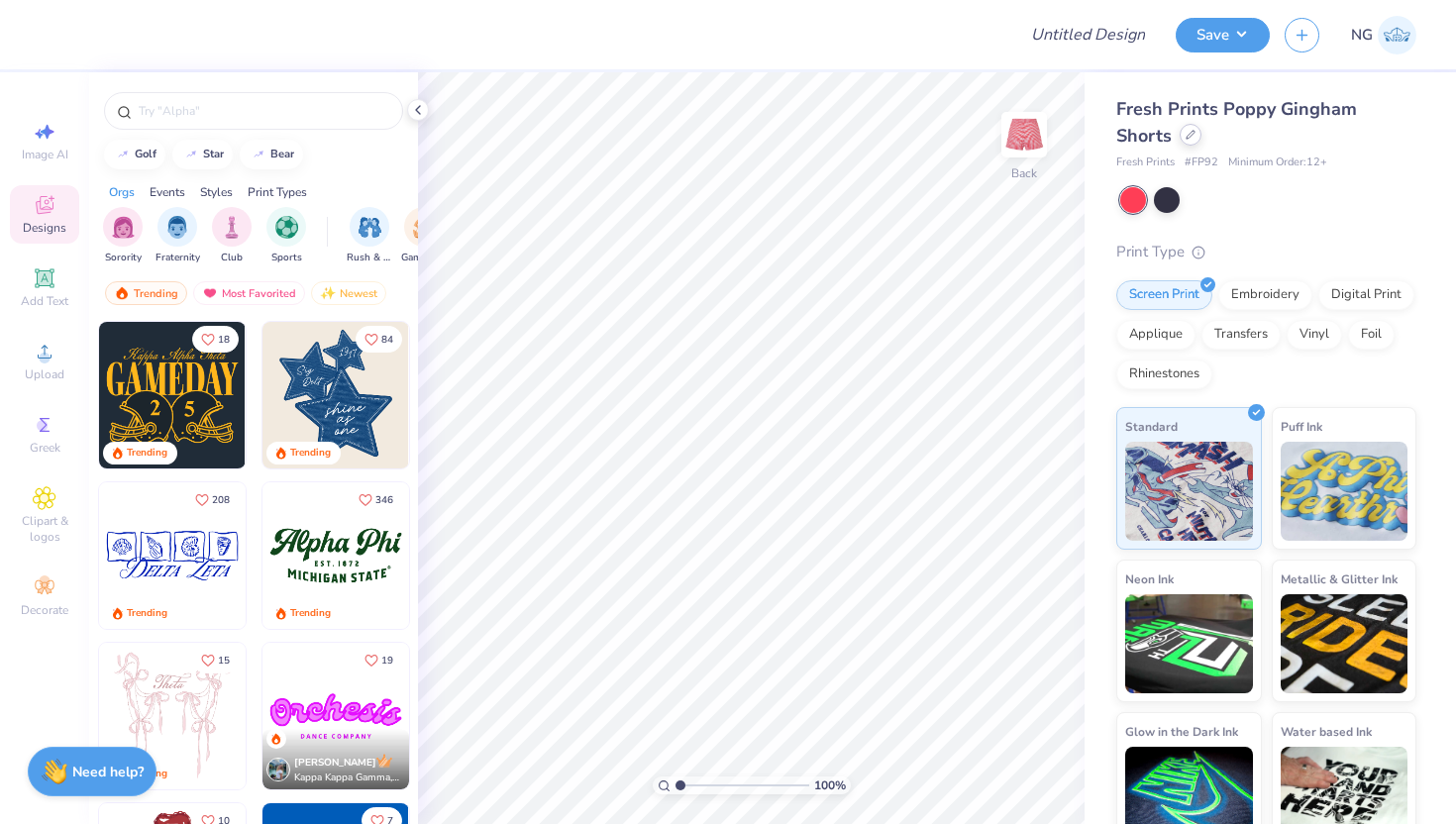 click at bounding box center [1191, 135] 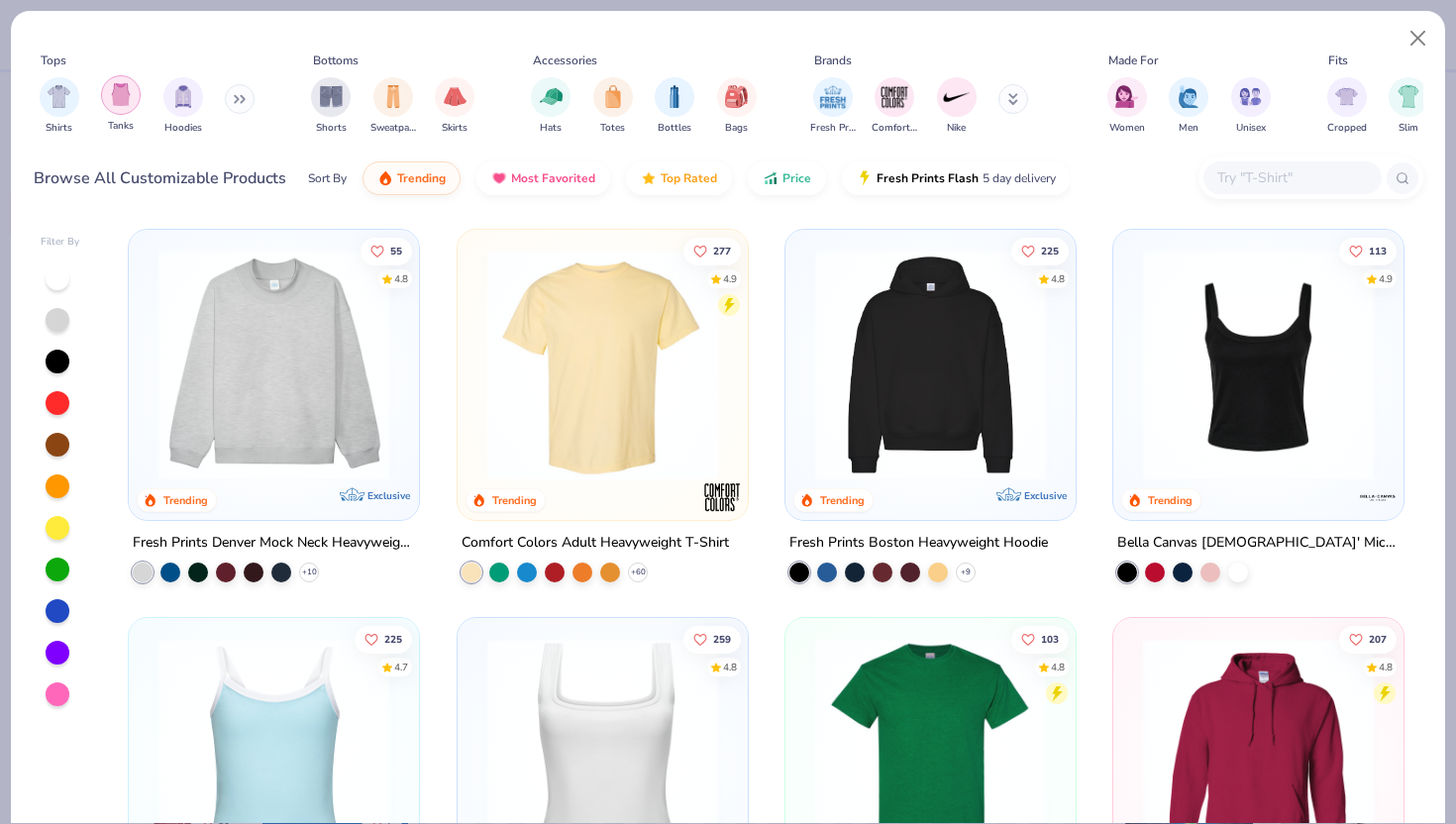 click at bounding box center (121, 94) 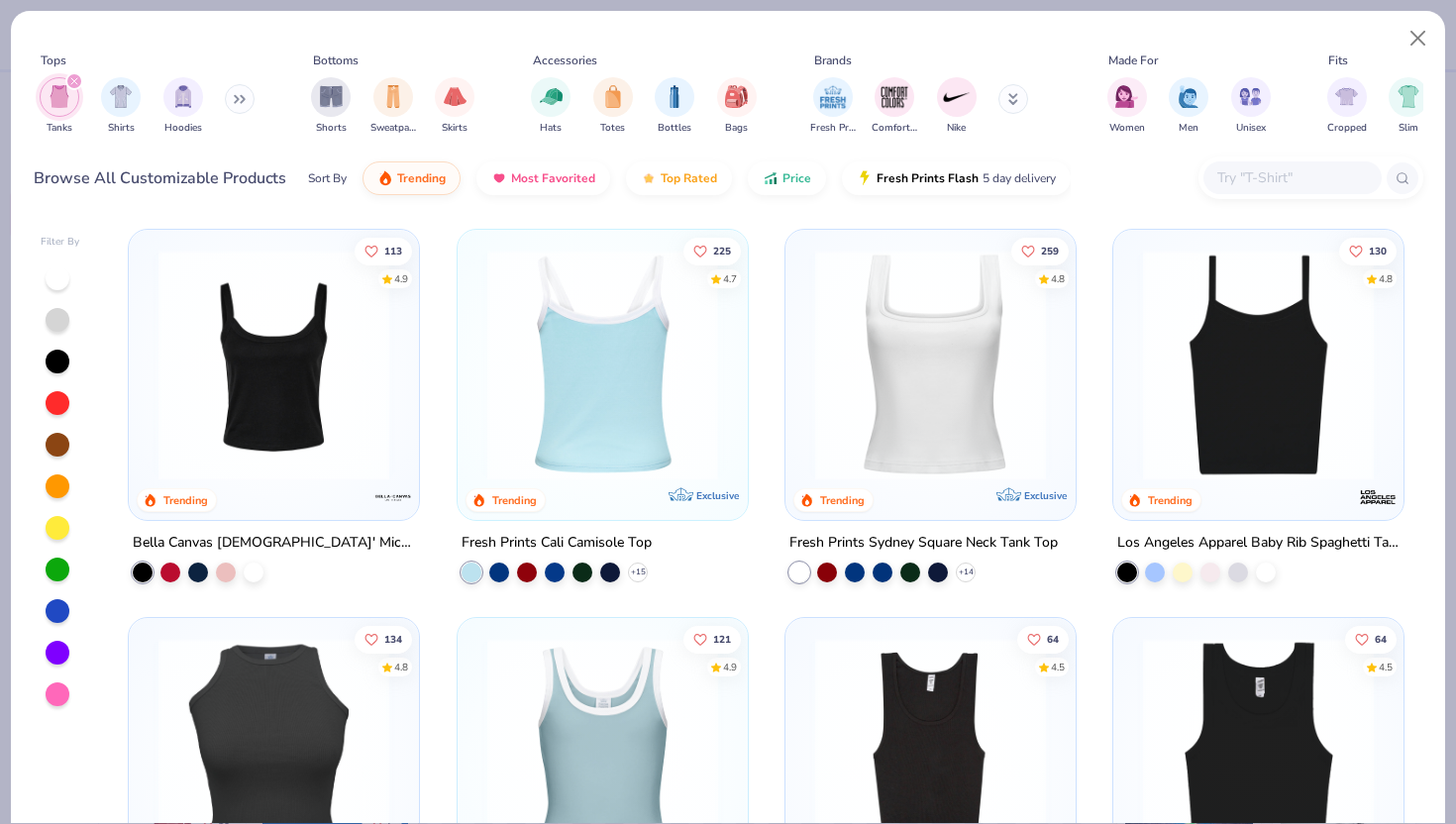 click at bounding box center [351, 364] 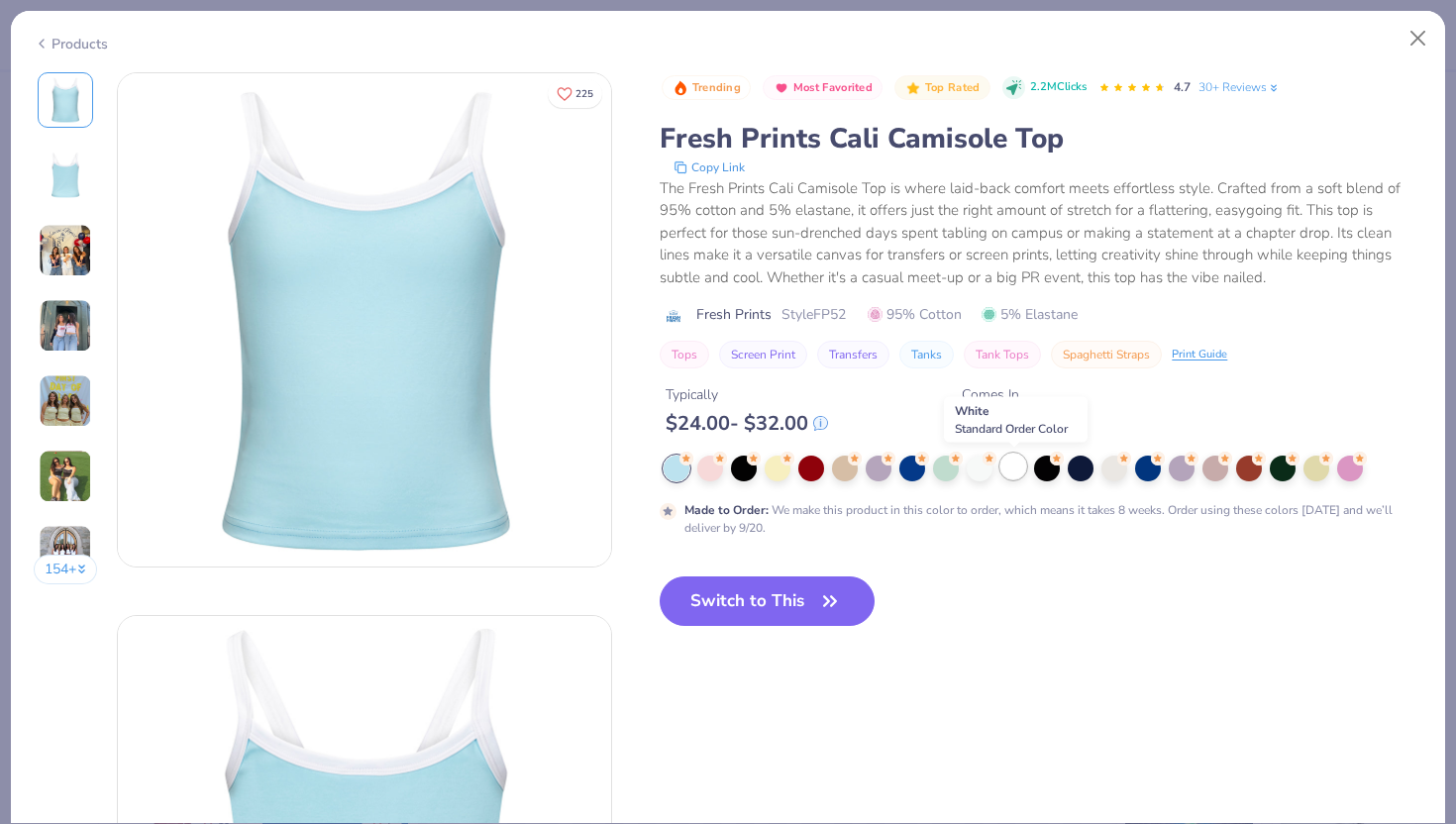 click at bounding box center [1013, 466] 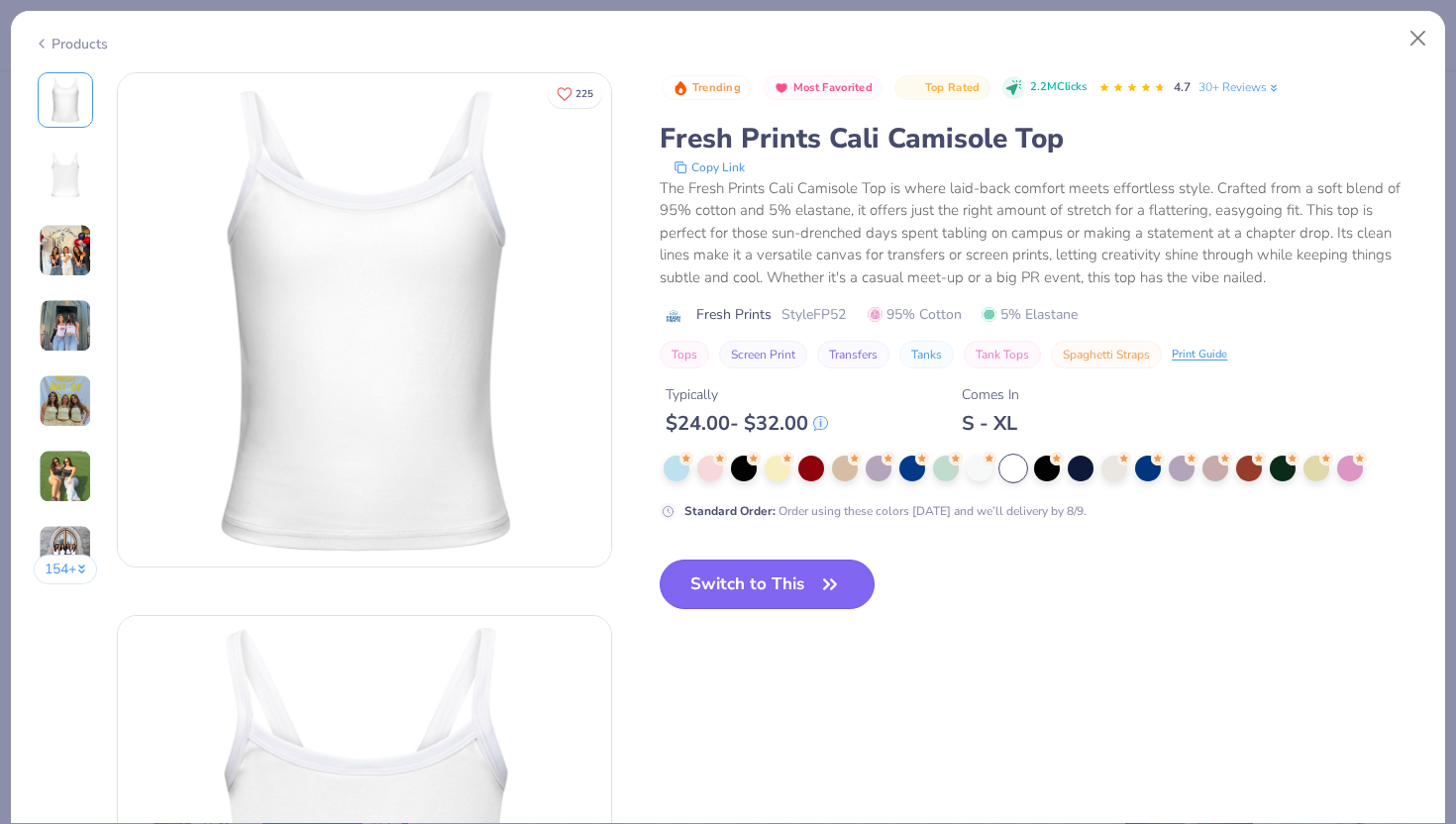 click on "Switch to This" at bounding box center [767, 584] 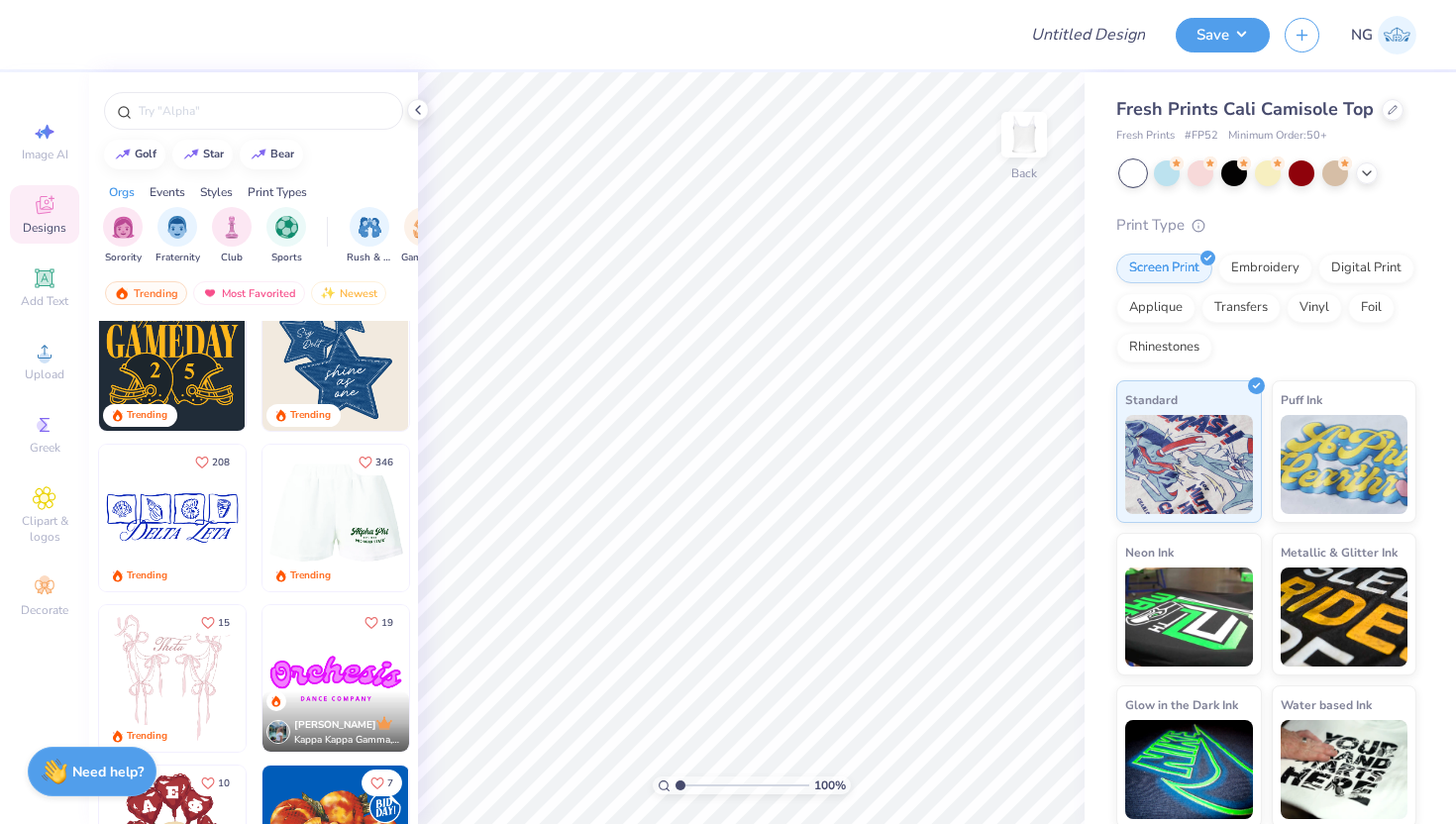 scroll, scrollTop: 0, scrollLeft: 0, axis: both 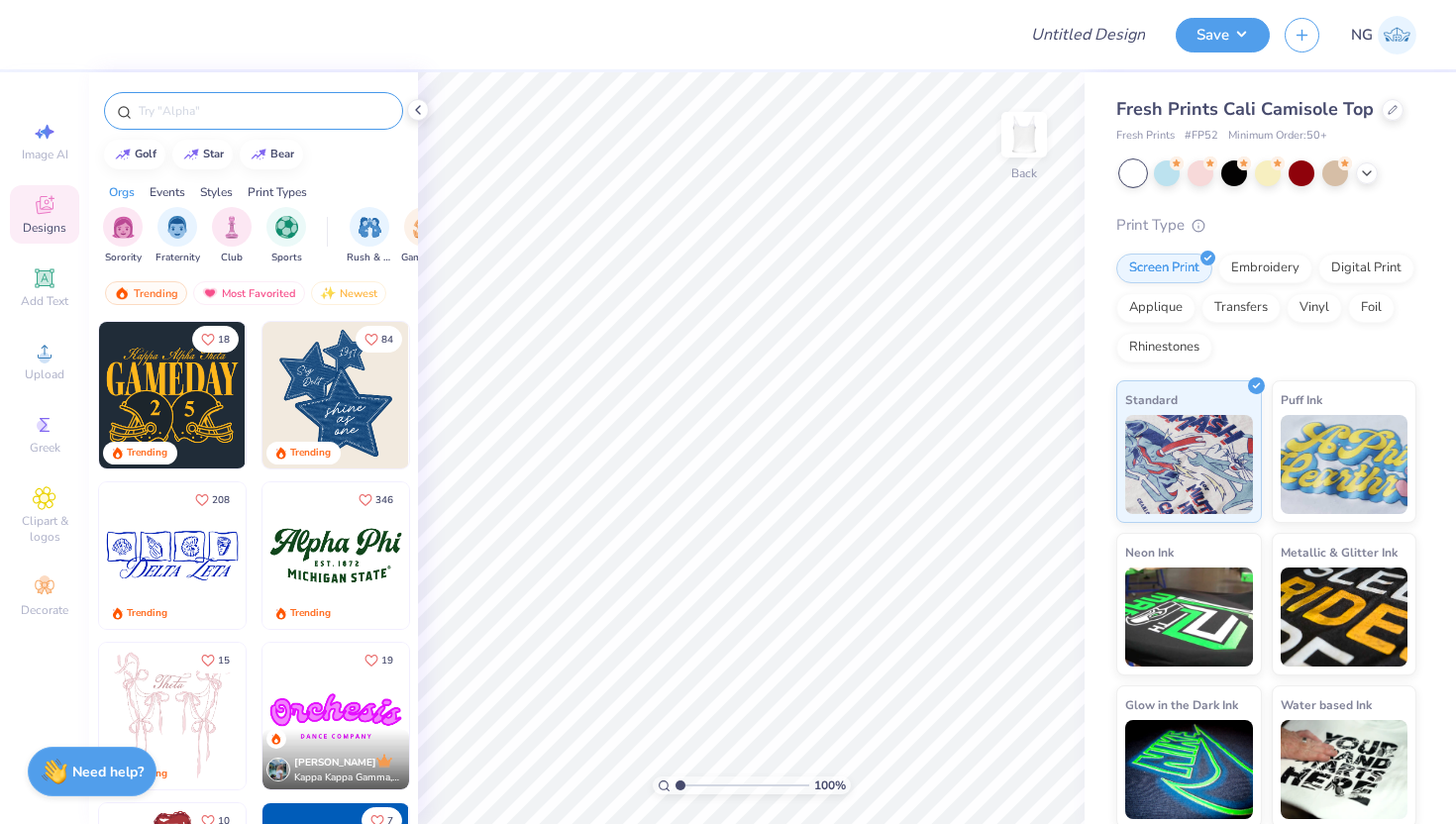 click at bounding box center (254, 111) 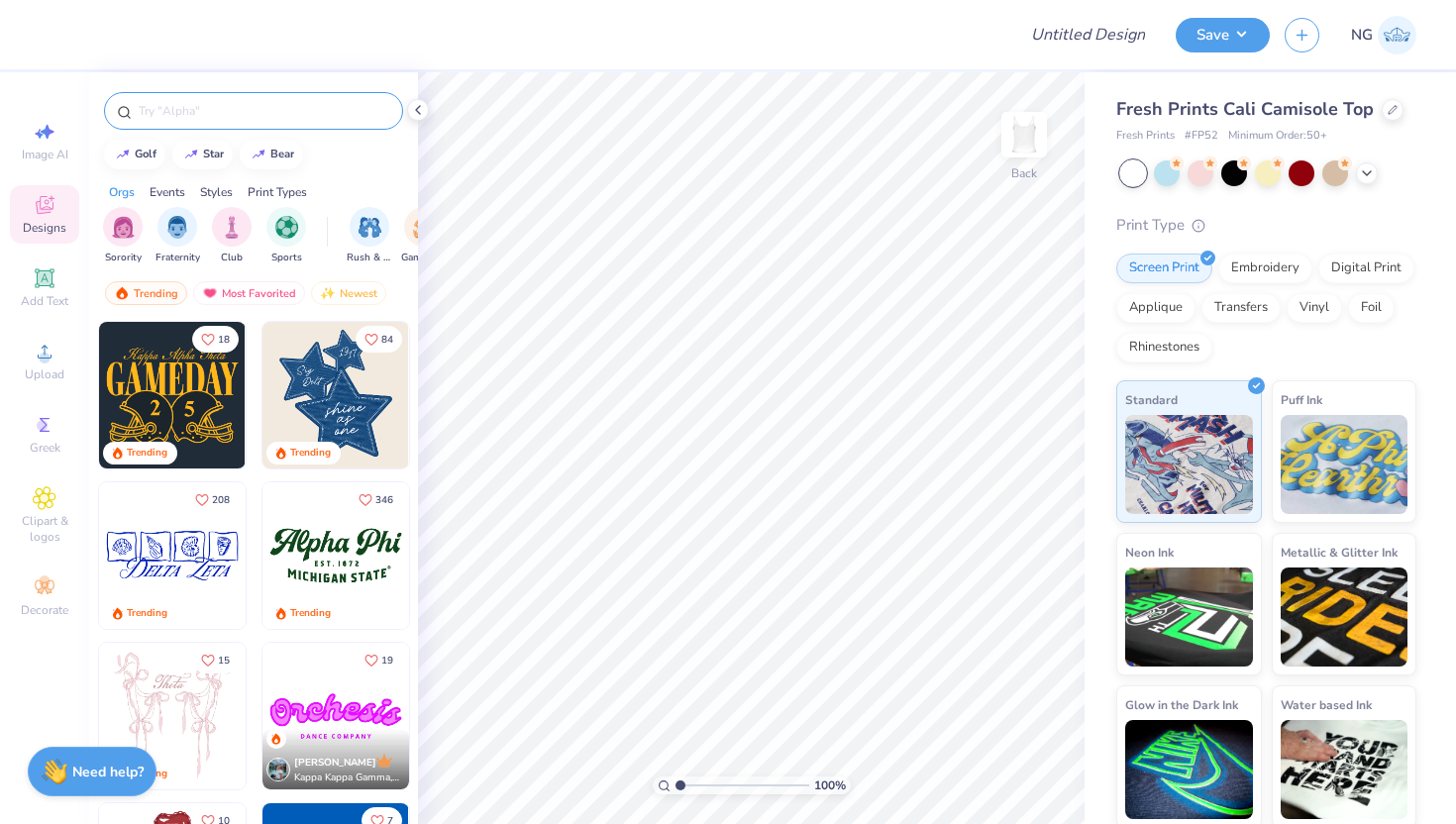 click at bounding box center [263, 111] 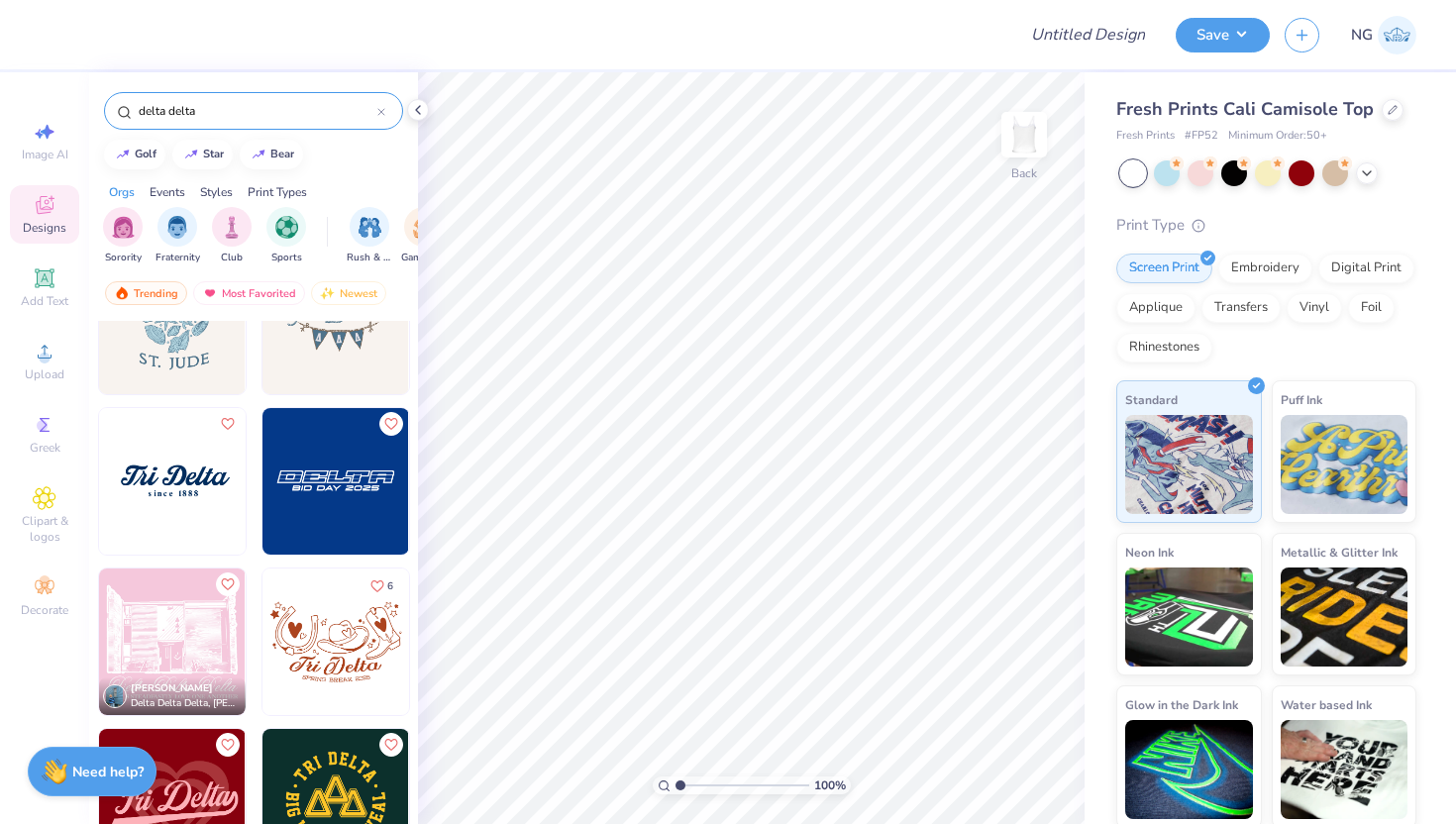 scroll, scrollTop: 0, scrollLeft: 0, axis: both 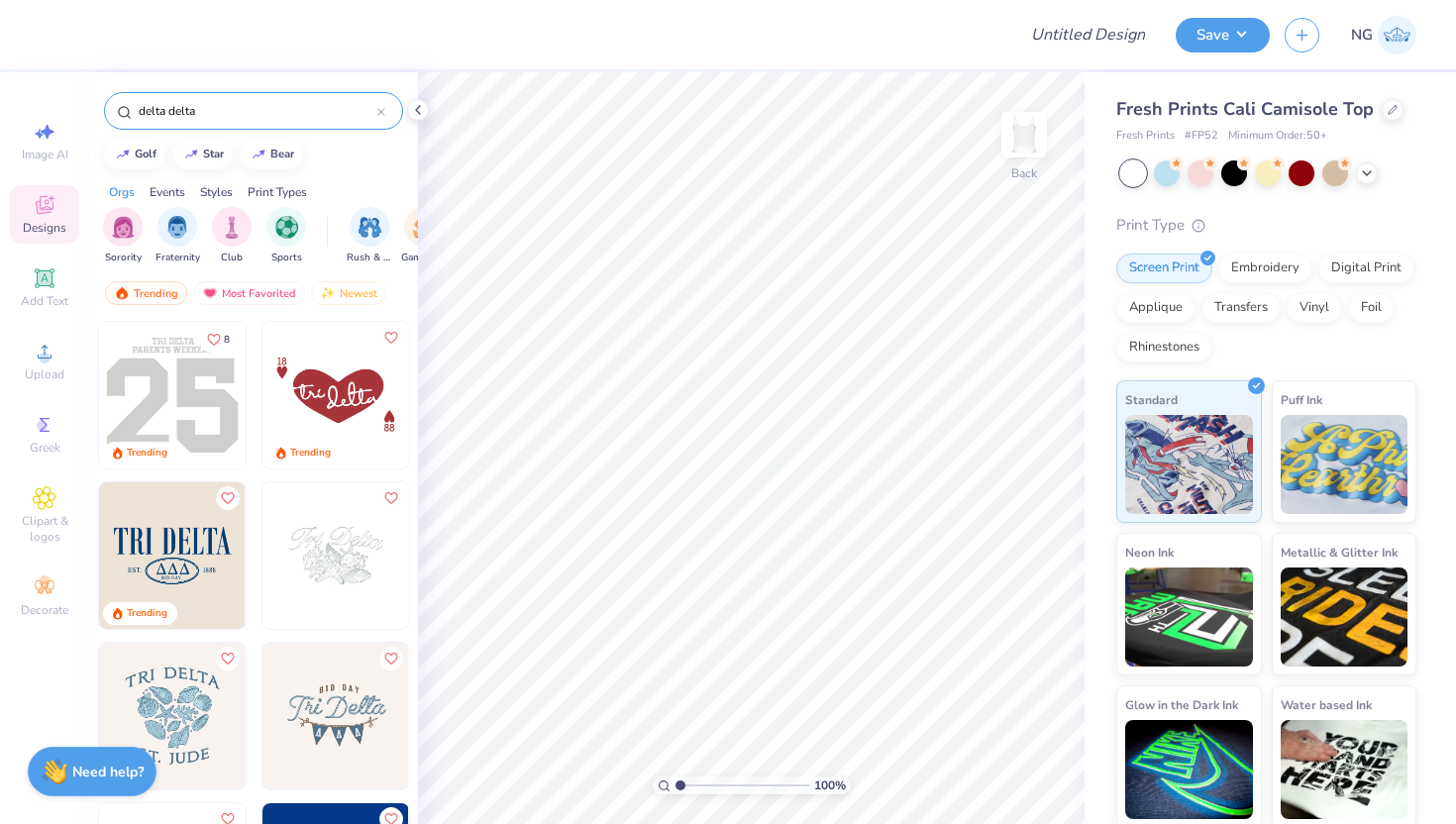 click on "delta delta" at bounding box center [257, 111] 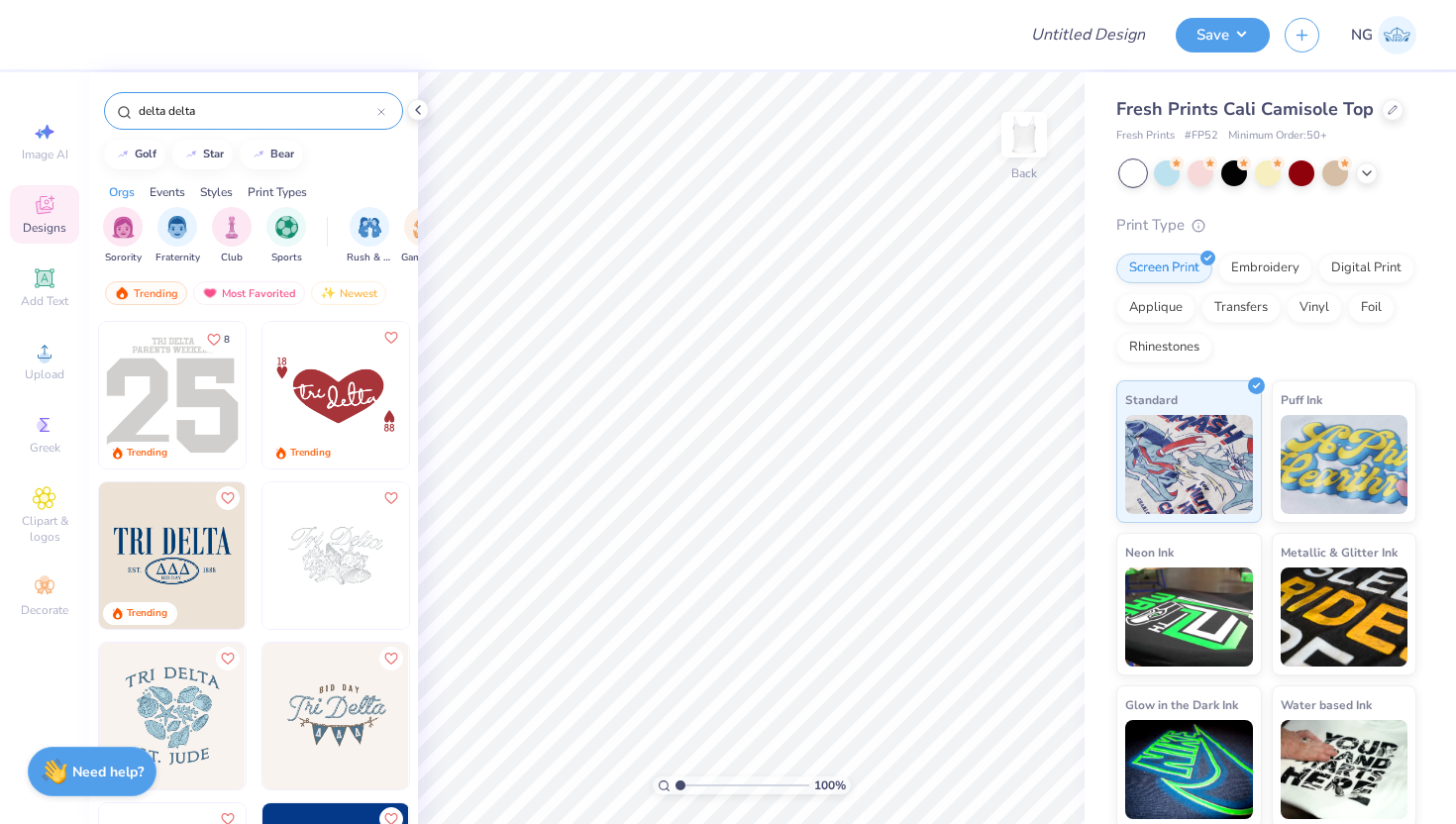 click on "delta delta" at bounding box center [257, 111] 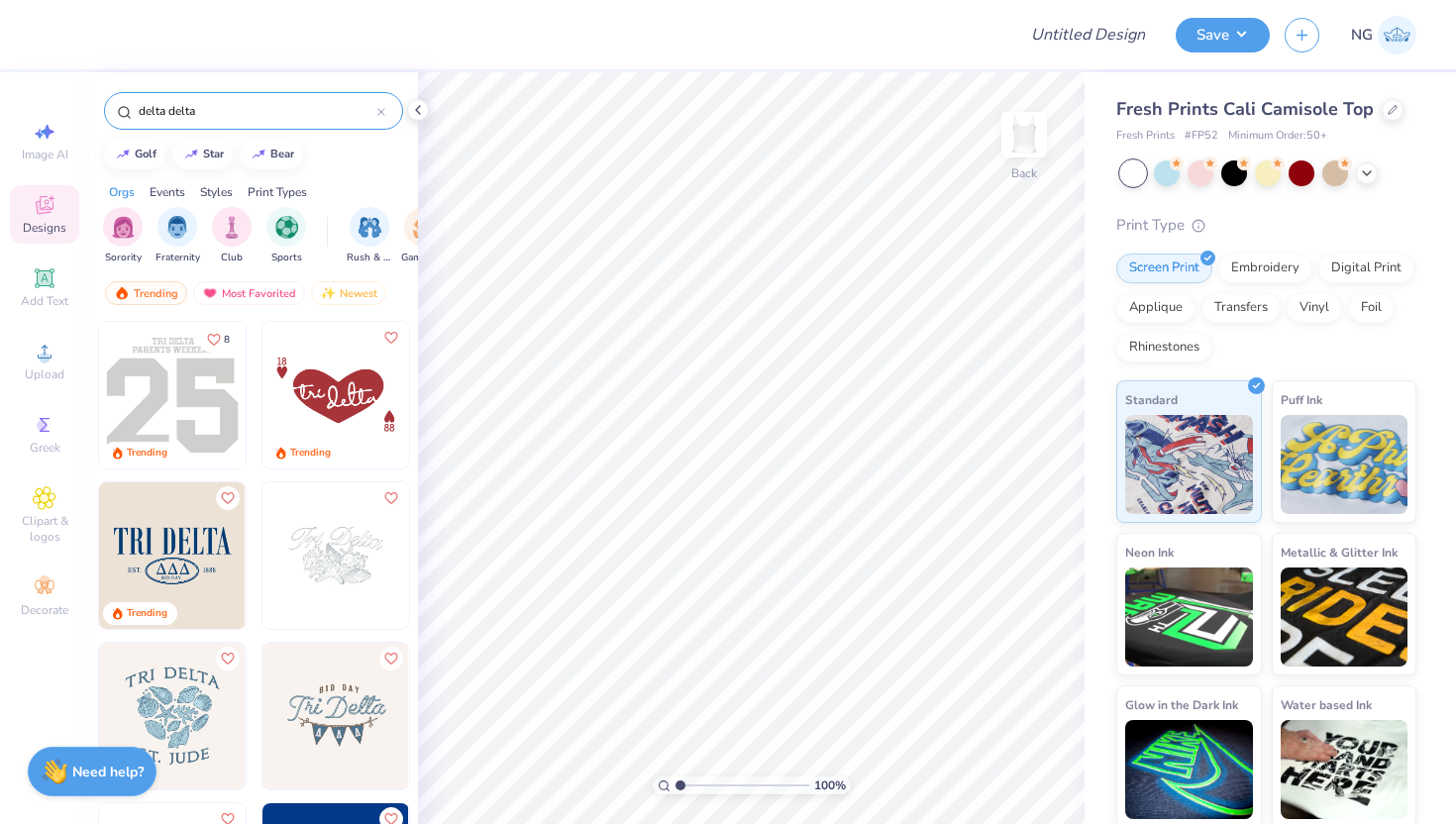 click on "delta delta" at bounding box center (257, 111) 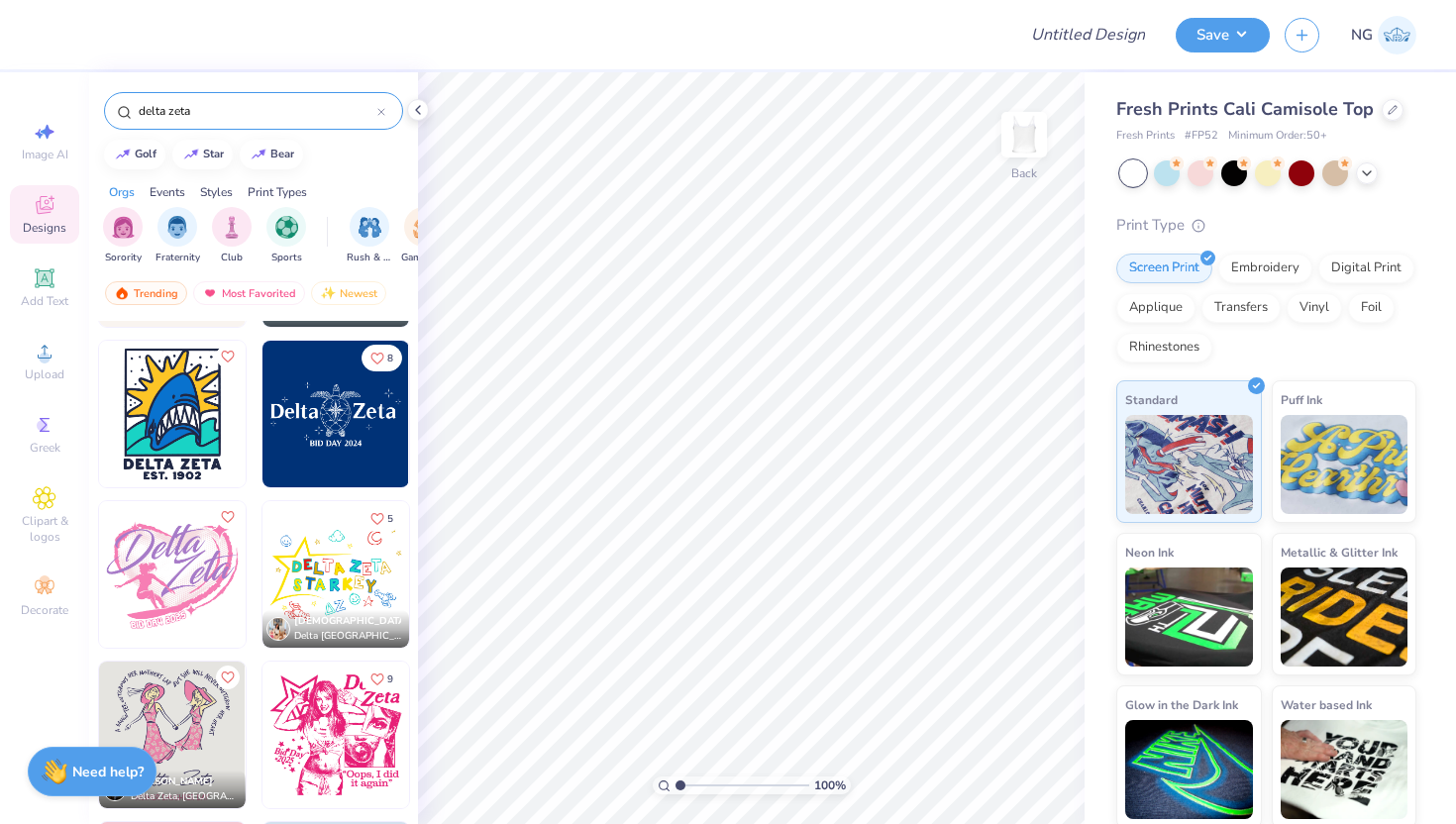 scroll, scrollTop: 5281, scrollLeft: 0, axis: vertical 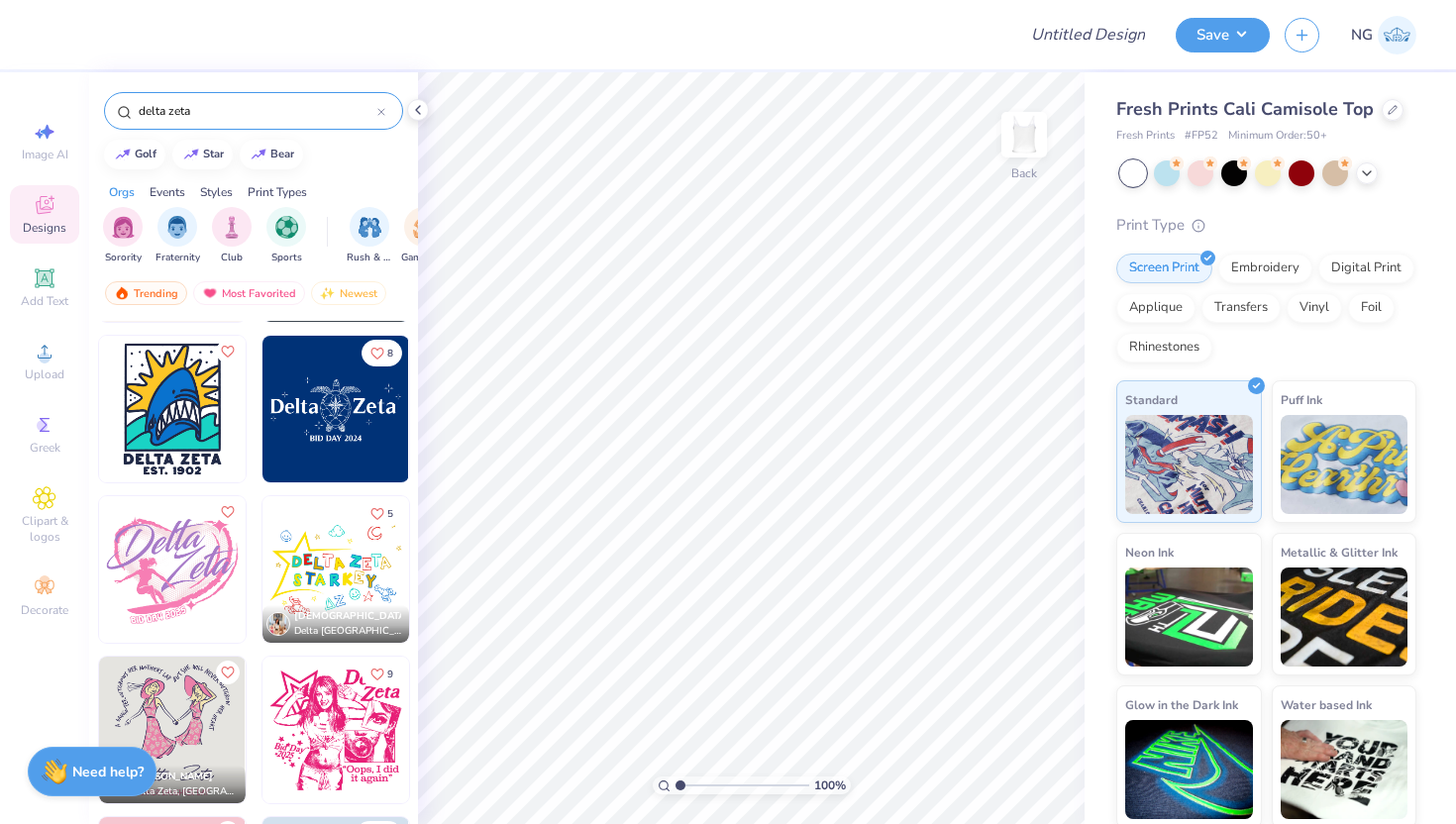 click on "delta zeta" at bounding box center [257, 111] 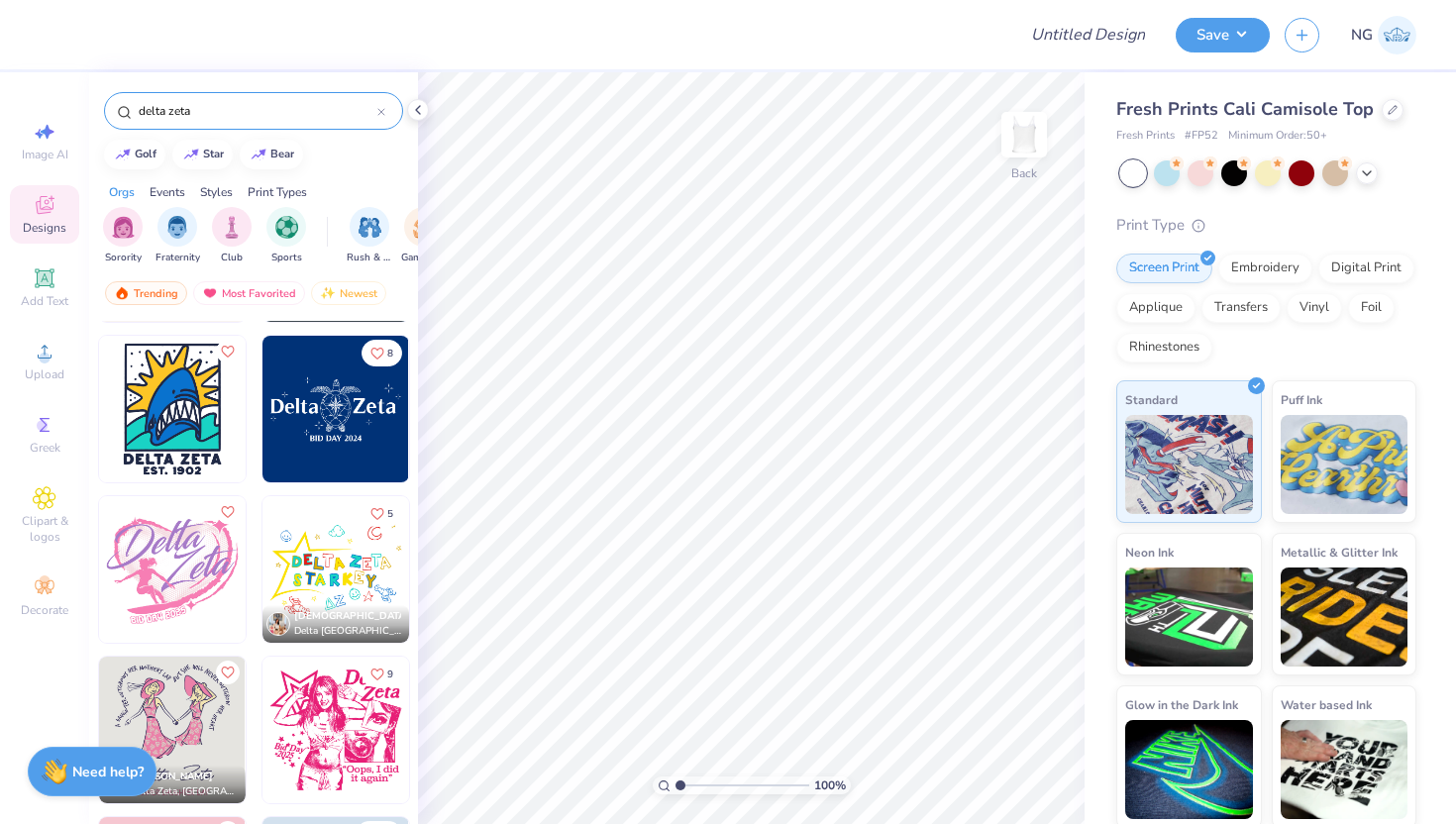 click on "delta zeta" at bounding box center (257, 111) 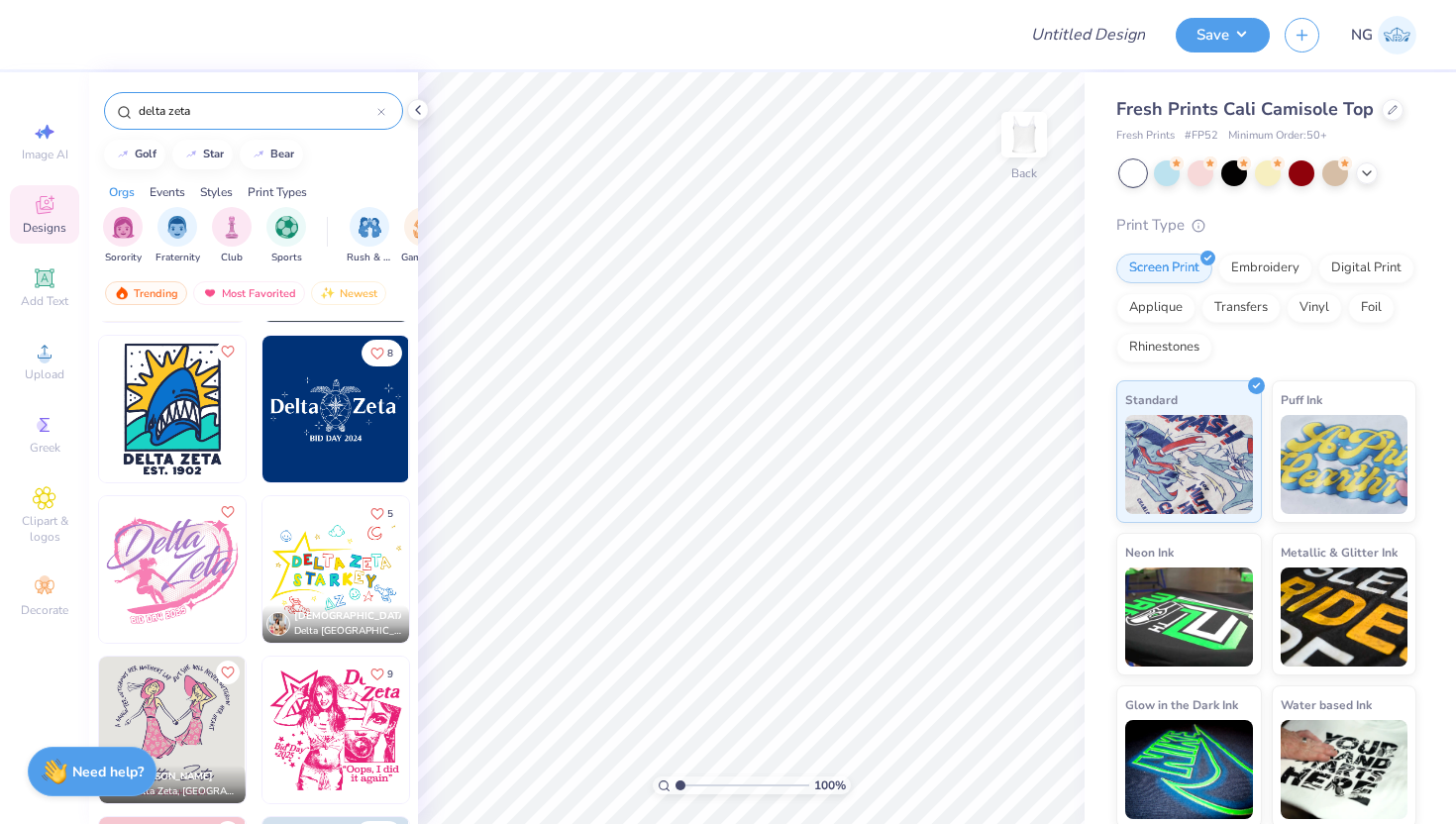click on "delta zeta" at bounding box center (257, 111) 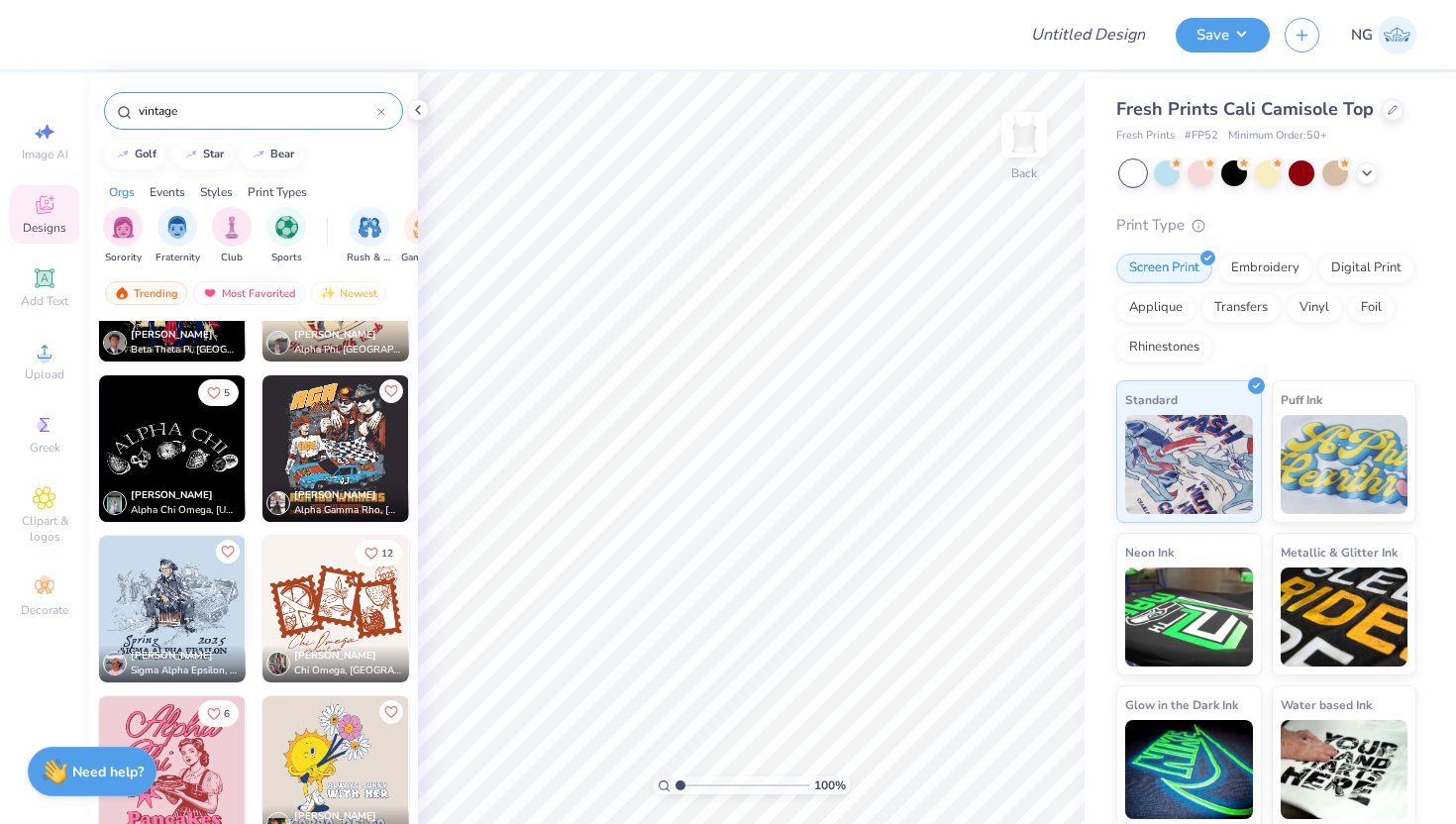 scroll, scrollTop: 884, scrollLeft: 0, axis: vertical 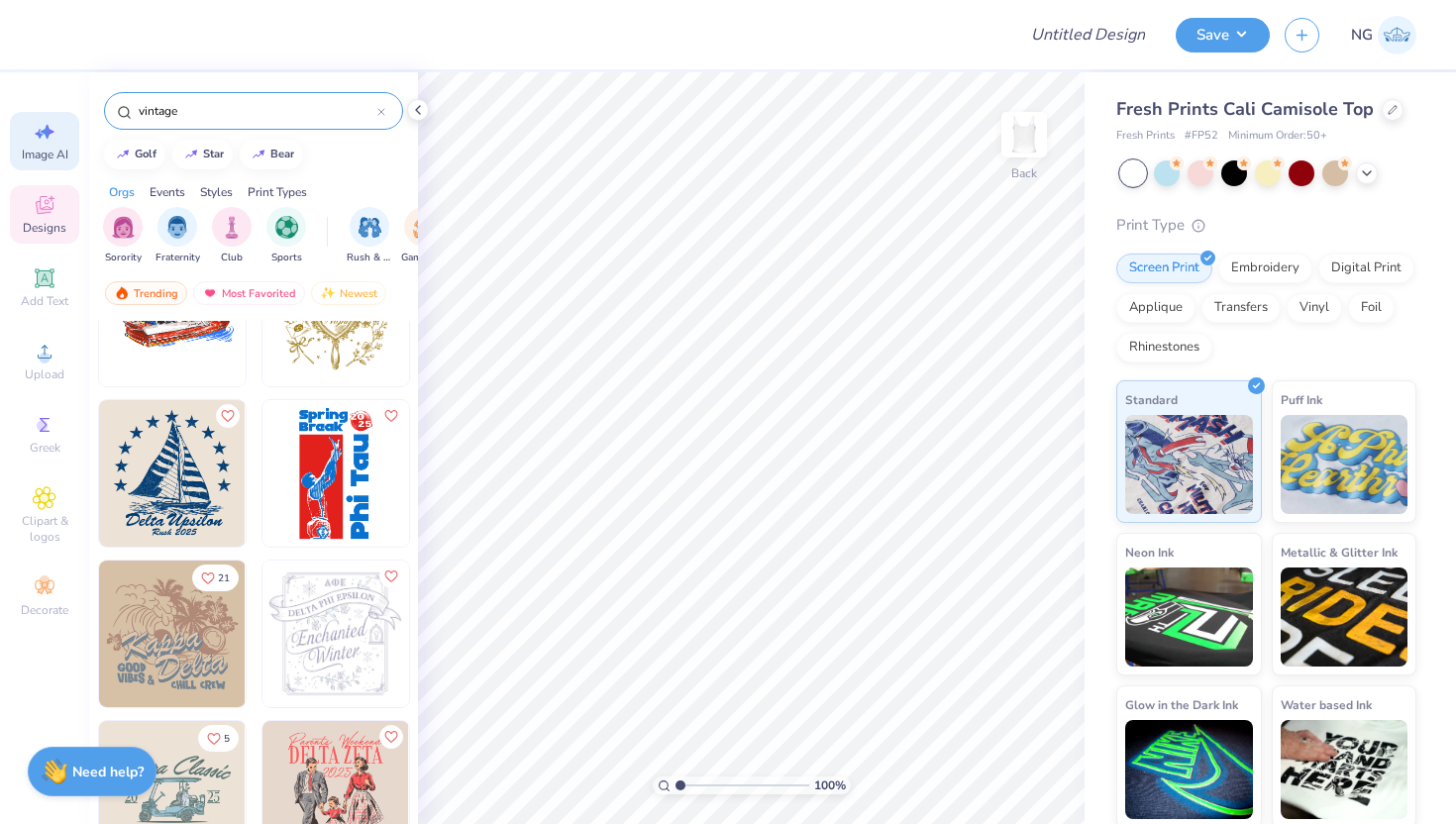 type on "vintage" 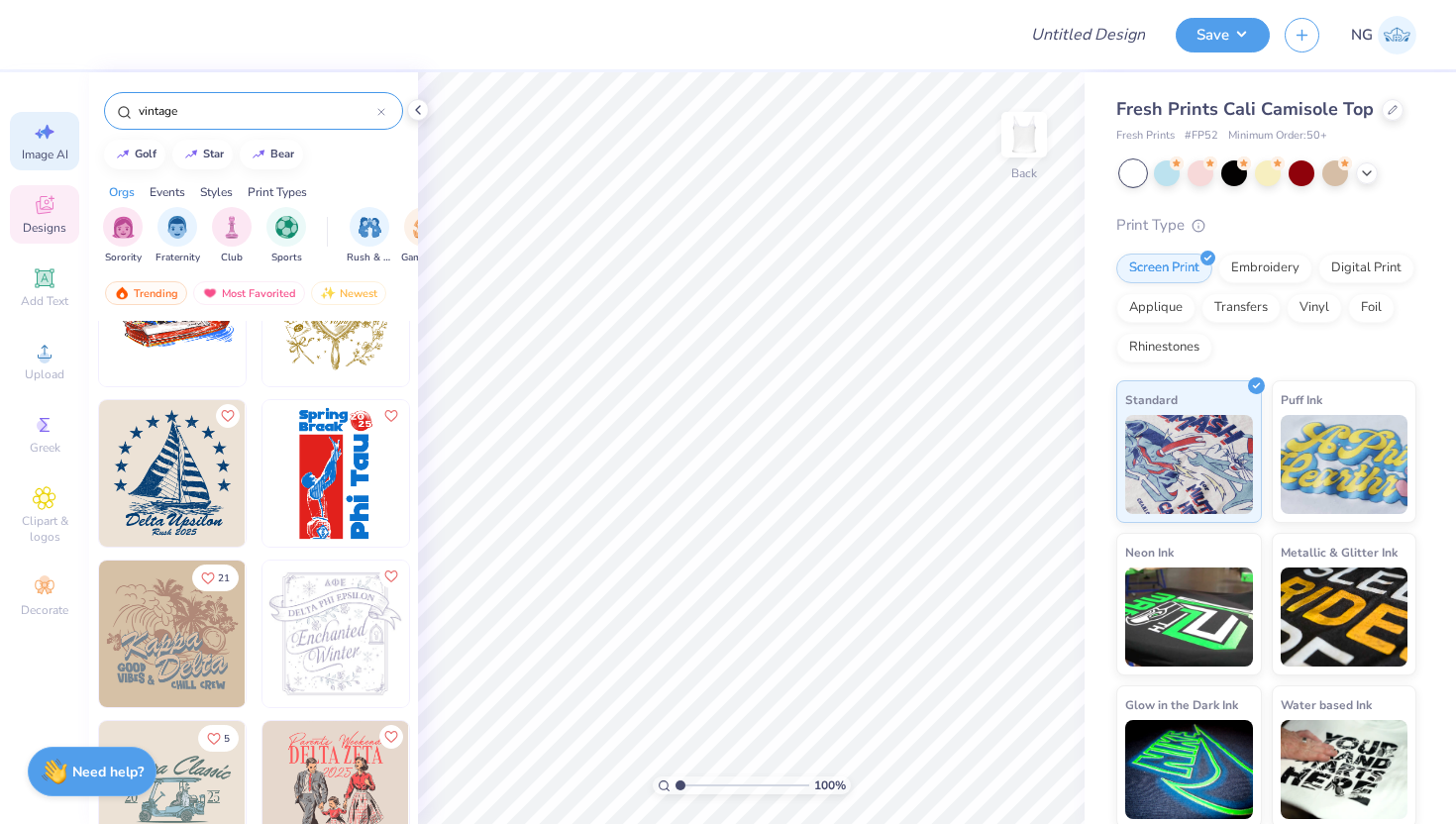 click on "Image AI" at bounding box center (45, 154) 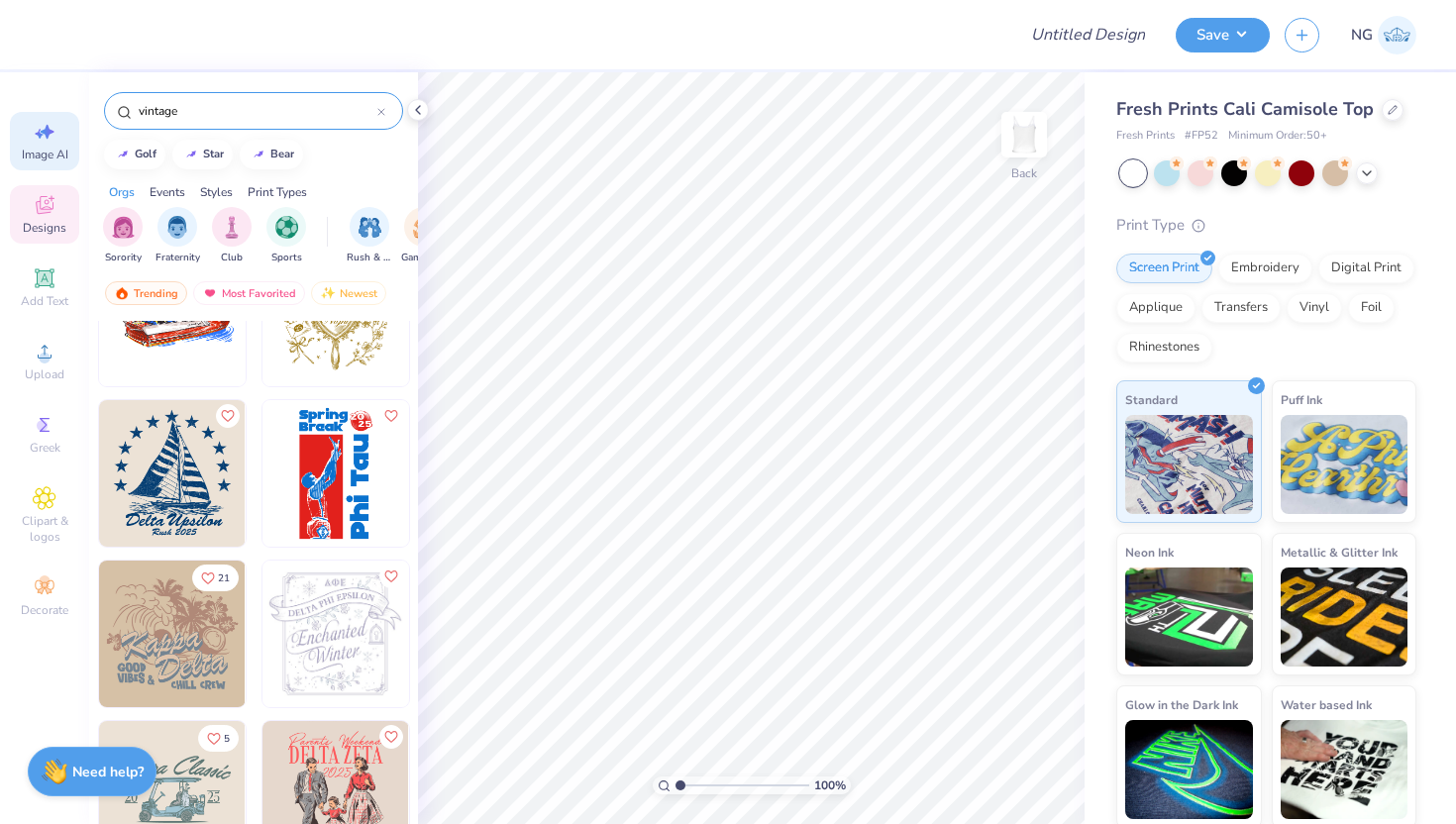 select on "4" 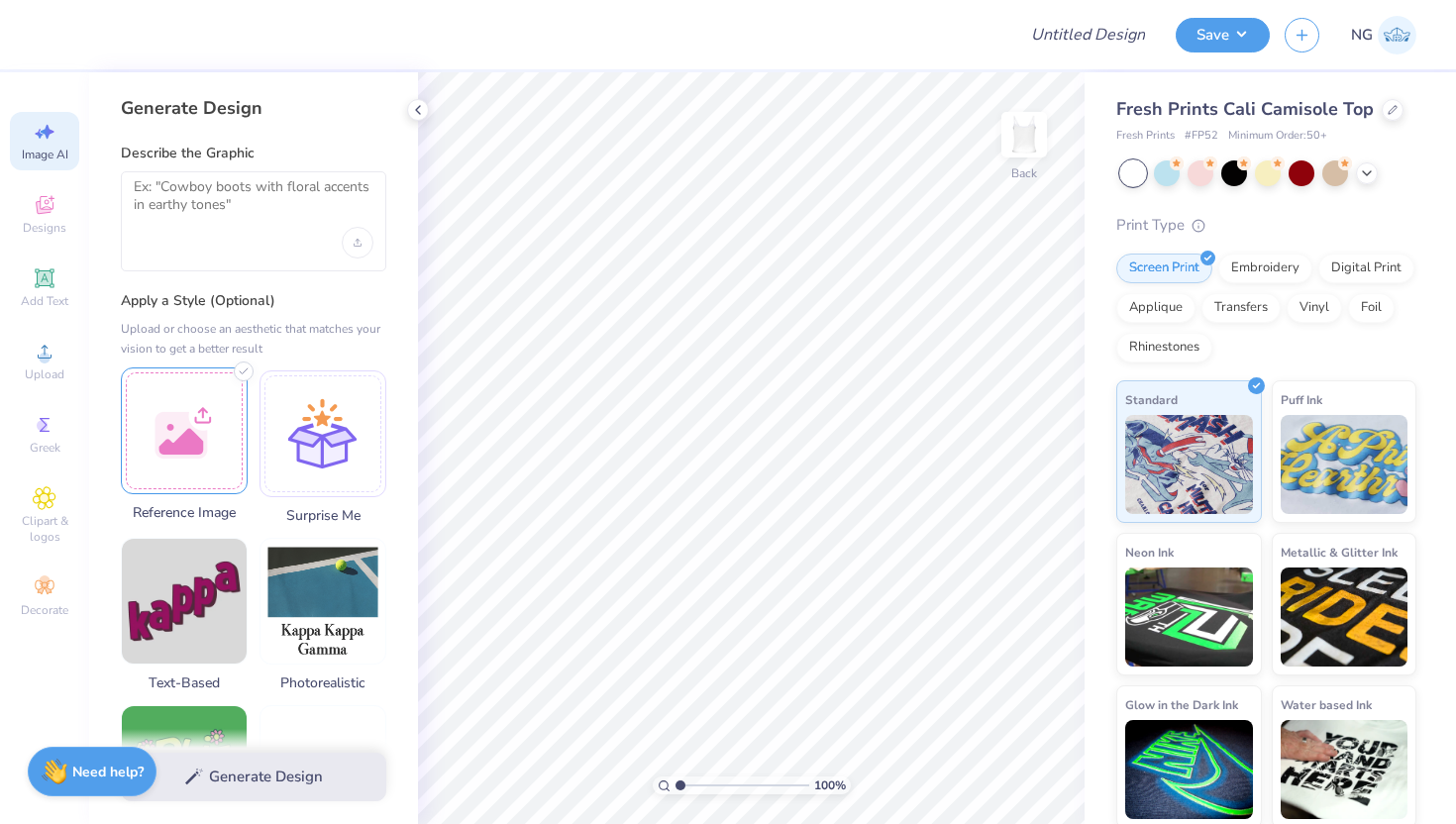 click at bounding box center [184, 431] 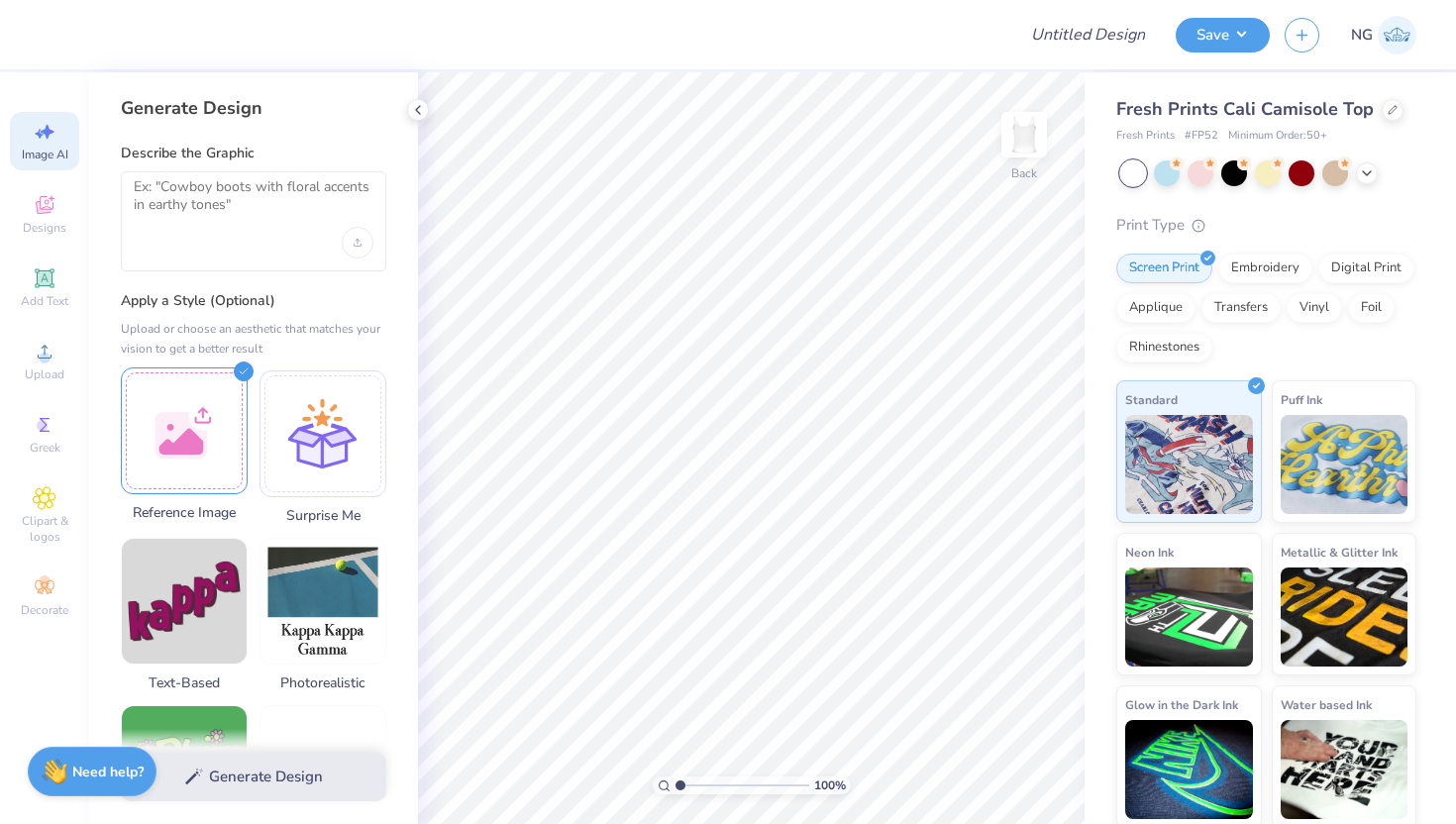 click at bounding box center [184, 431] 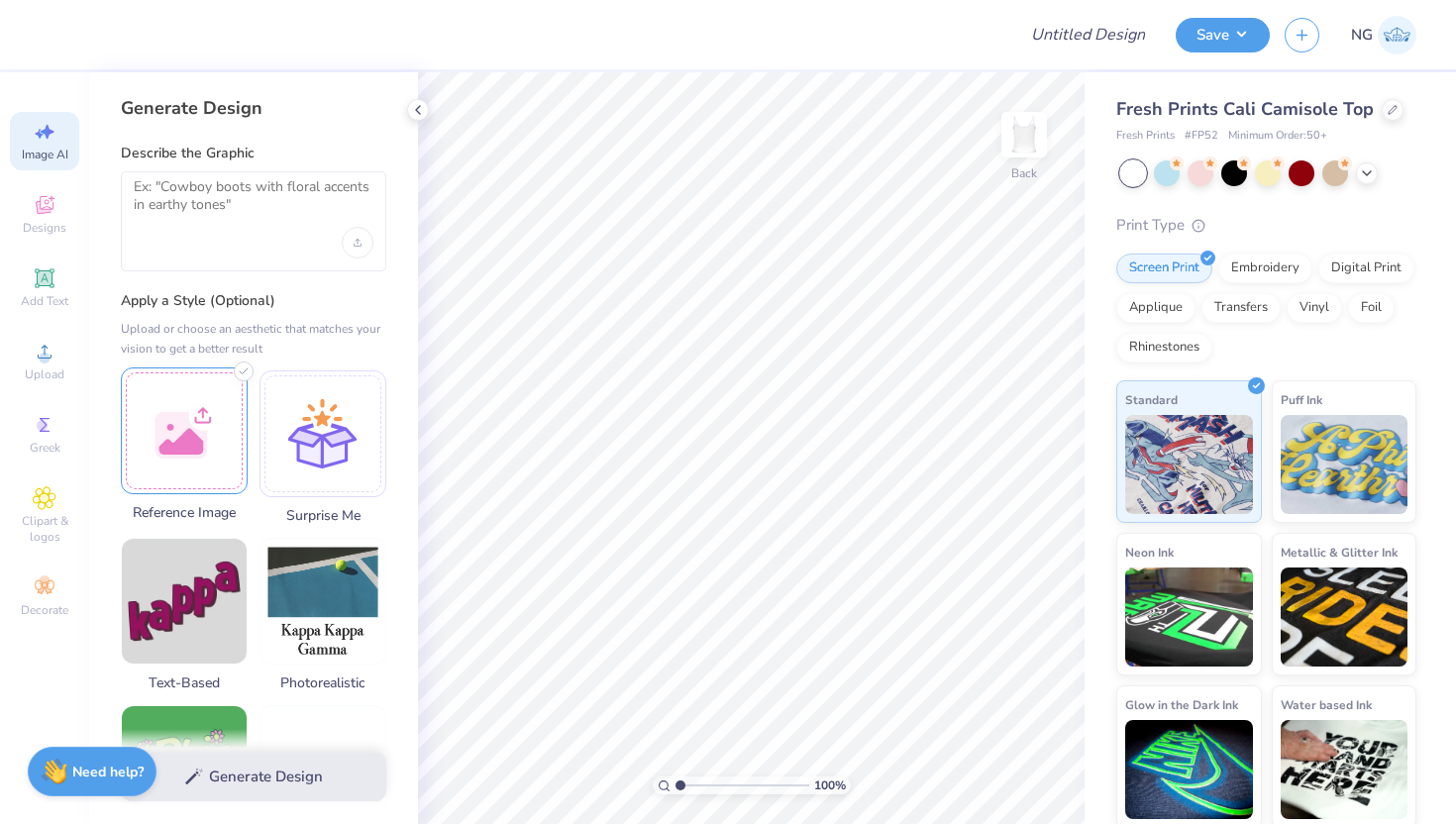 click at bounding box center [184, 431] 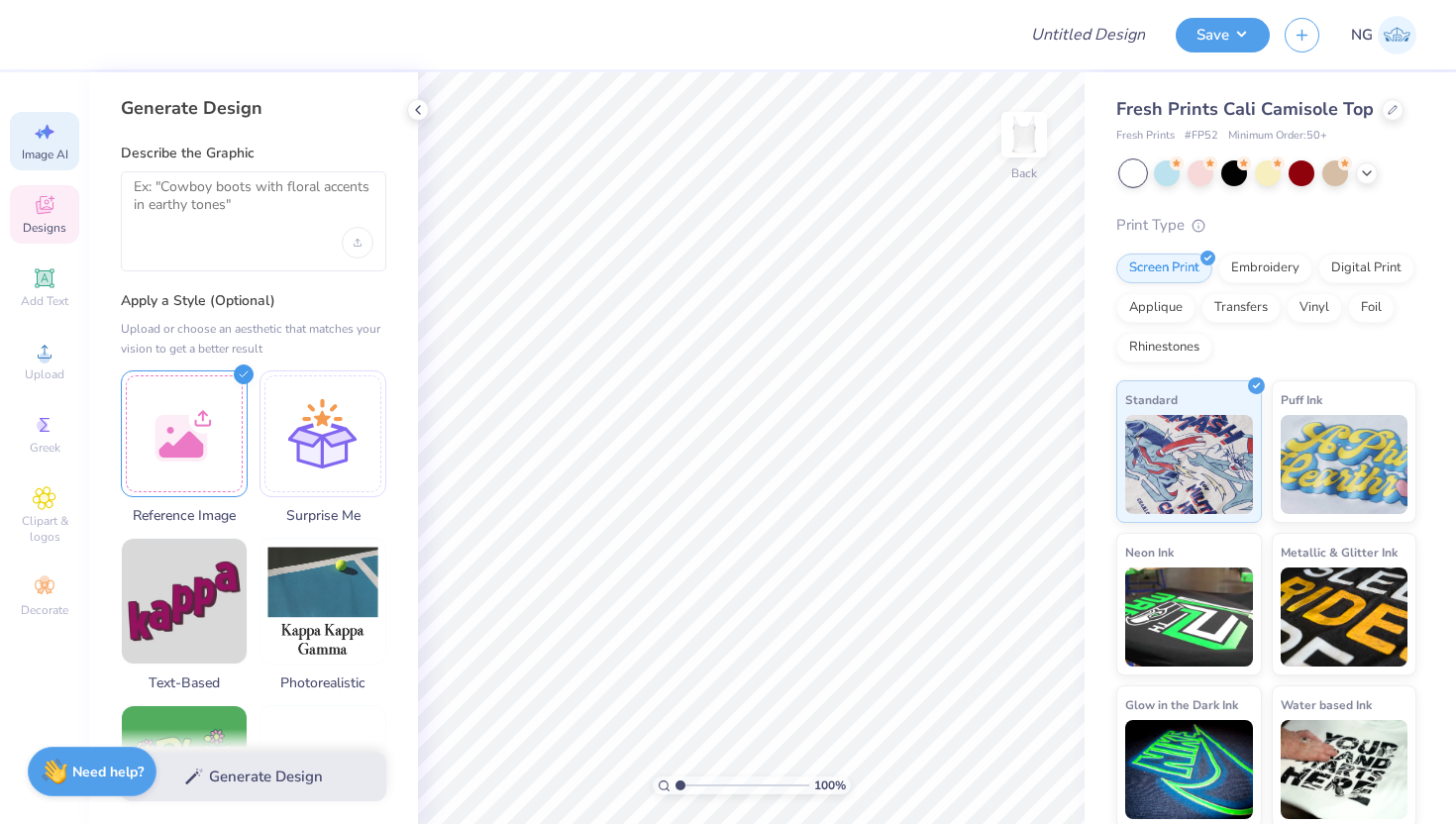 click on "Designs" at bounding box center (45, 228) 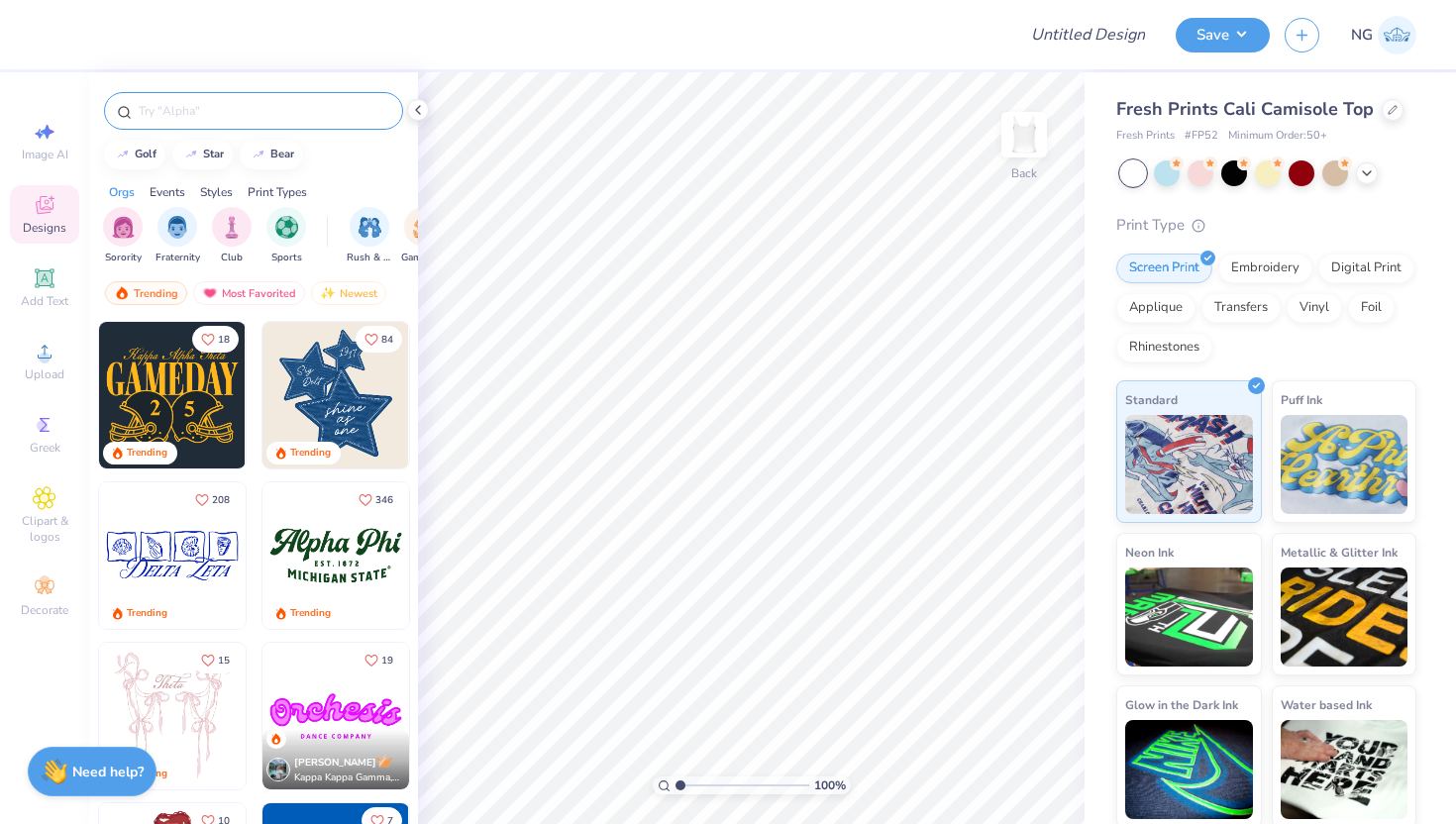 click at bounding box center [263, 111] 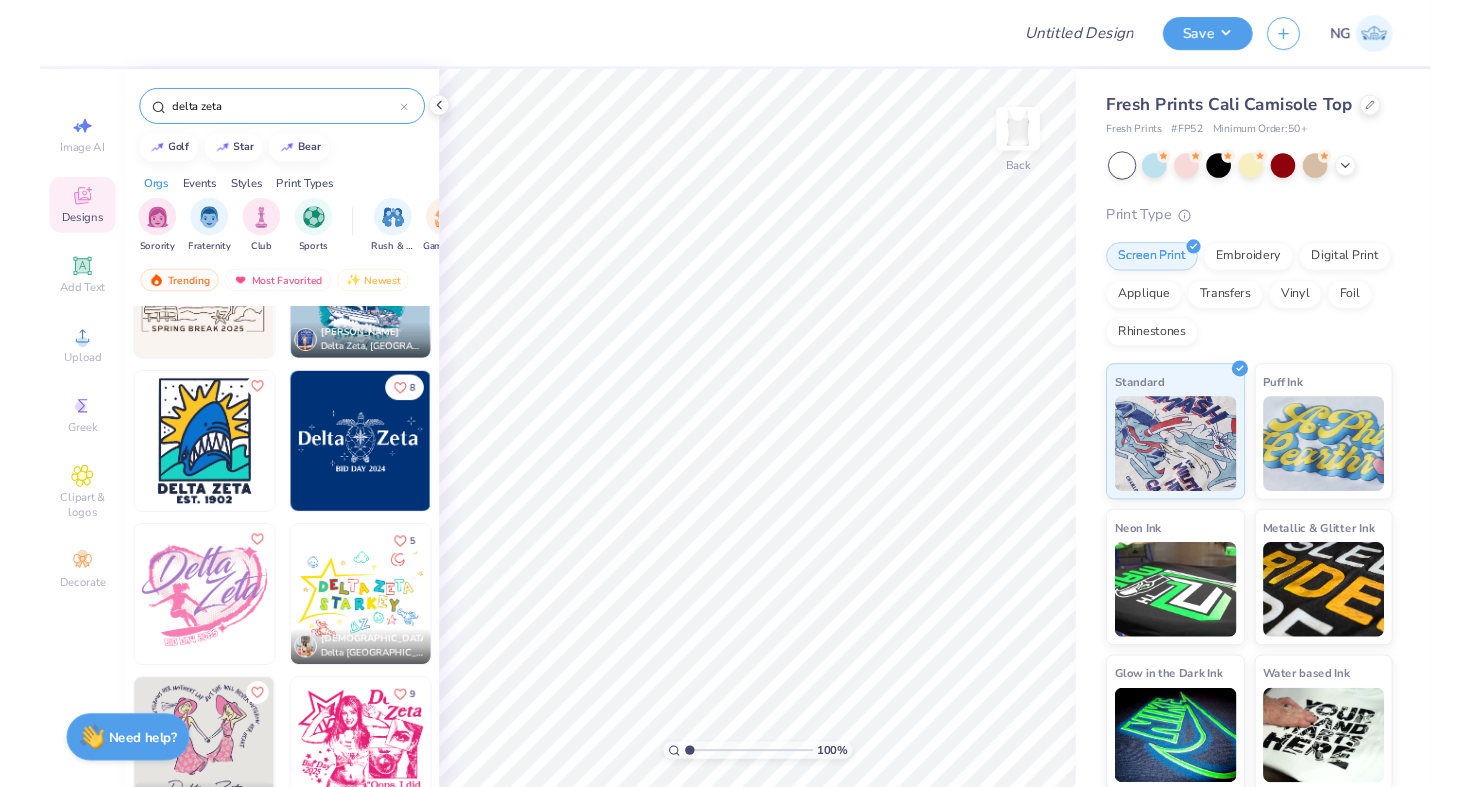 scroll, scrollTop: 5189, scrollLeft: 0, axis: vertical 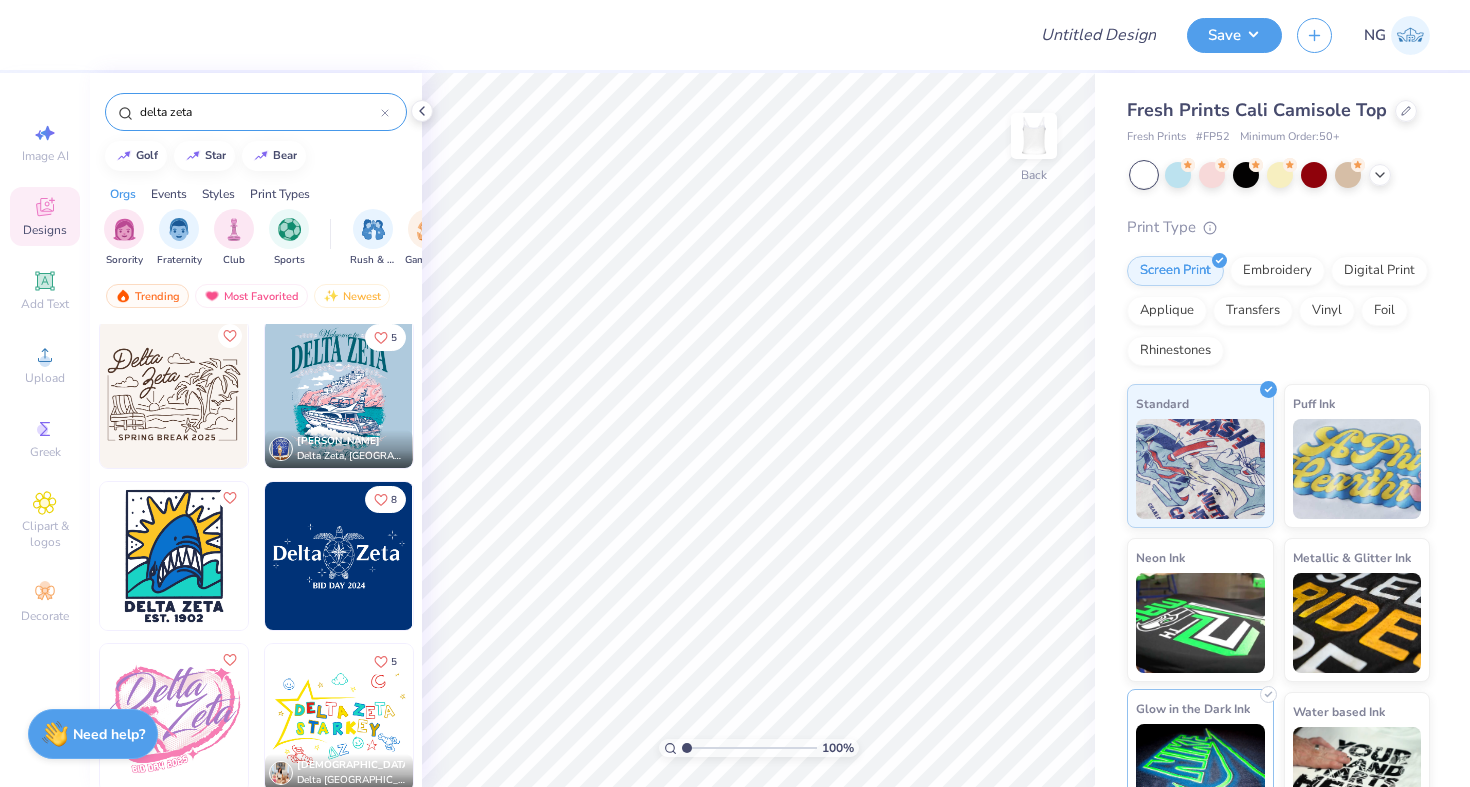type on "delta zeta" 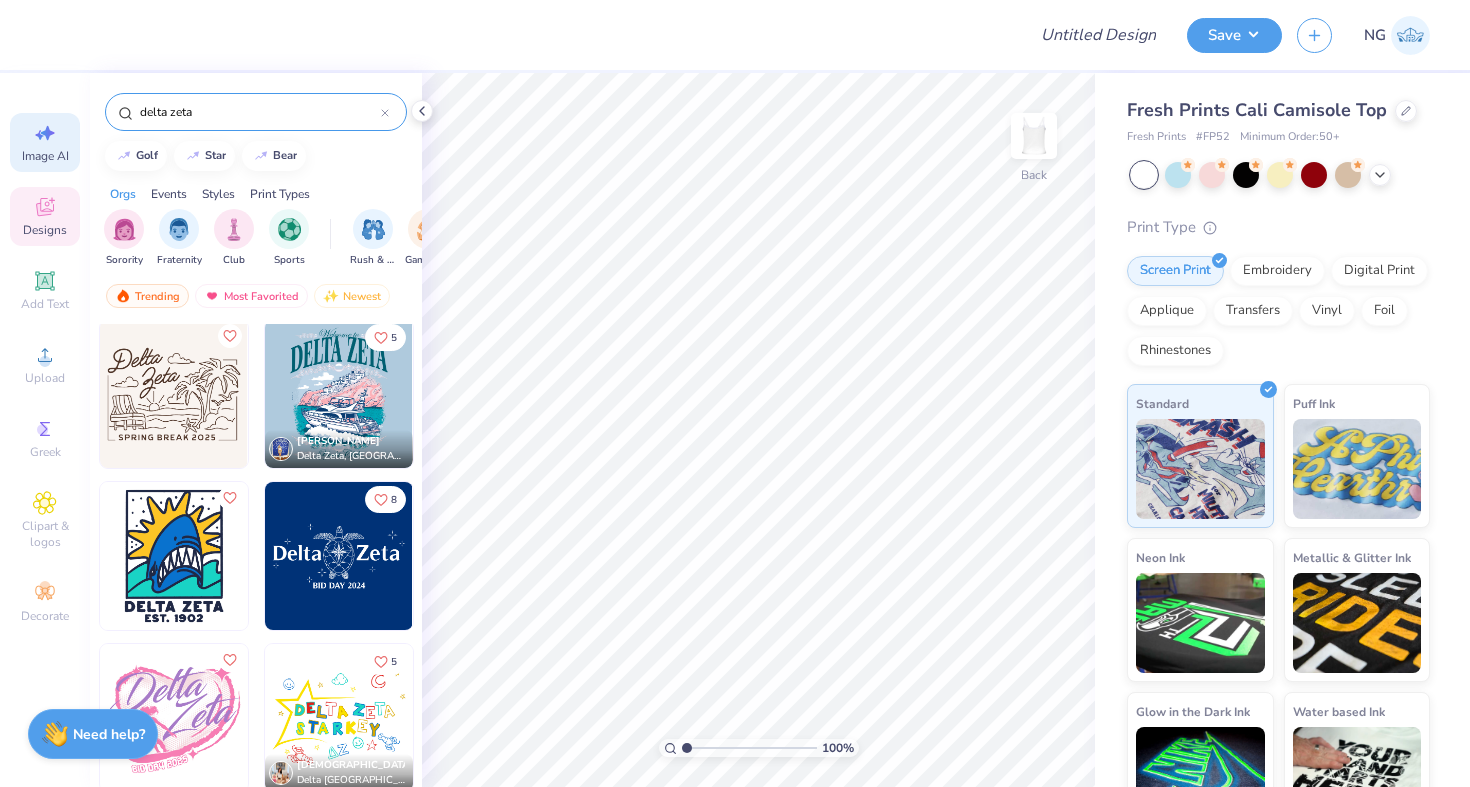 click 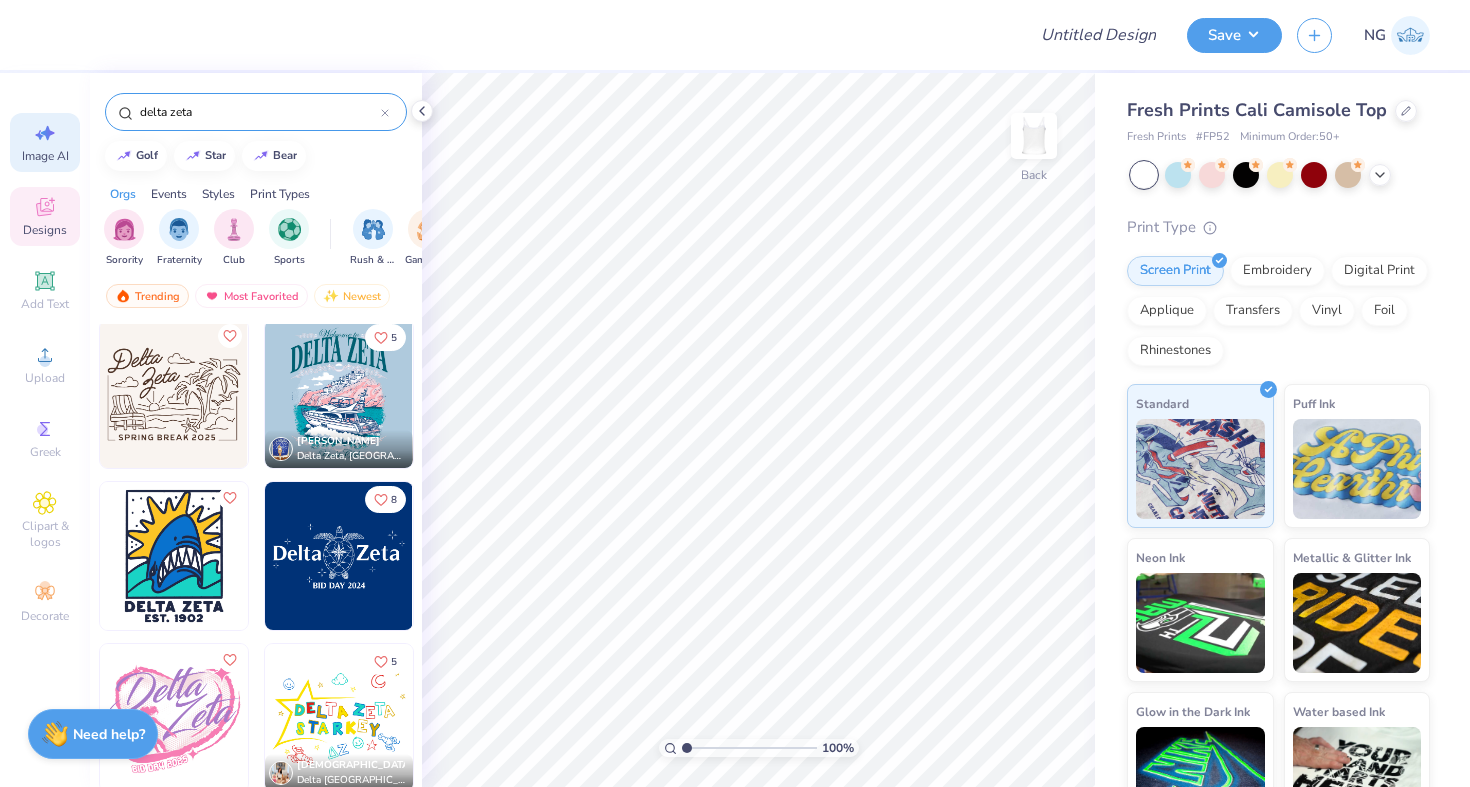 select on "4" 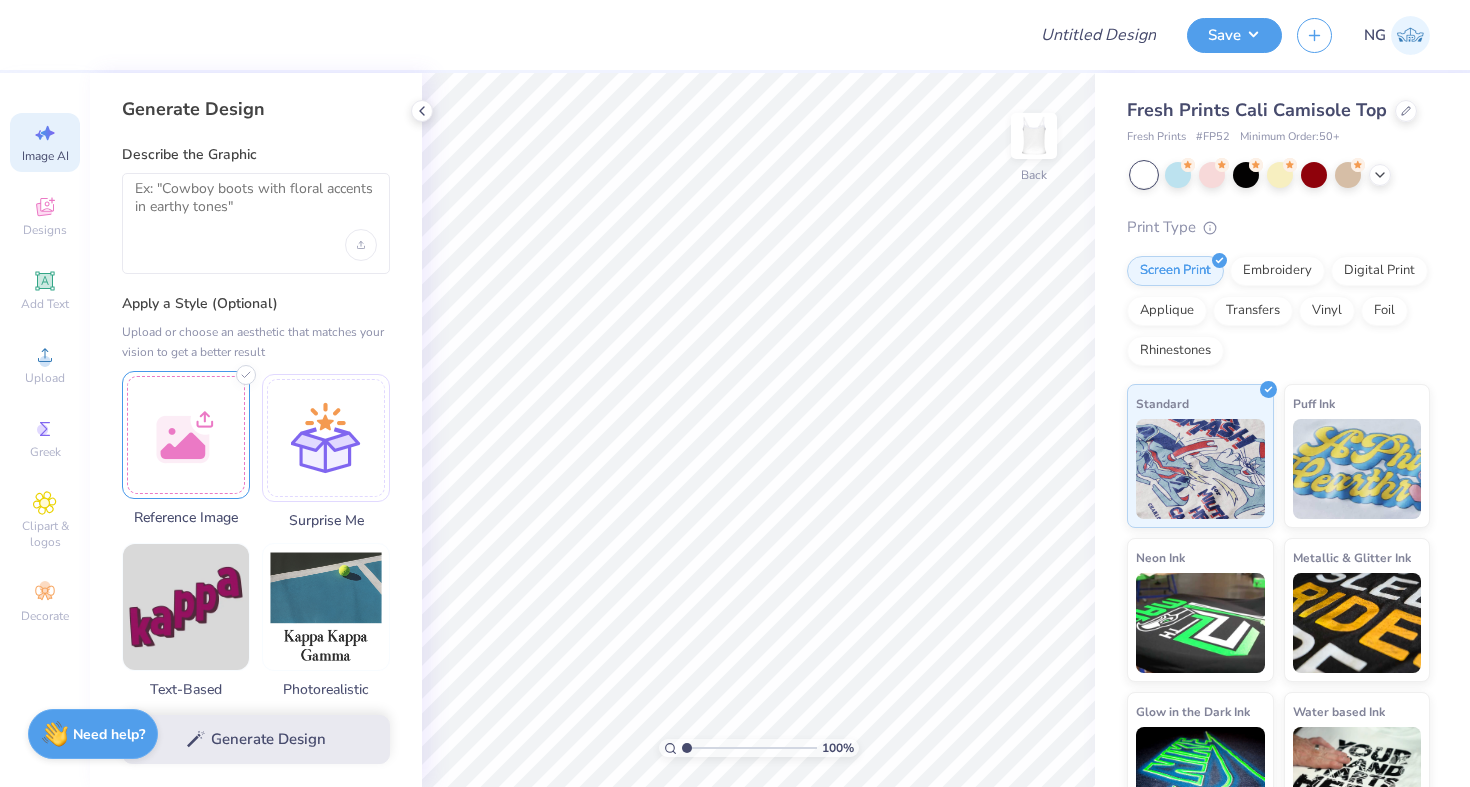 click at bounding box center (186, 435) 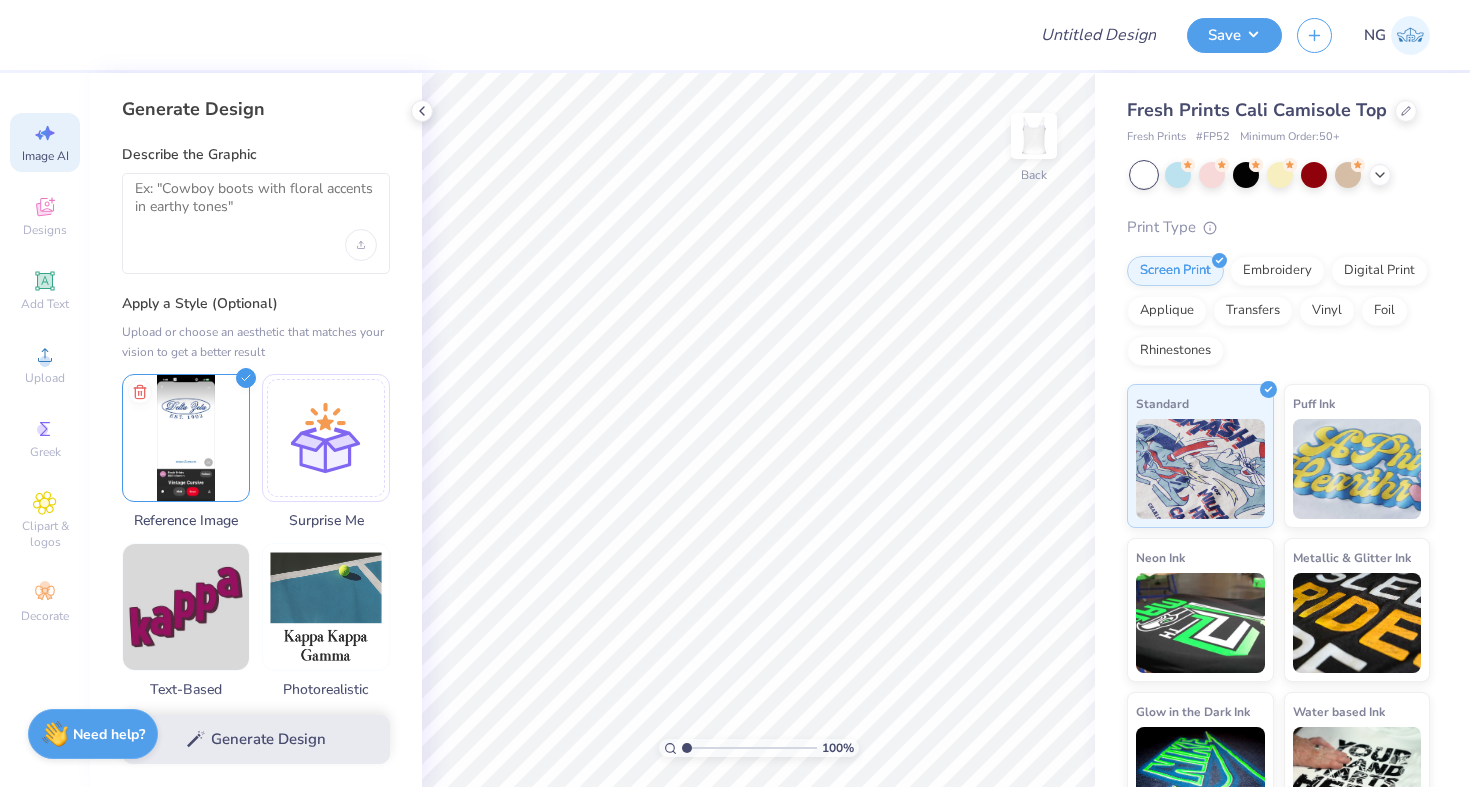 drag, startPoint x: 106, startPoint y: 203, endPoint x: 133, endPoint y: 203, distance: 27 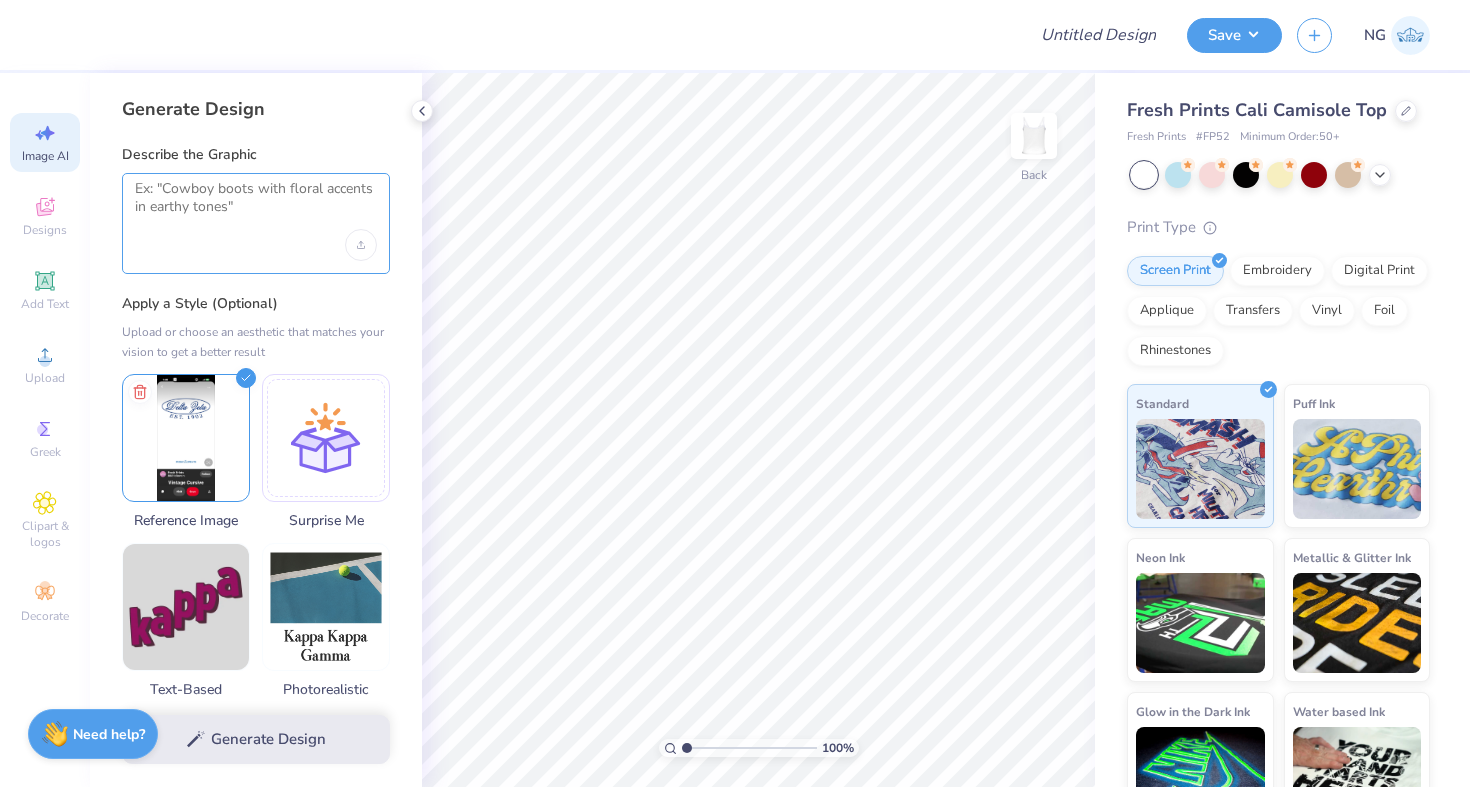 click at bounding box center (256, 205) 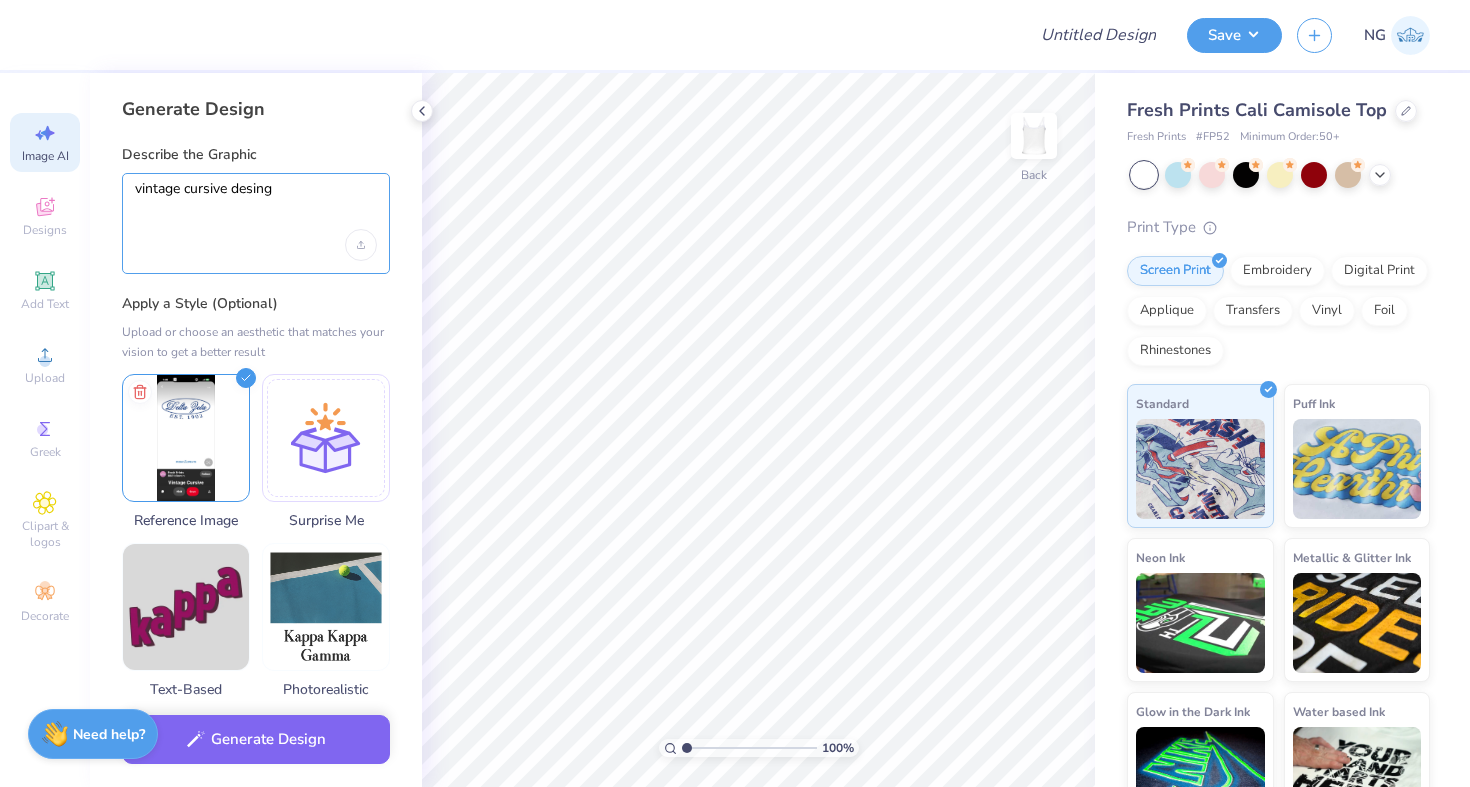 click on "vintage cursive desing" at bounding box center (256, 205) 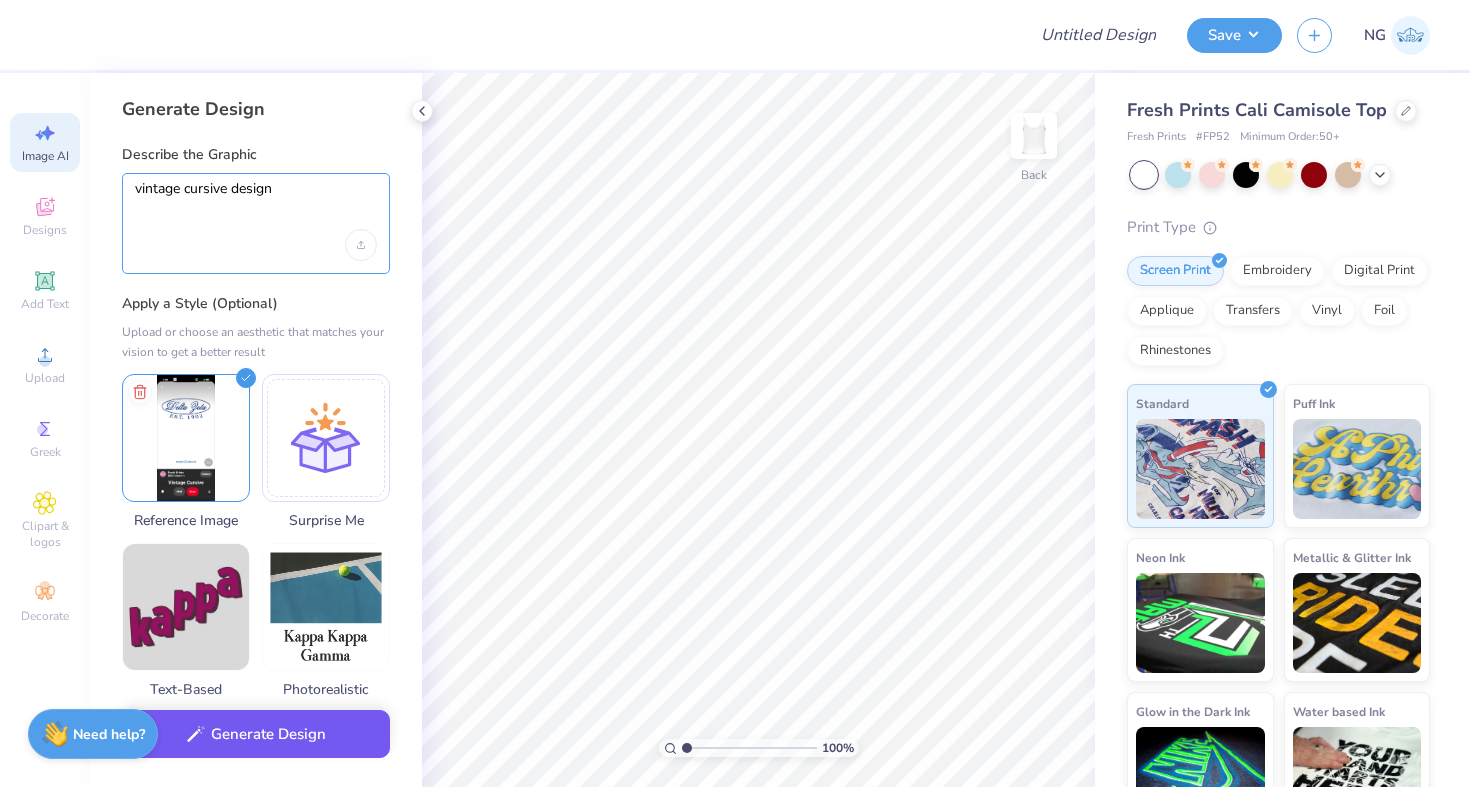 type on "vintage cursive design" 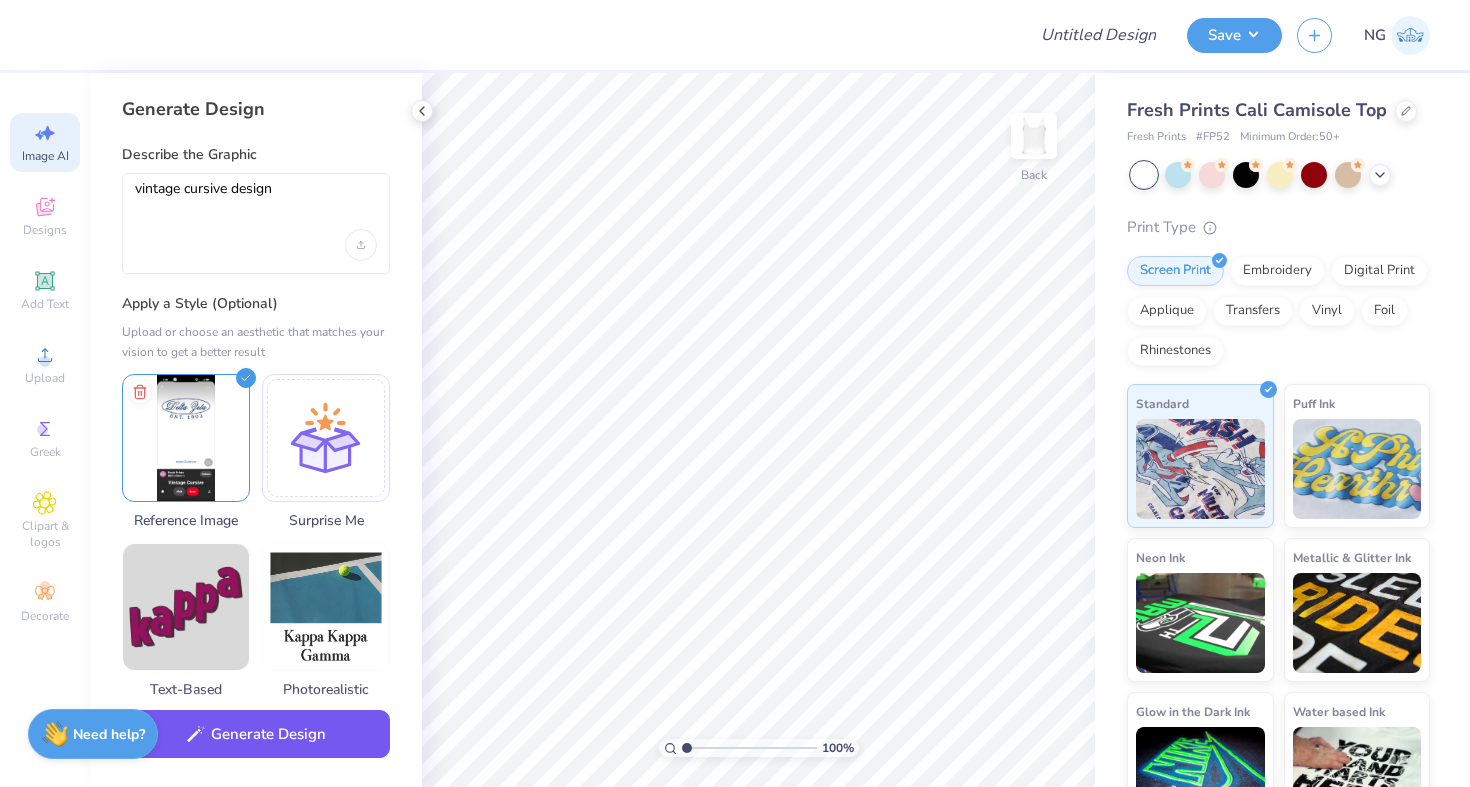 click on "Generate Design" at bounding box center [256, 734] 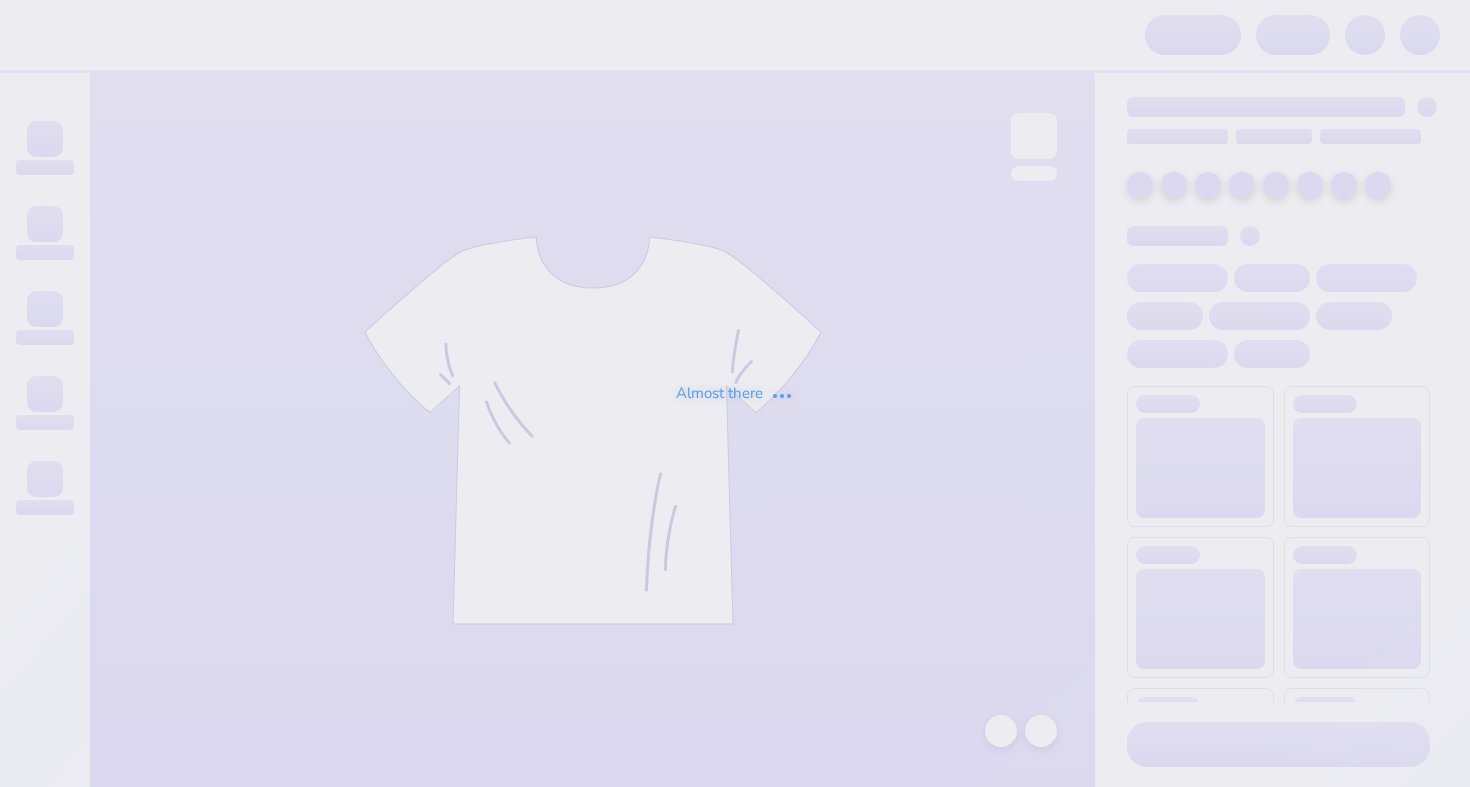 scroll, scrollTop: 0, scrollLeft: 0, axis: both 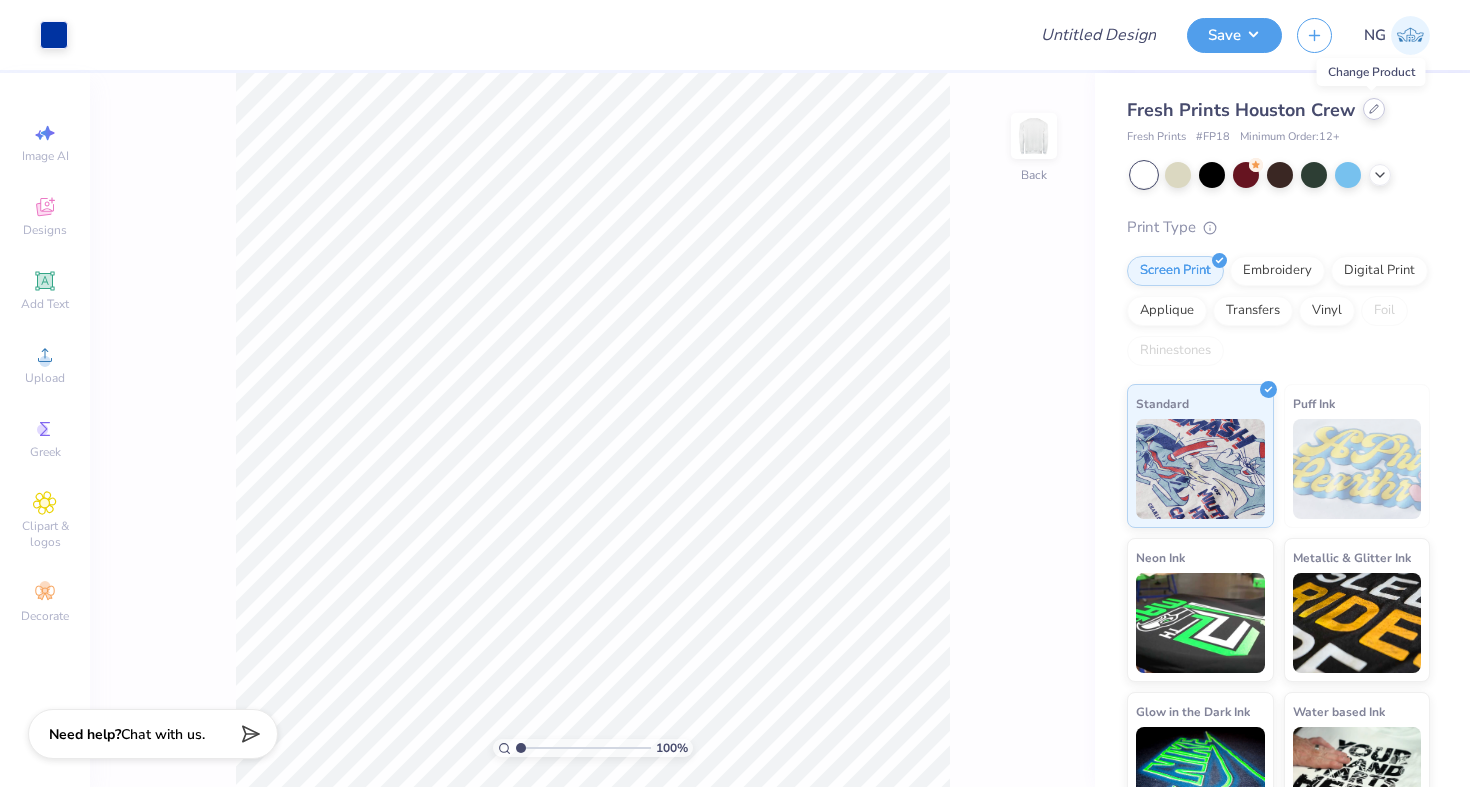 click at bounding box center [1374, 109] 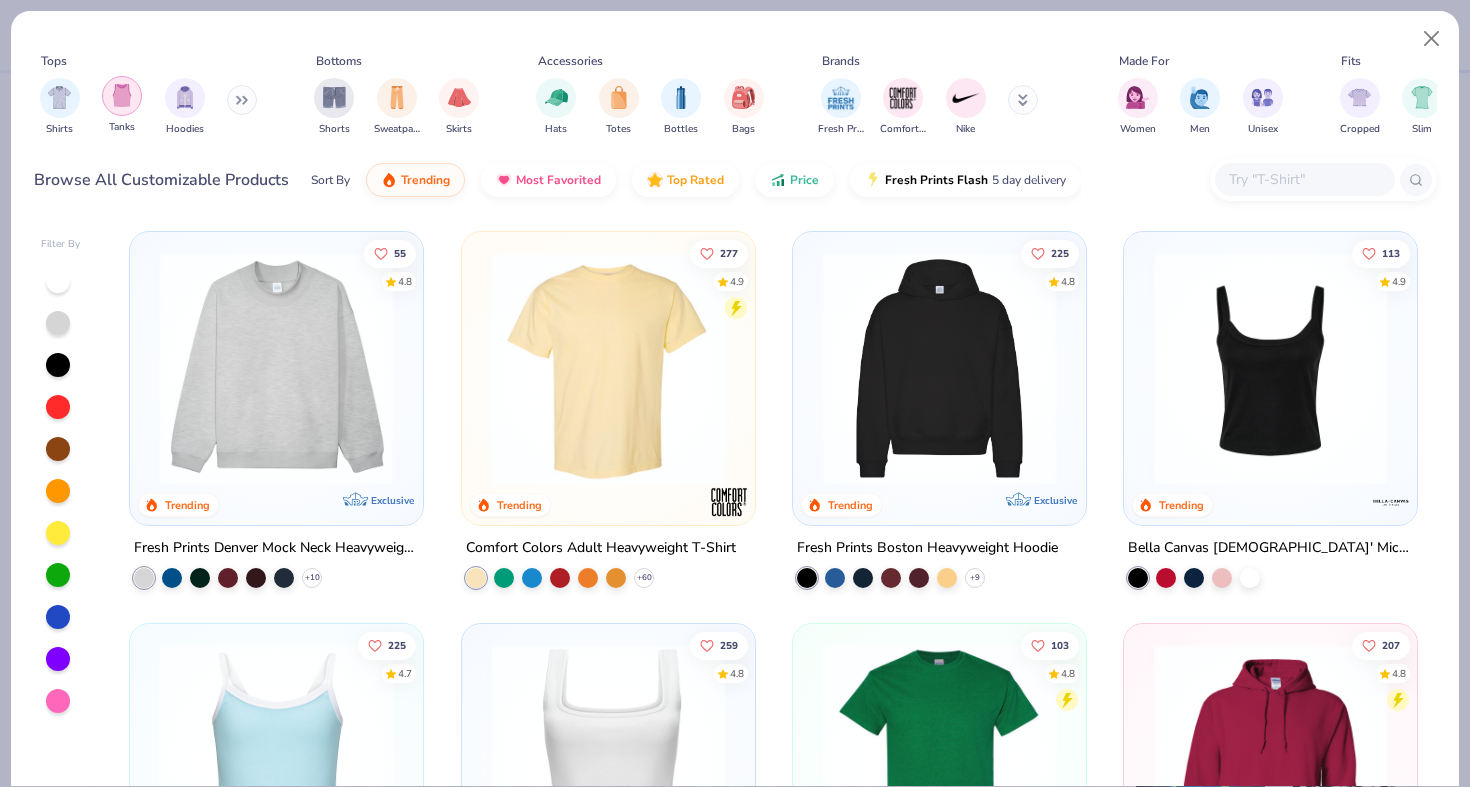 click at bounding box center [122, 96] 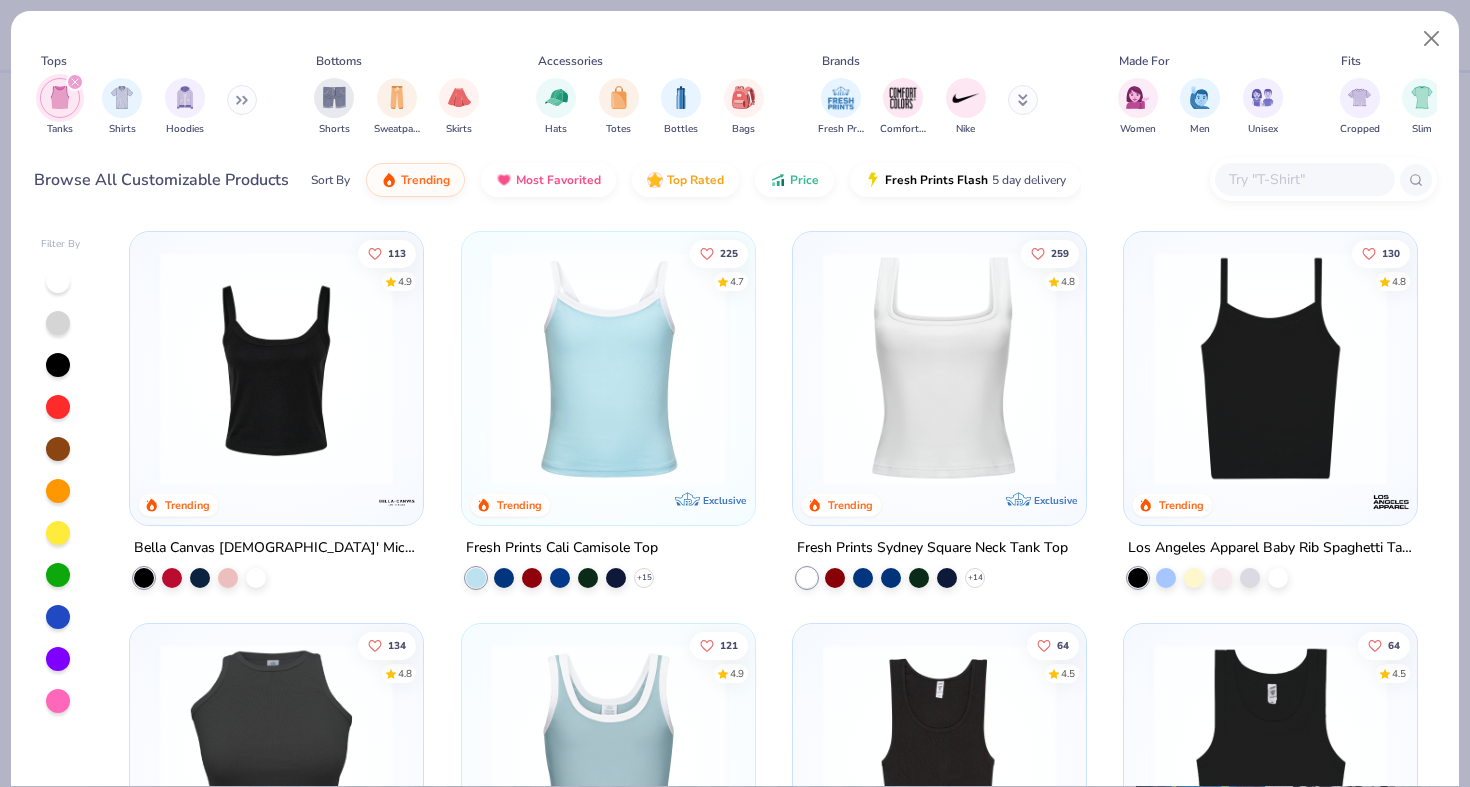 click at bounding box center [608, 368] 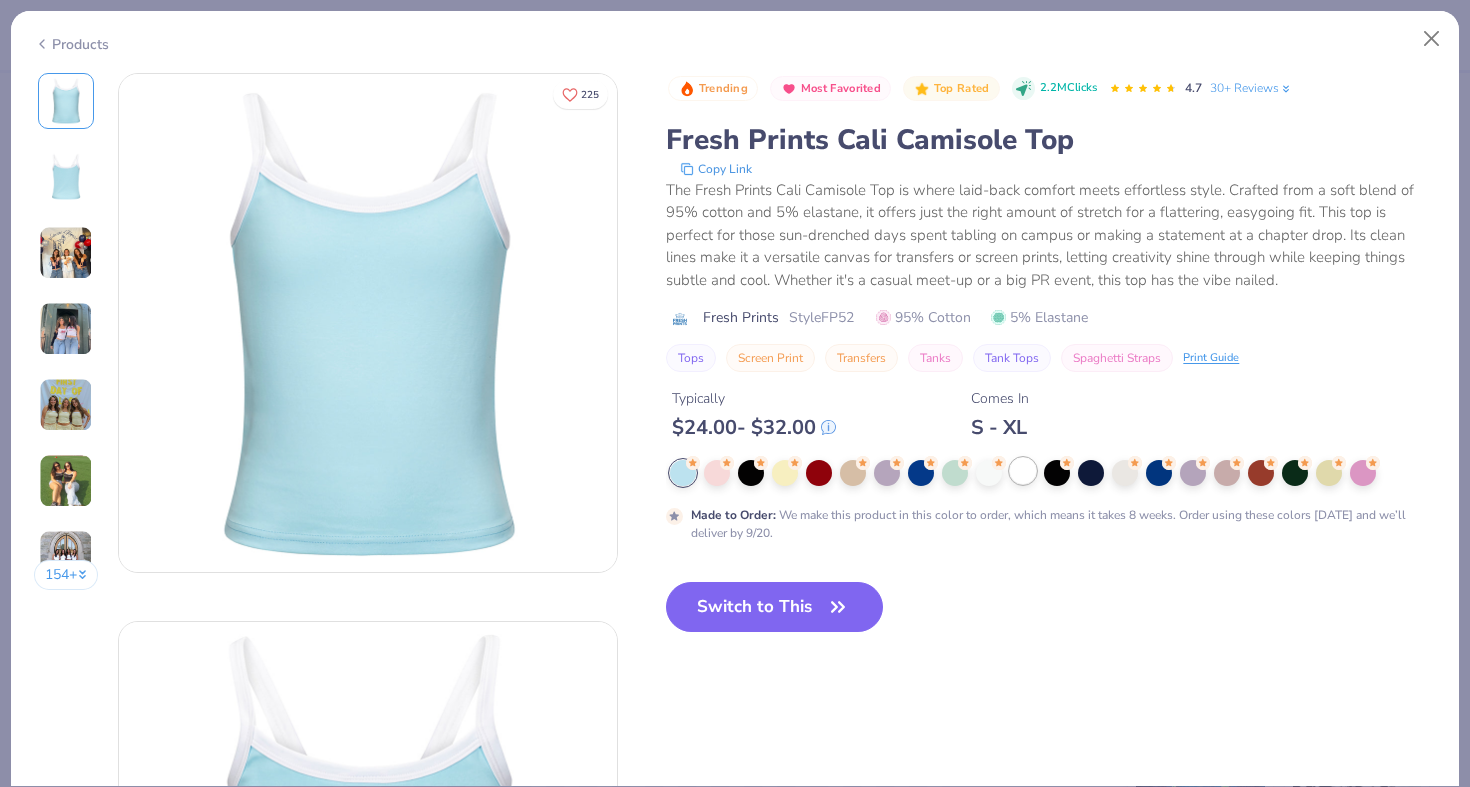 click at bounding box center (1023, 471) 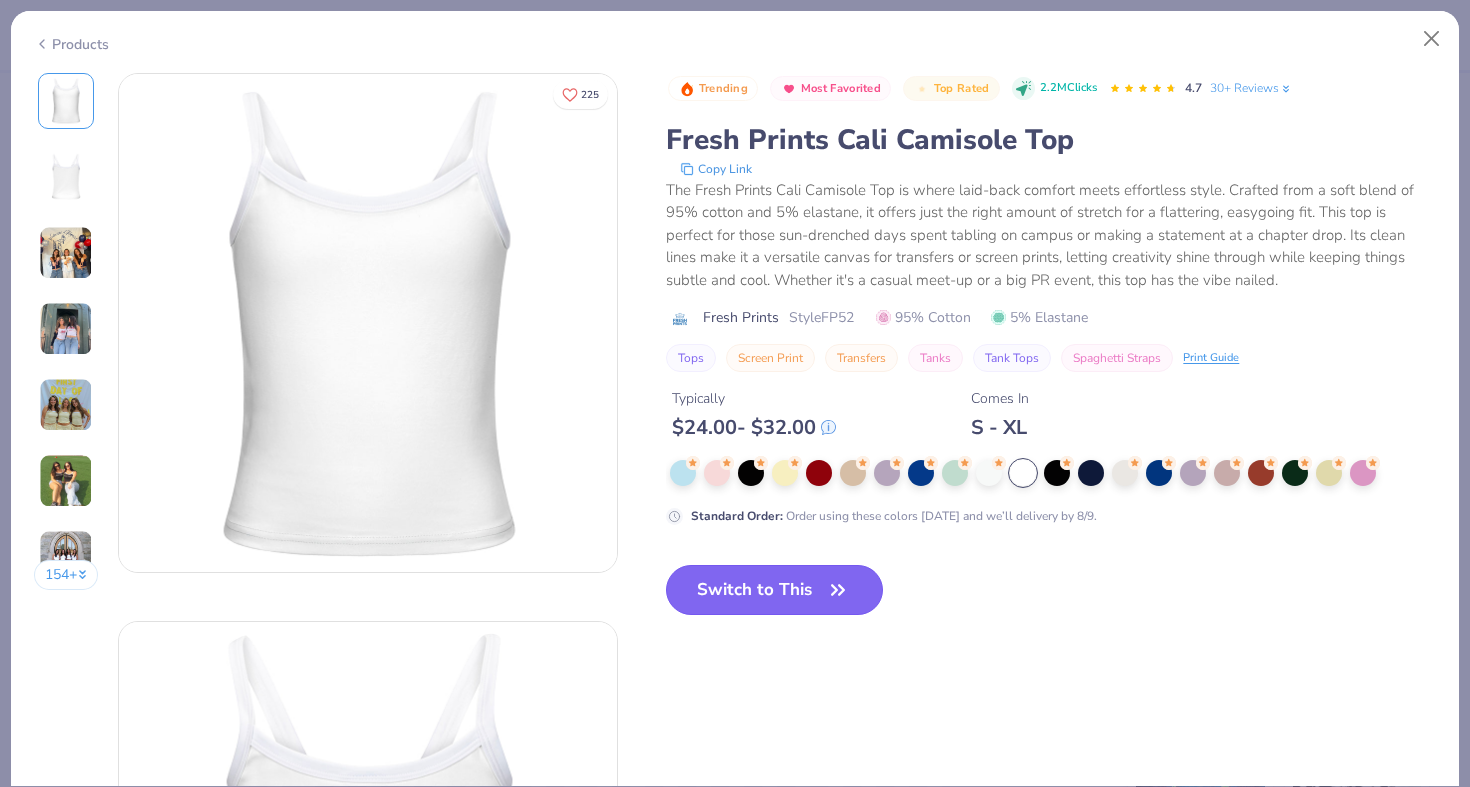click on "Switch to This" at bounding box center [774, 590] 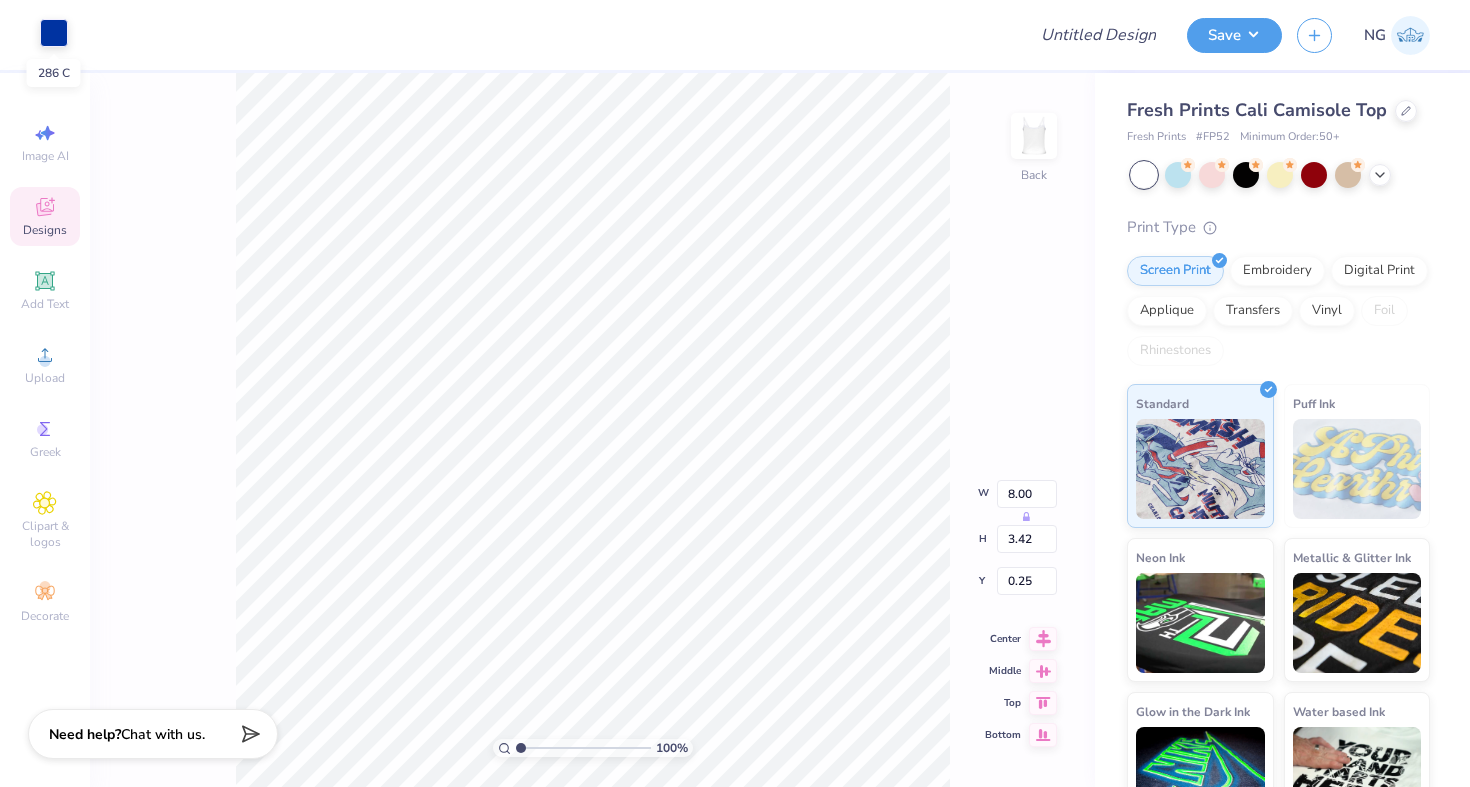 click at bounding box center (54, 33) 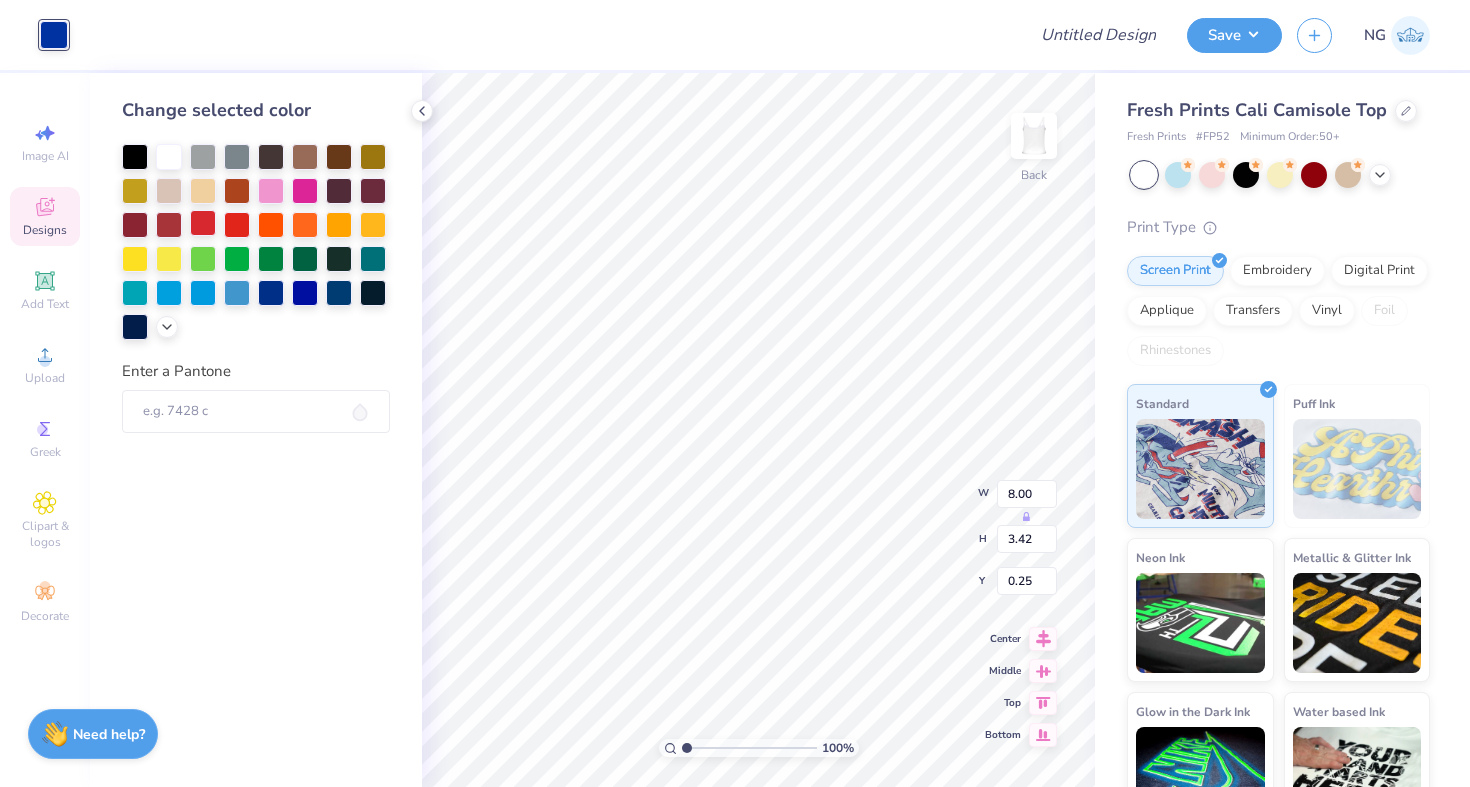 click at bounding box center [203, 223] 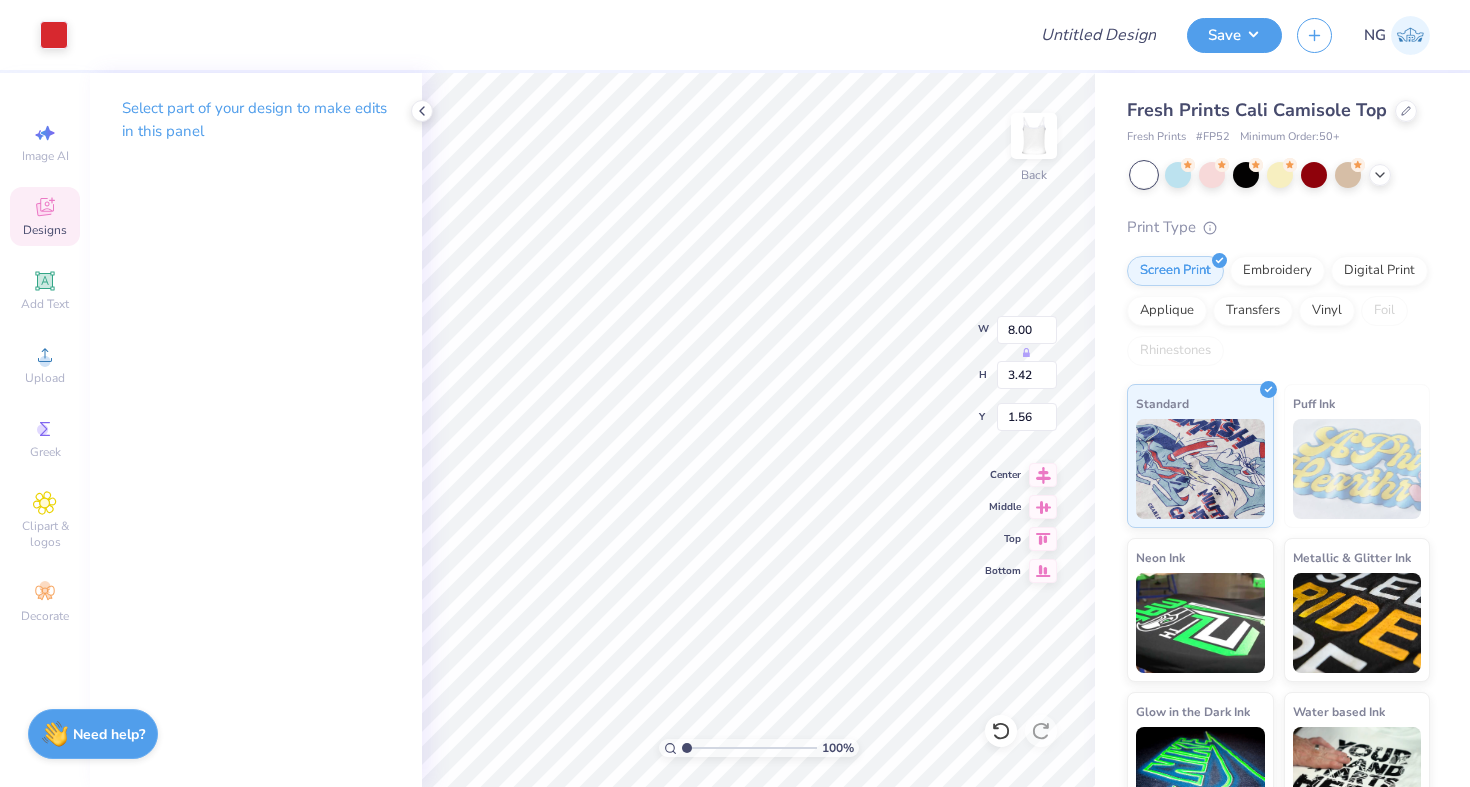type on "1.56" 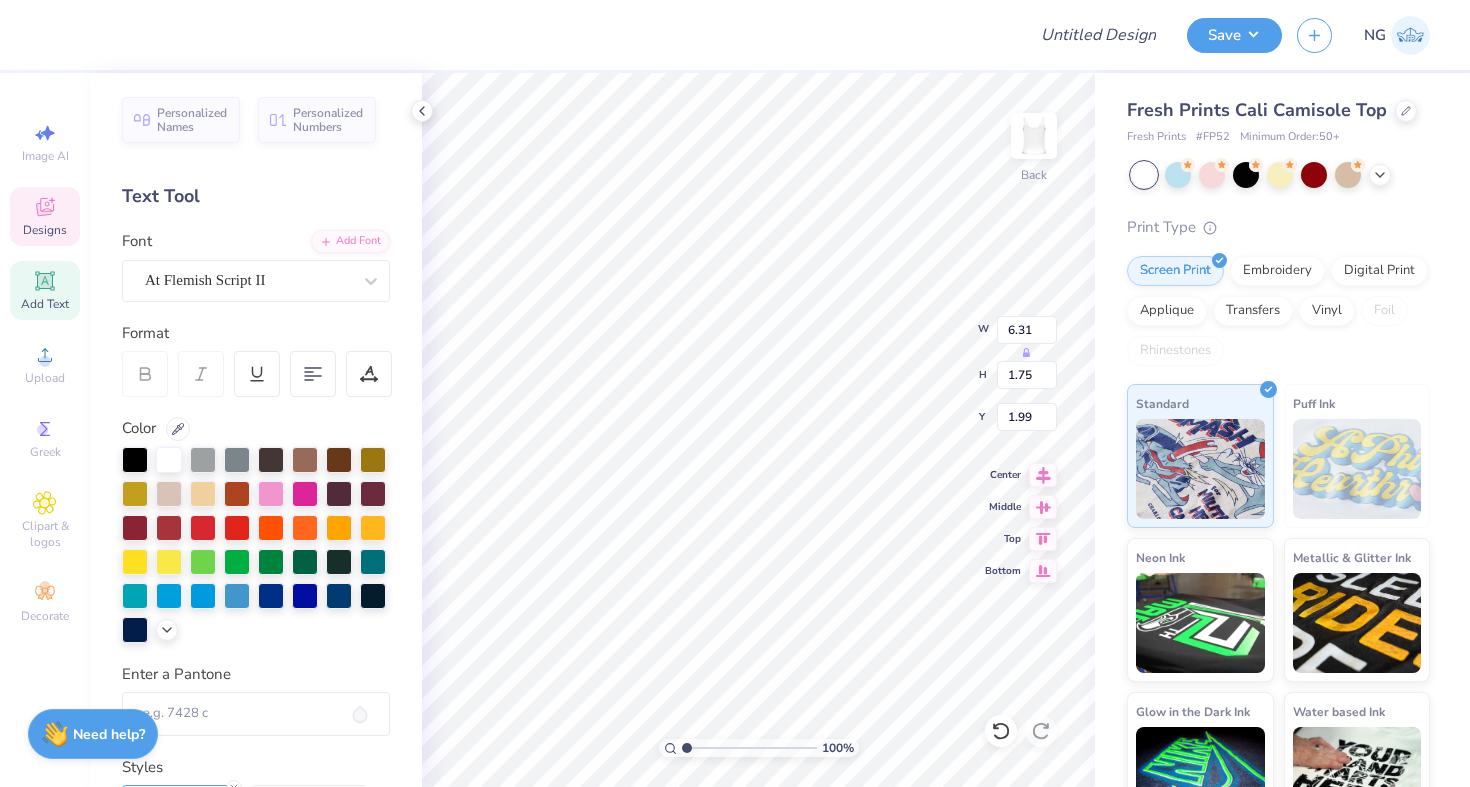 scroll, scrollTop: 0, scrollLeft: 4, axis: horizontal 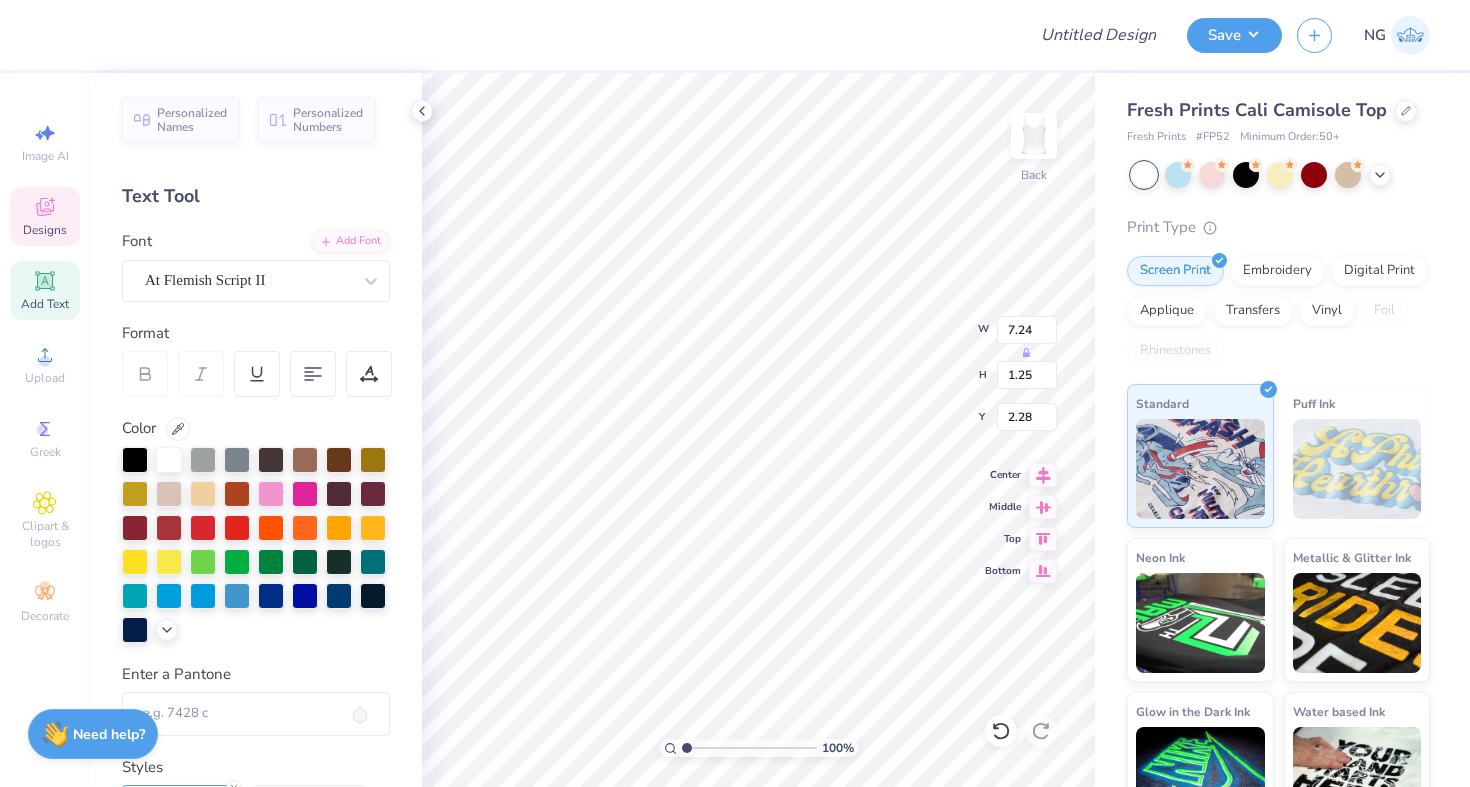 type on "7.24" 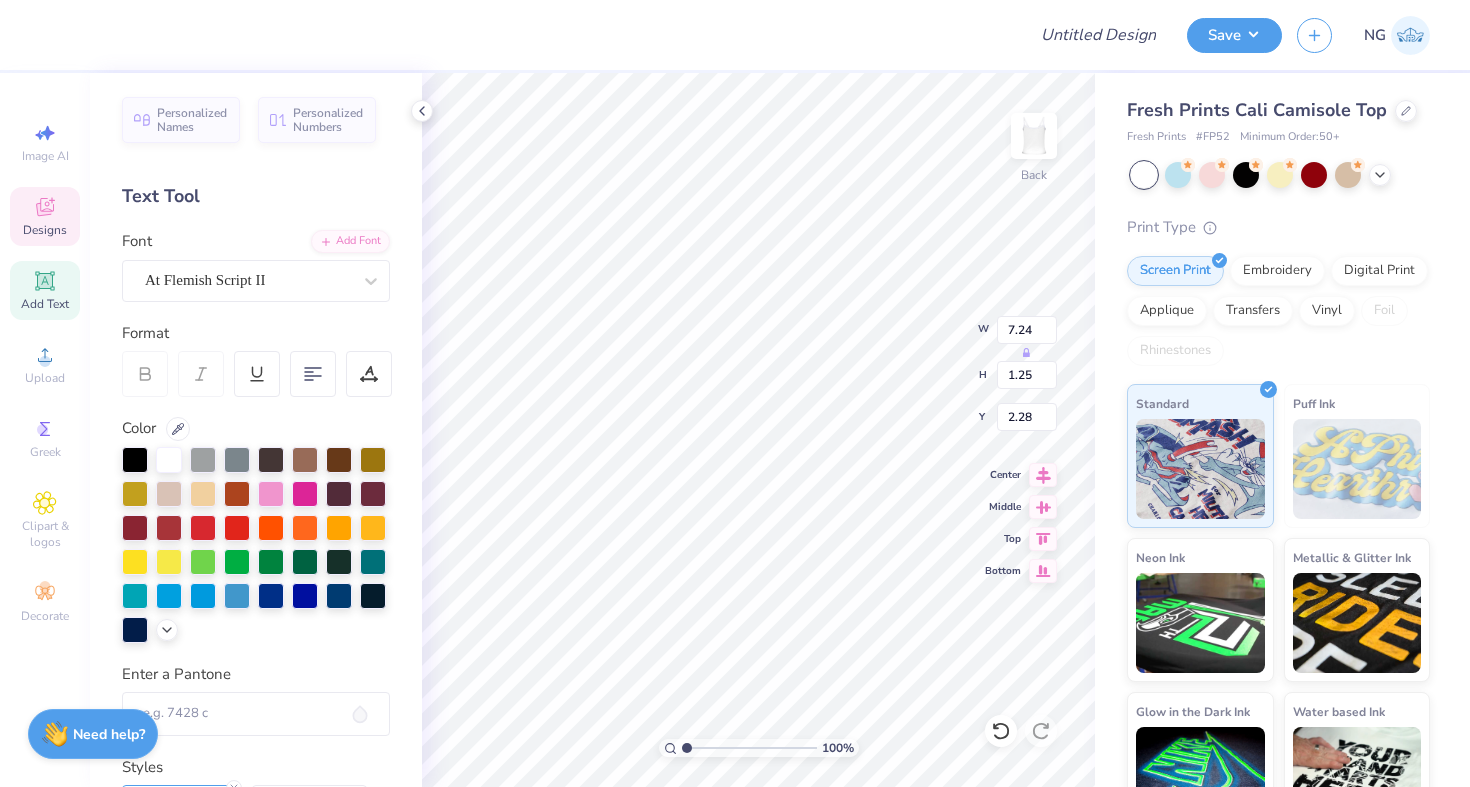 type on "1.25" 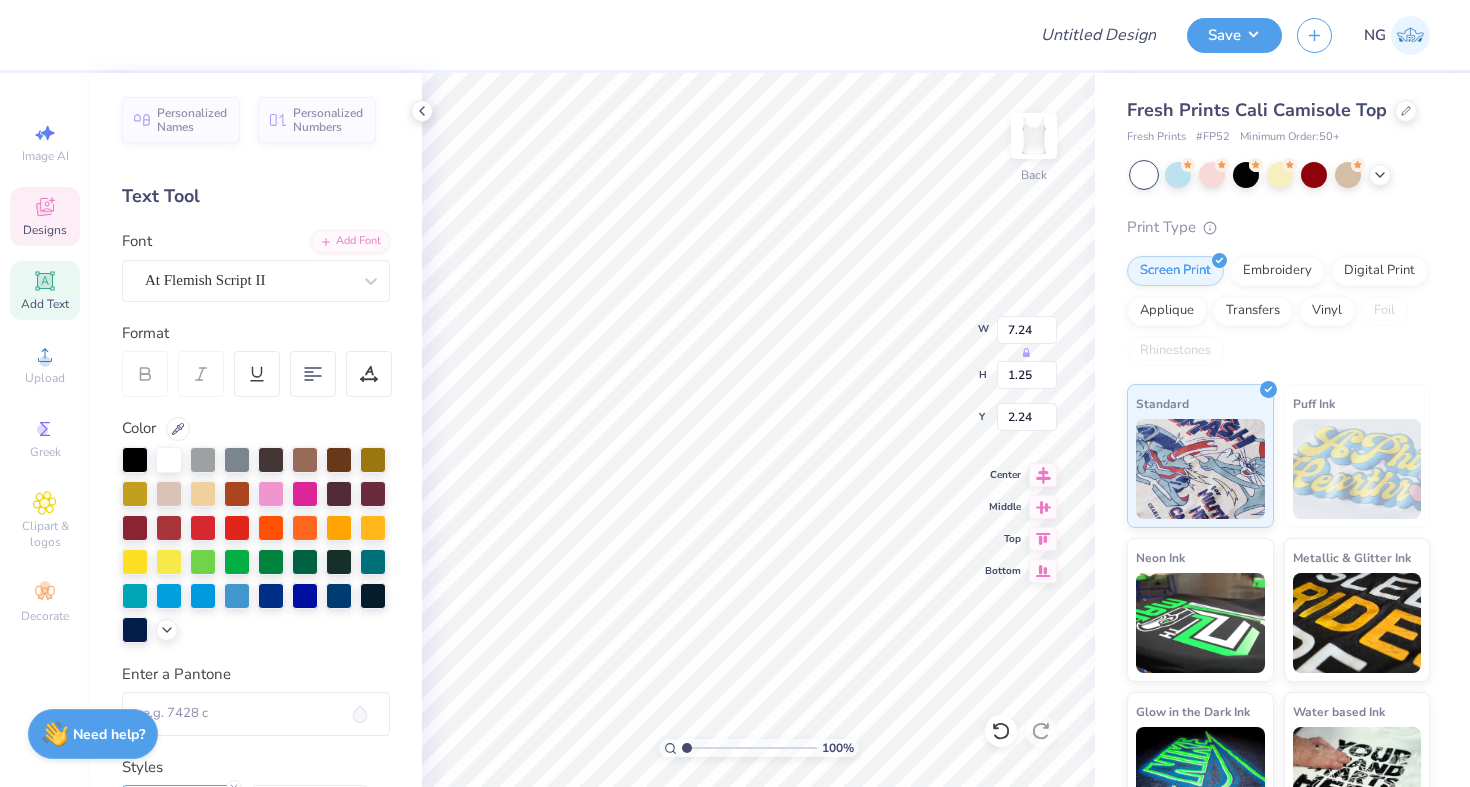 type on "2.24" 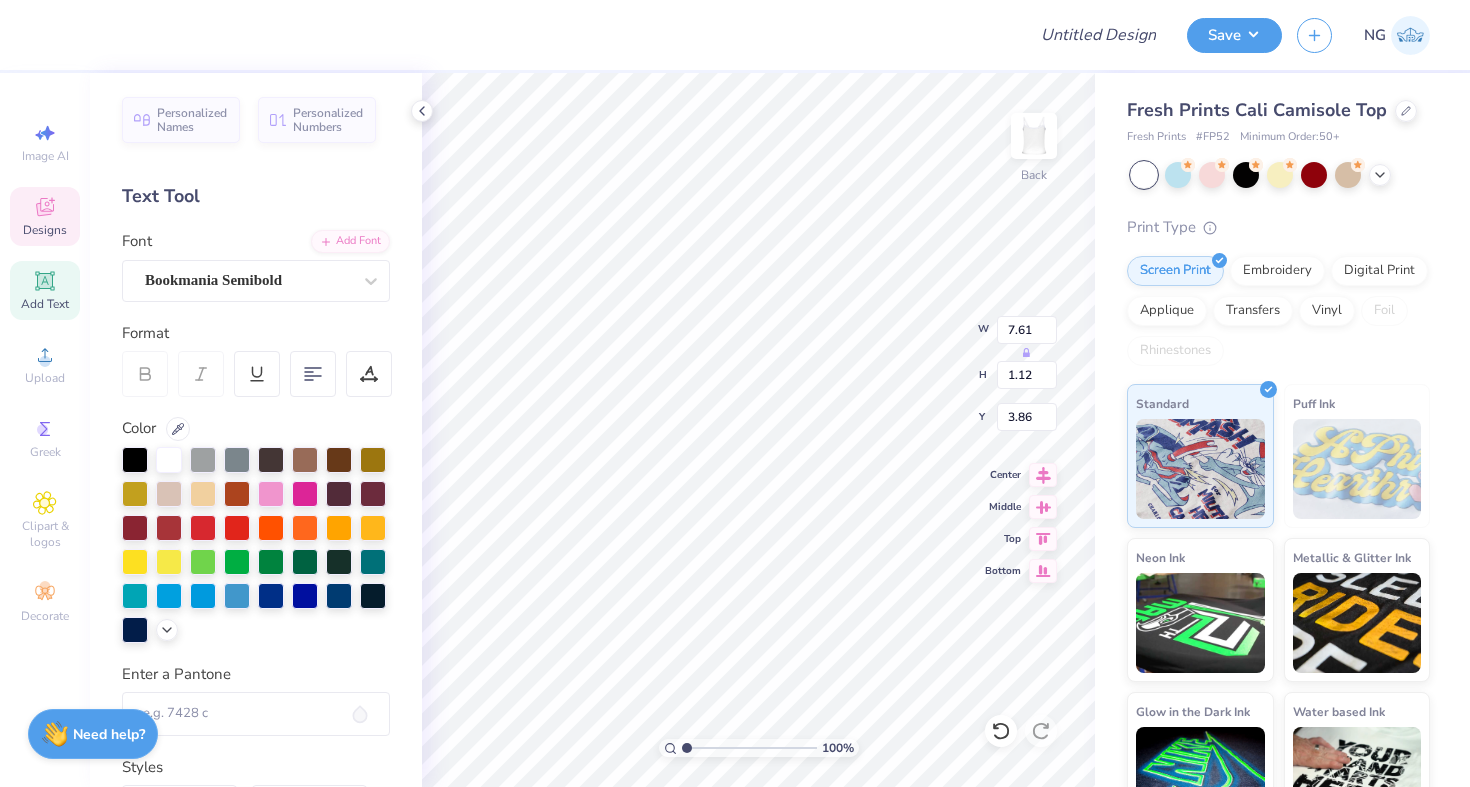 scroll, scrollTop: 0, scrollLeft: 1, axis: horizontal 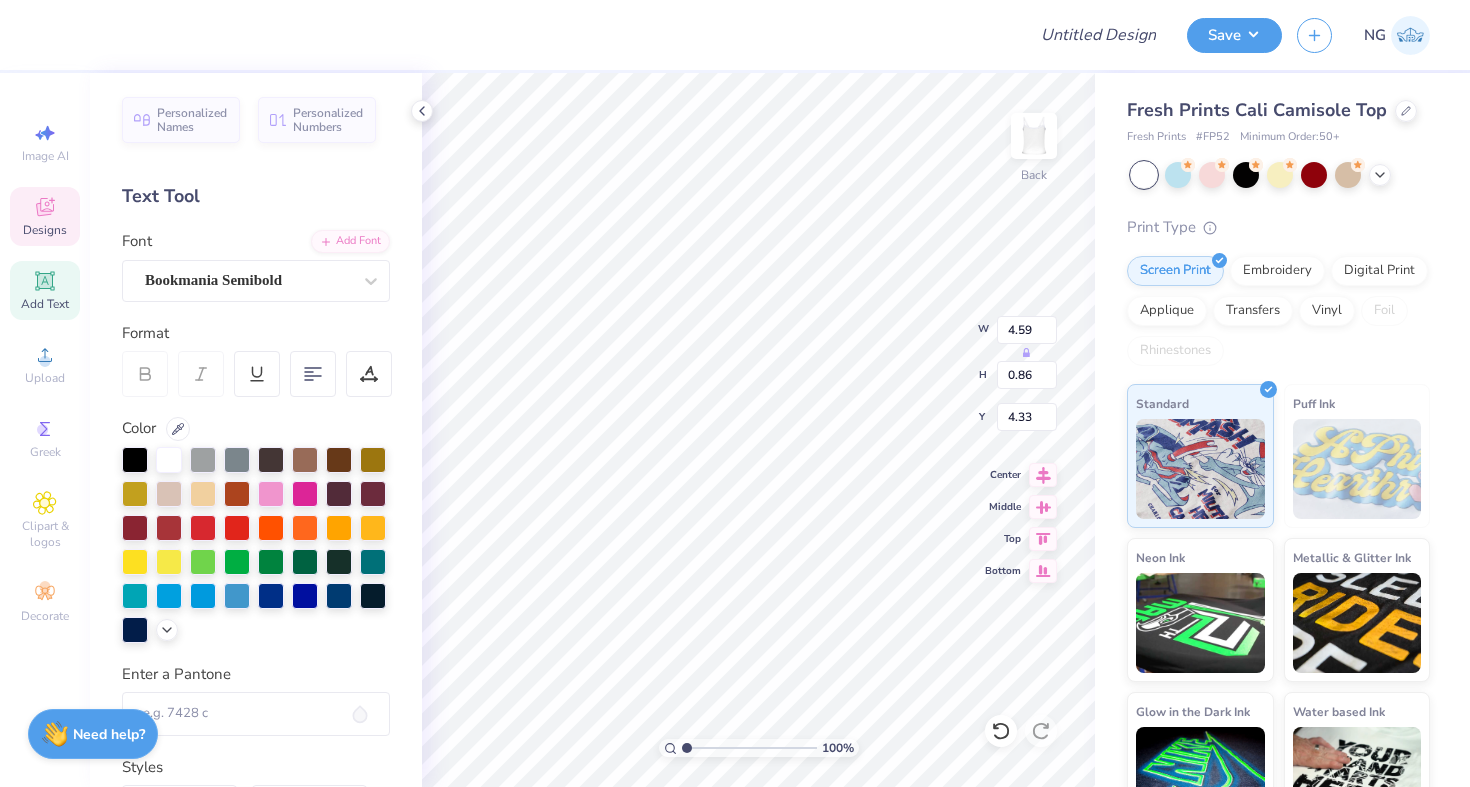 type on "4.33" 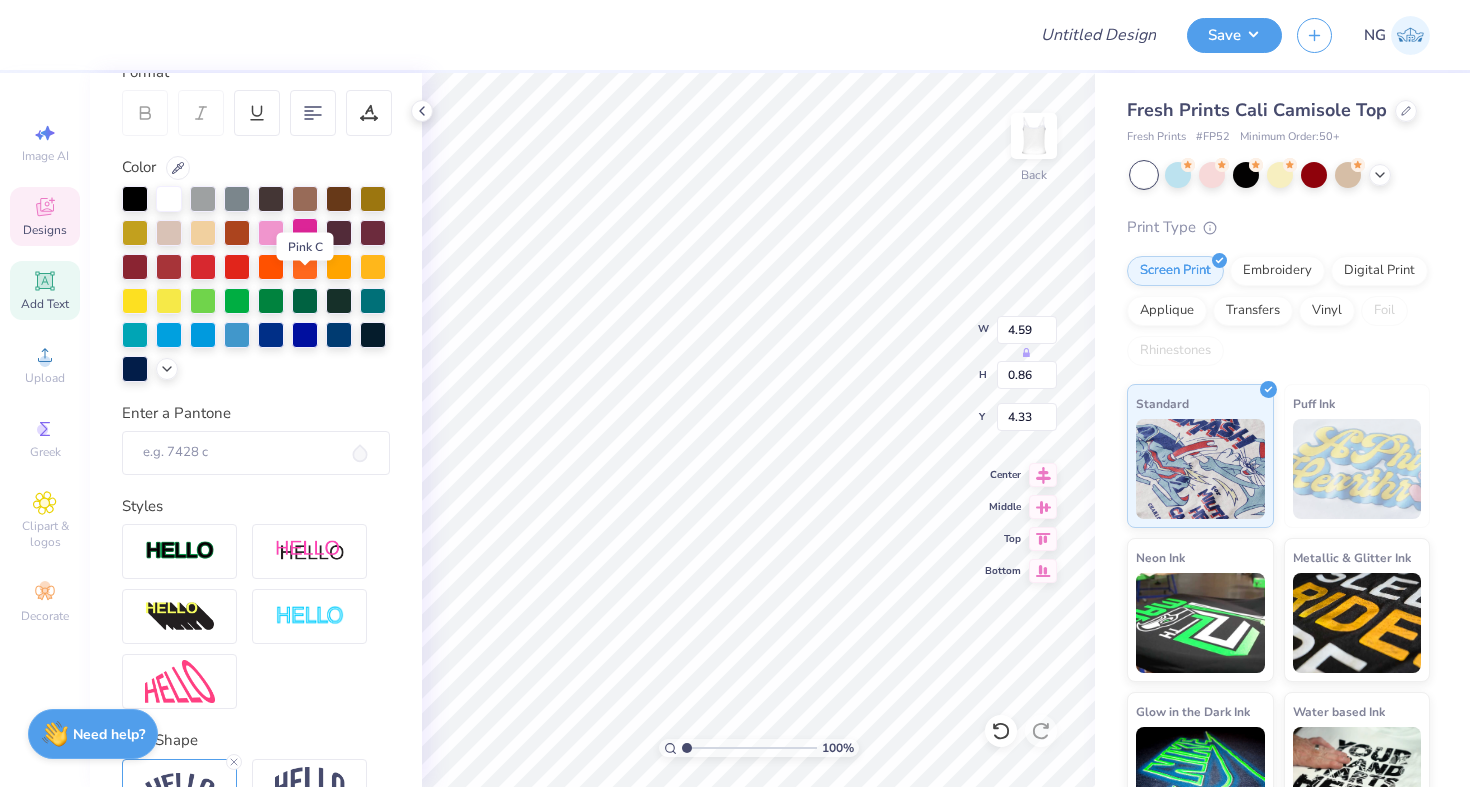 scroll, scrollTop: 376, scrollLeft: 0, axis: vertical 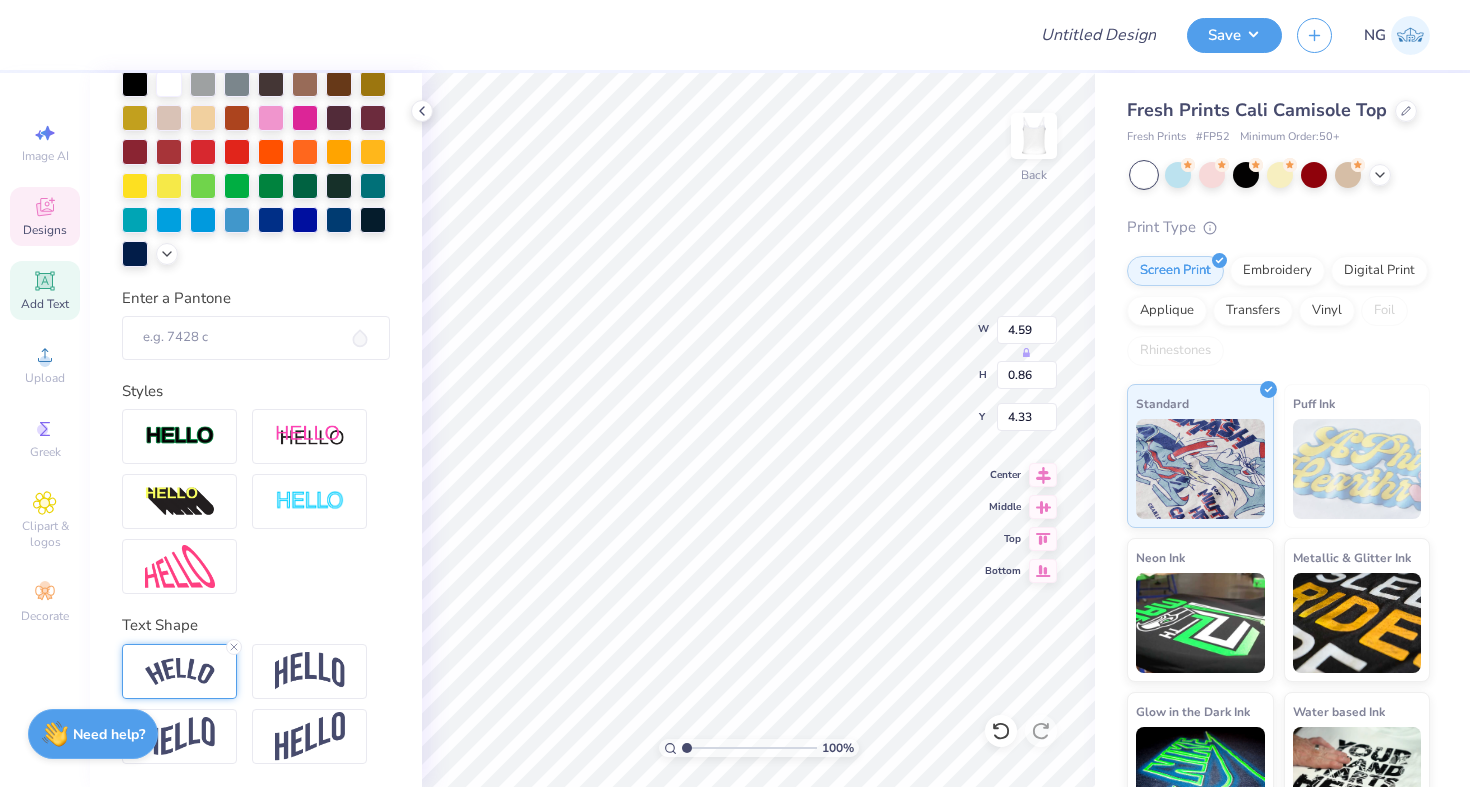 click at bounding box center [179, 671] 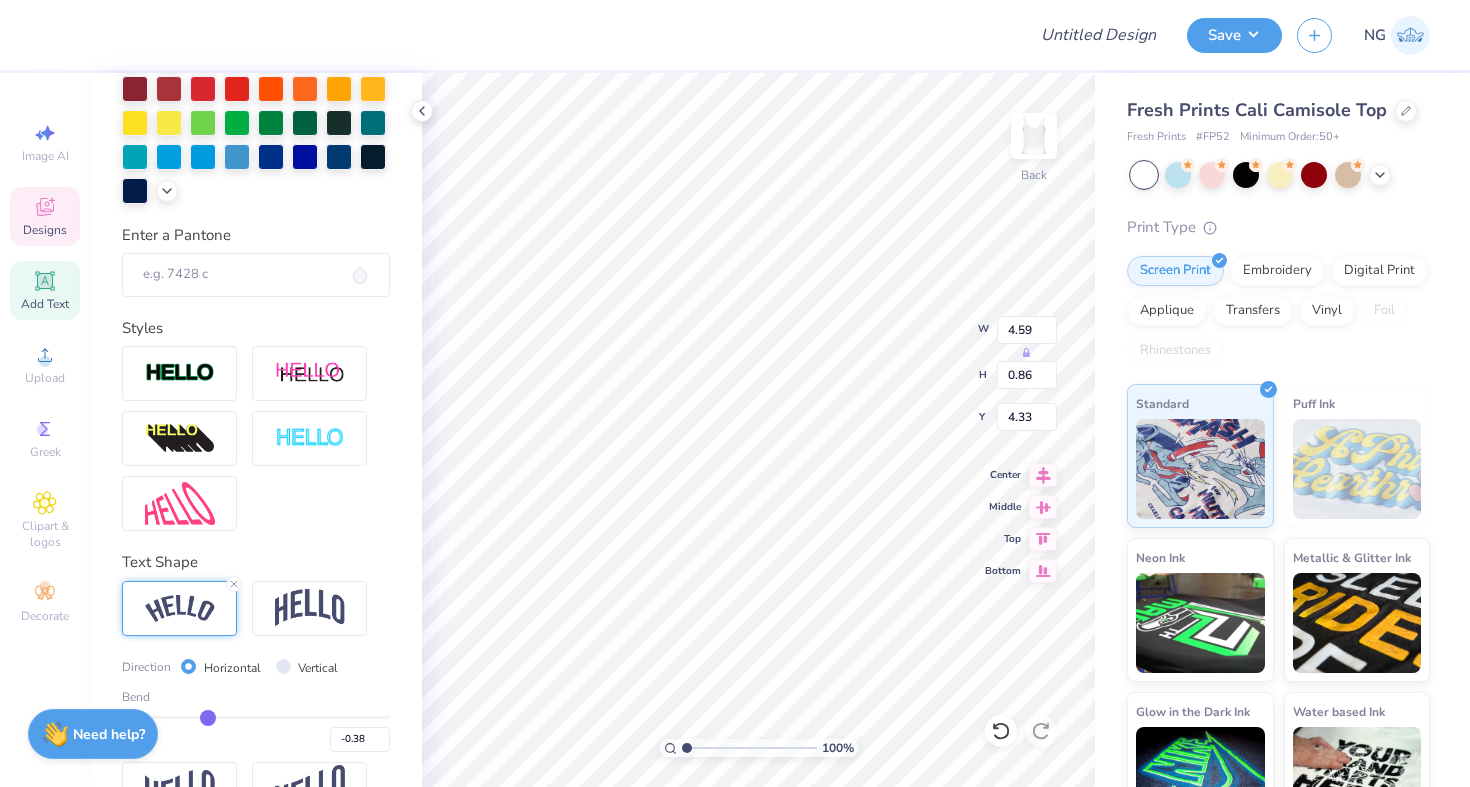 scroll, scrollTop: 493, scrollLeft: 0, axis: vertical 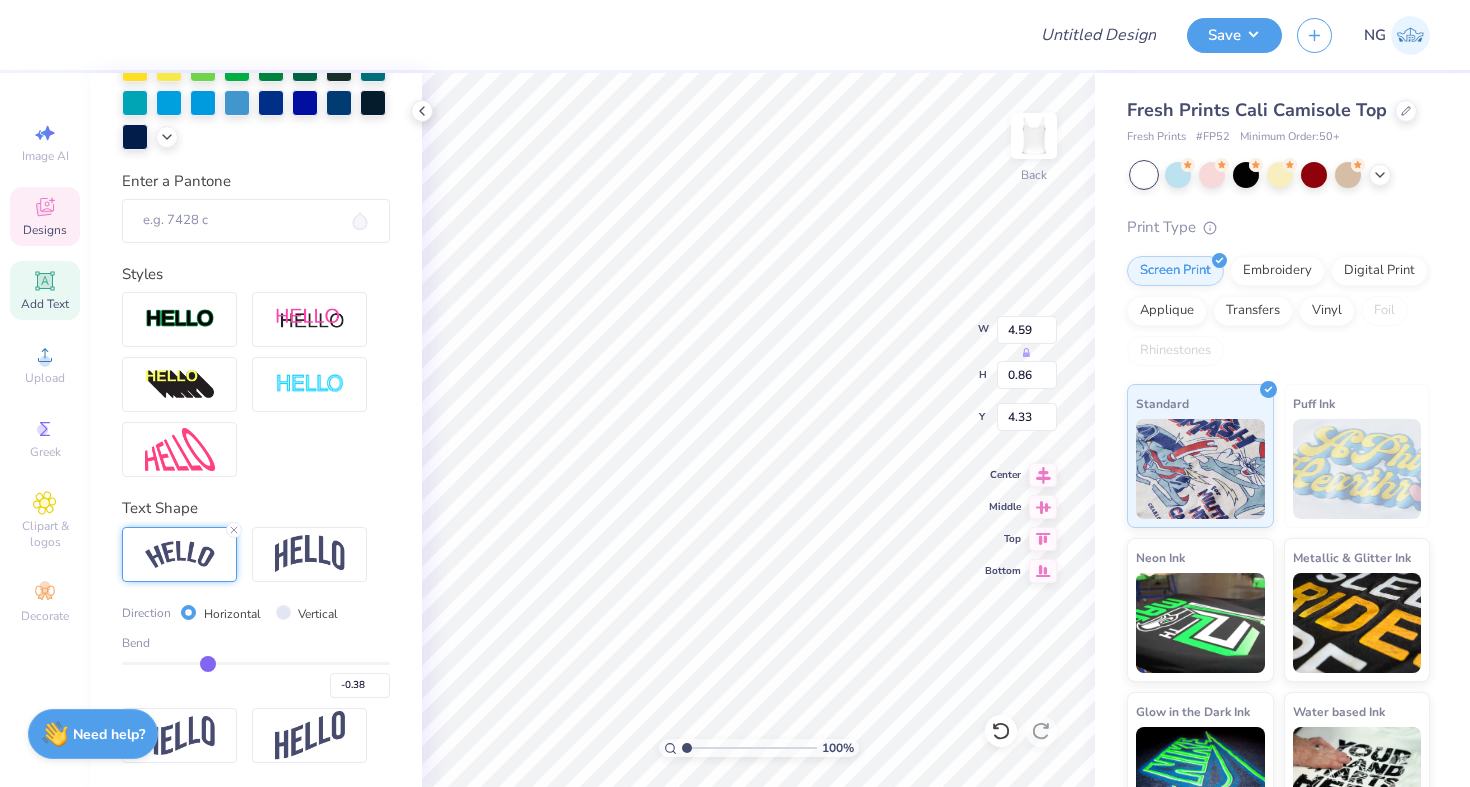 type on "-0.34" 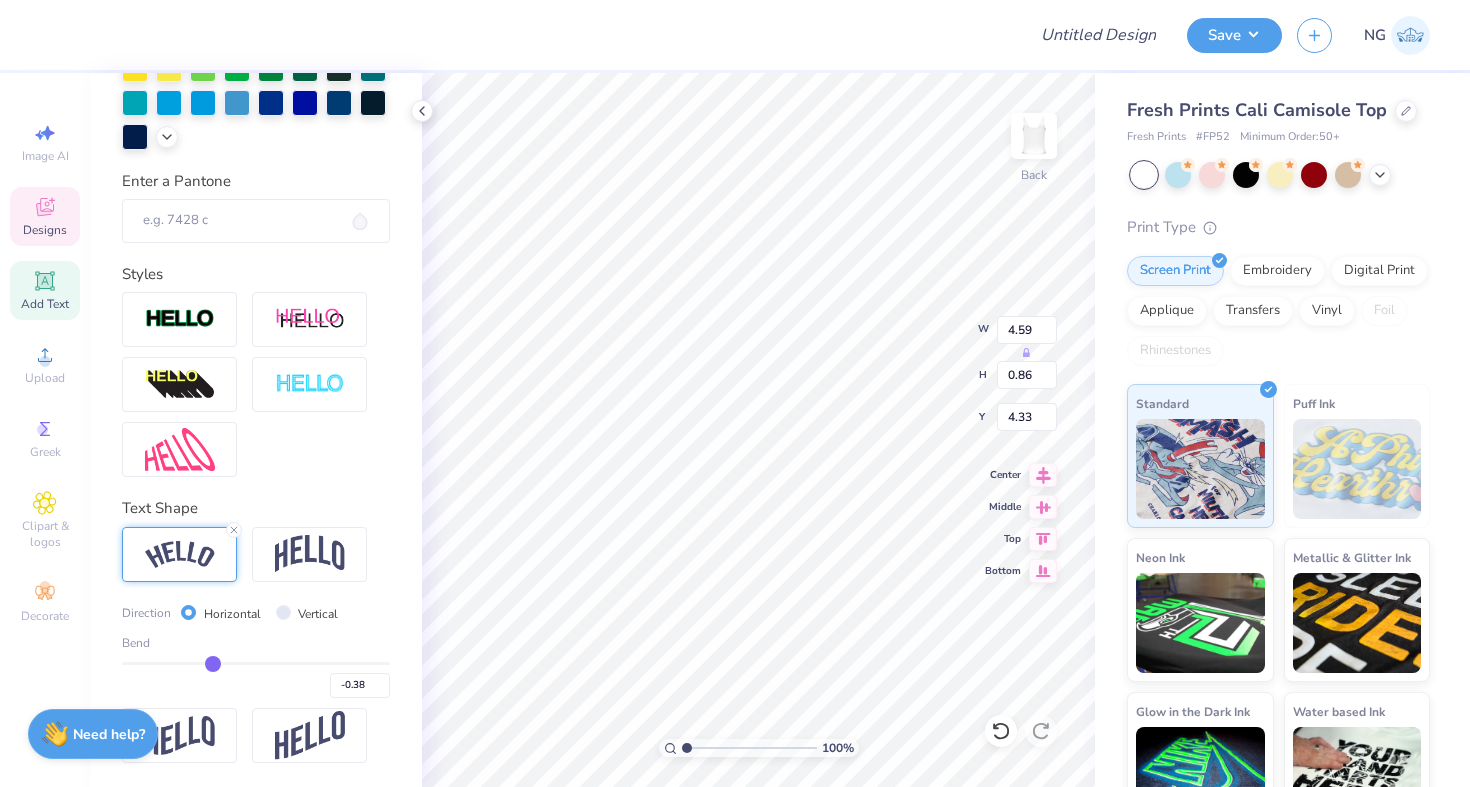 type on "-0.34" 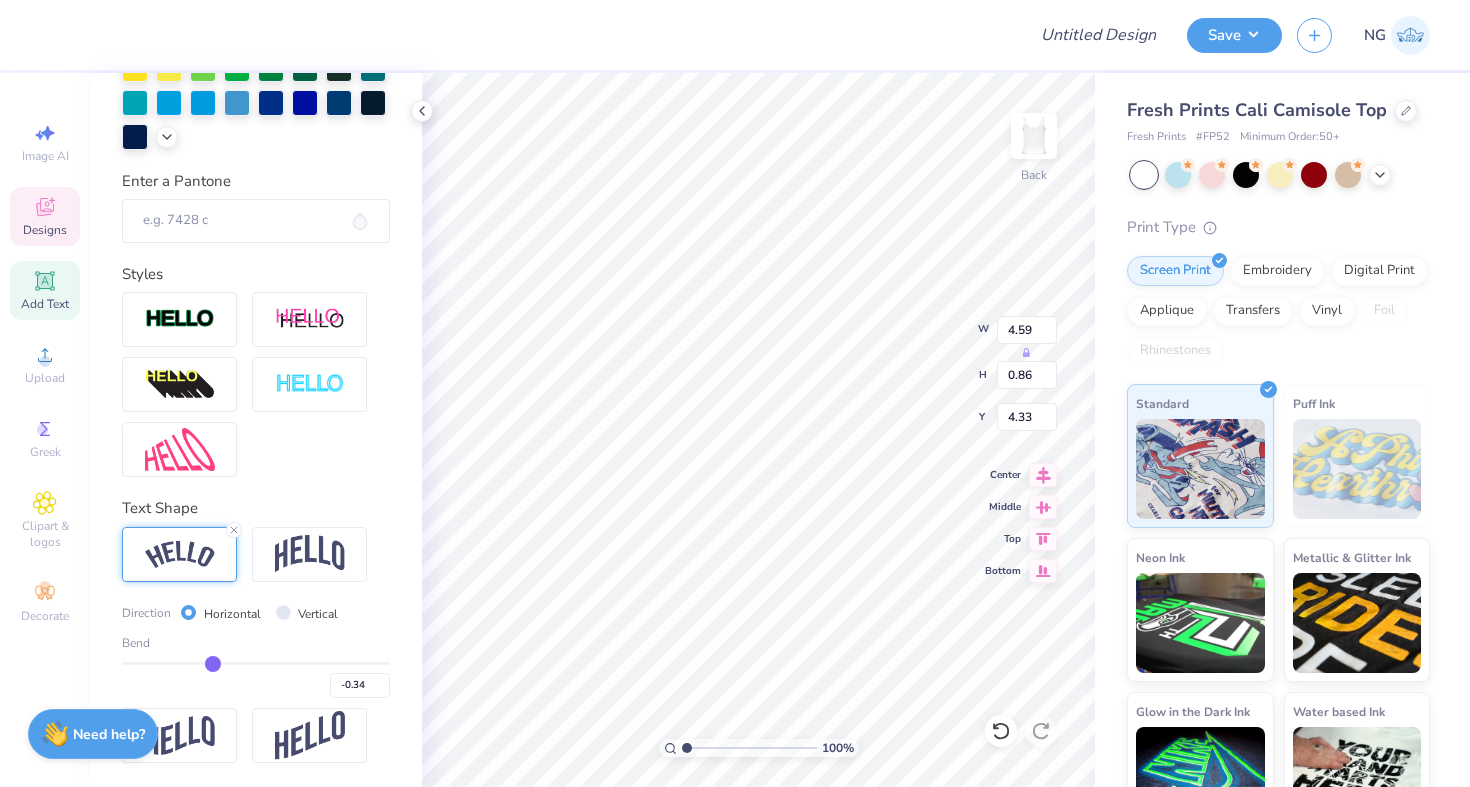 type on "-0.35" 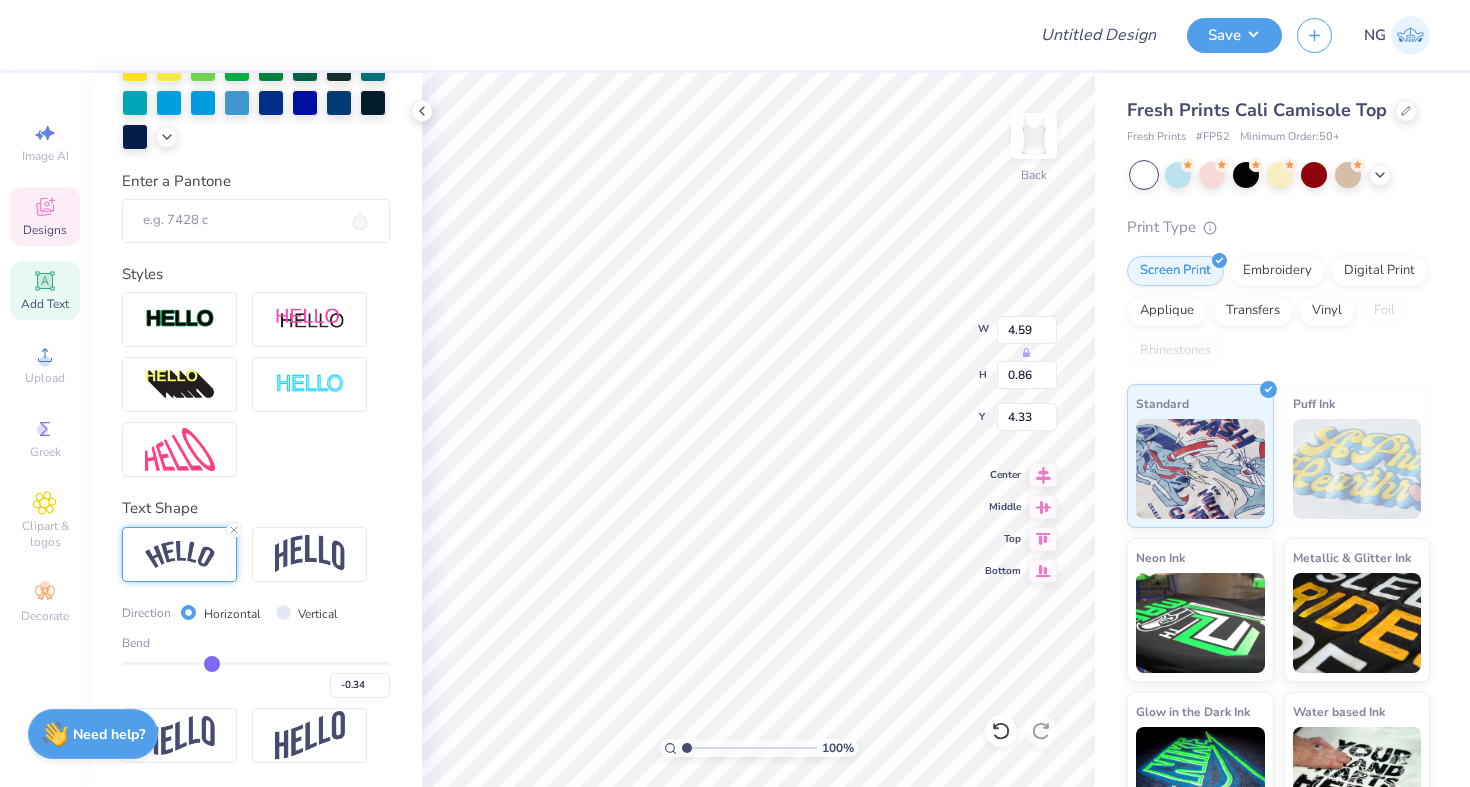 type on "-0.35" 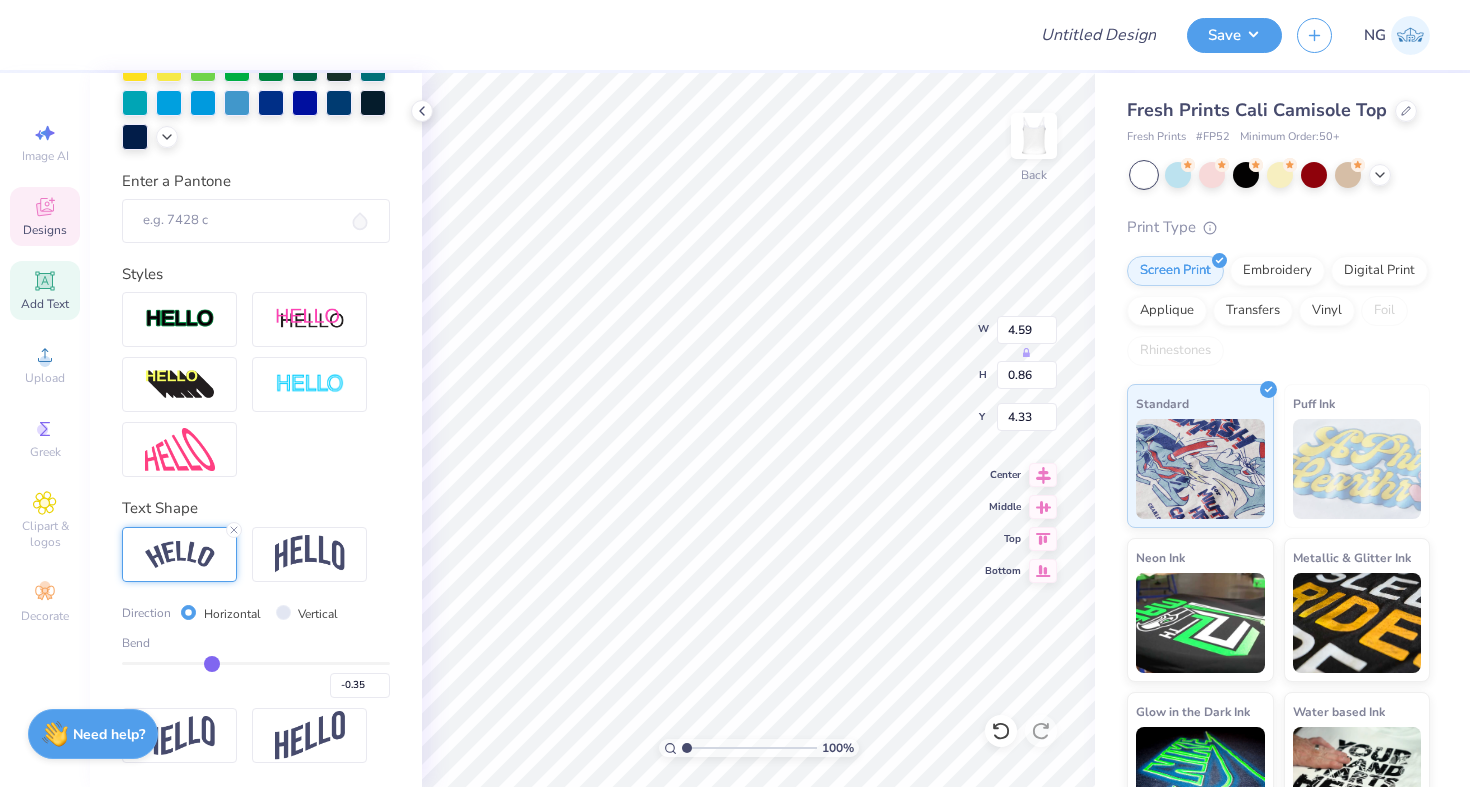 type on "-0.36" 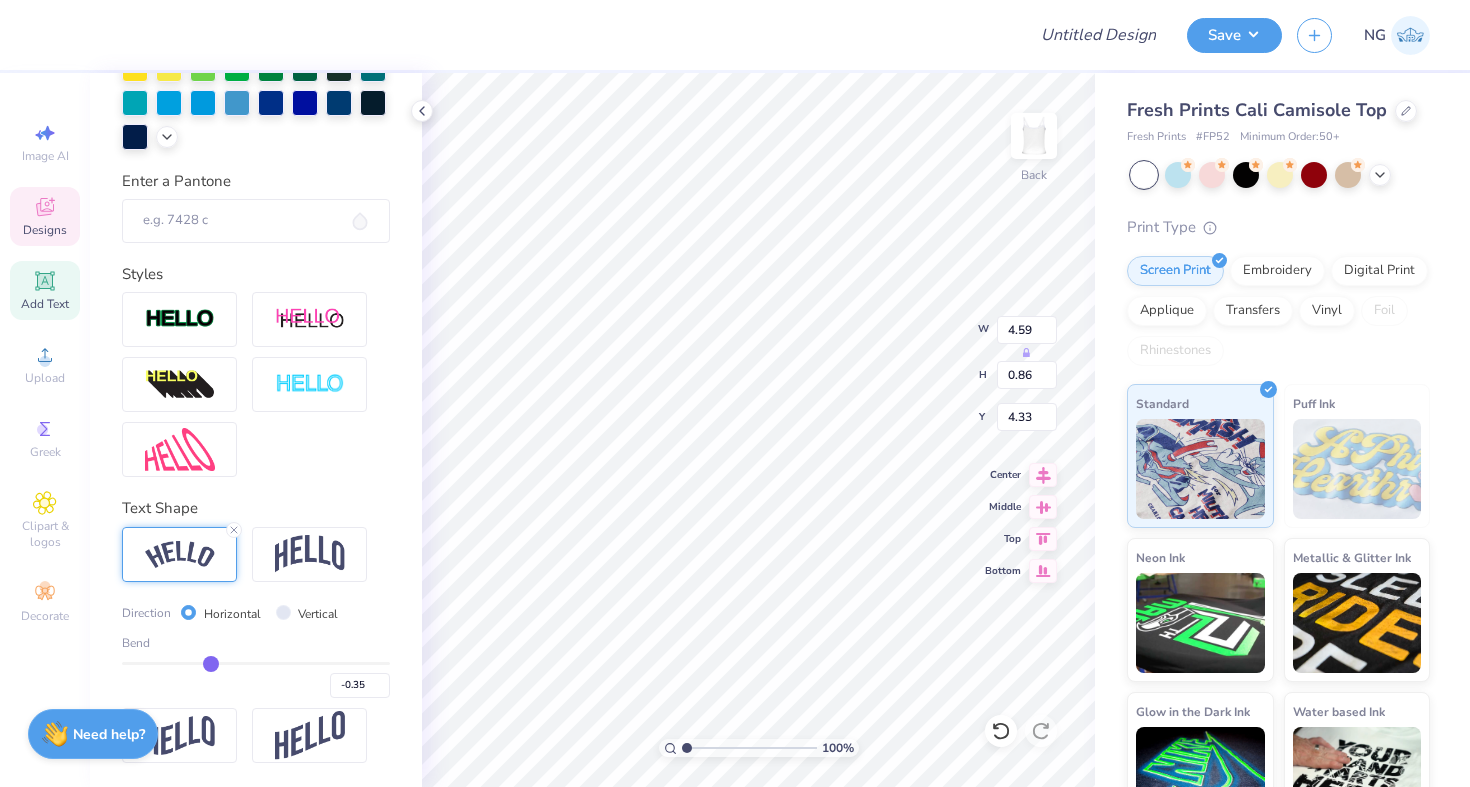 type on "-0.36" 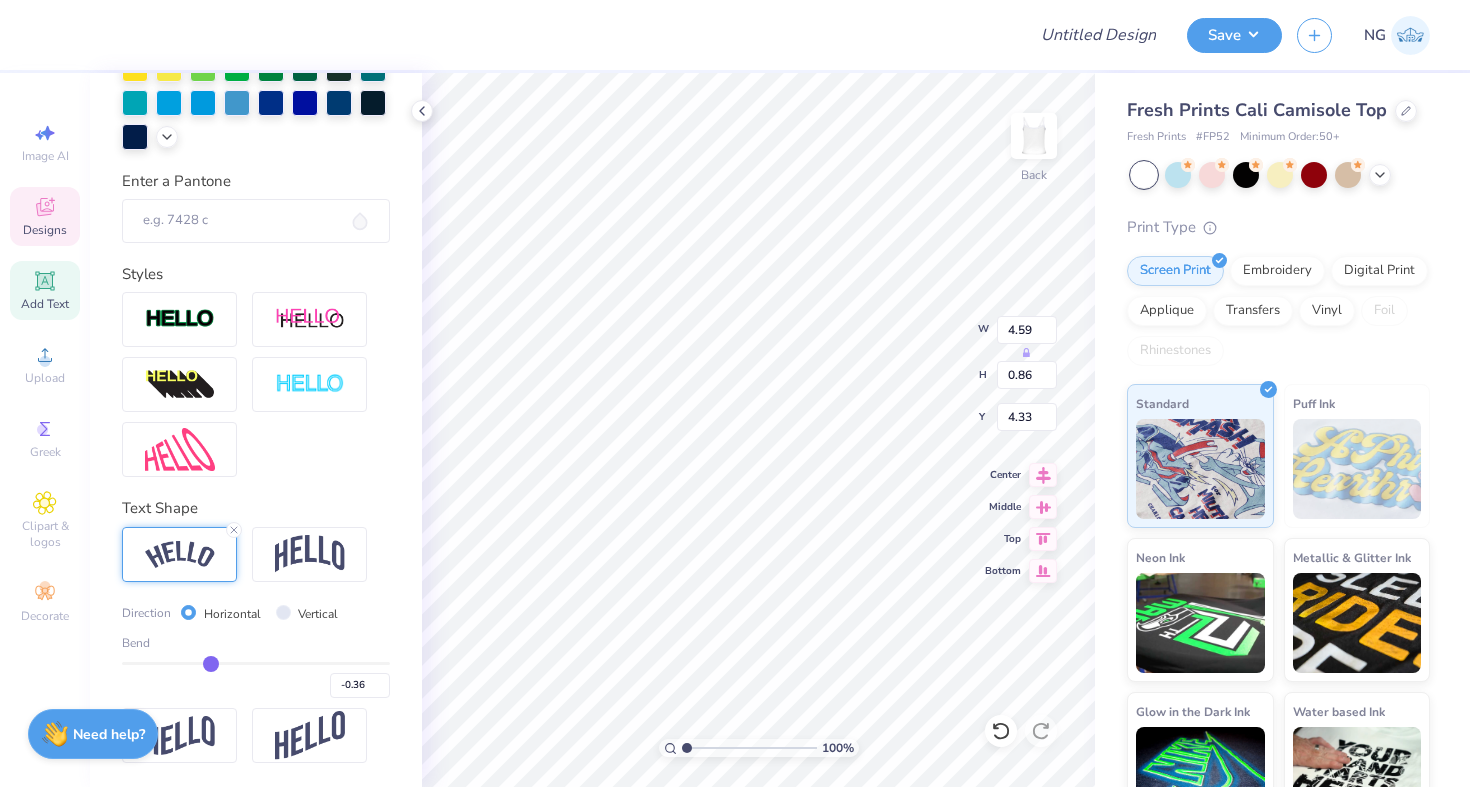 type on "-0.37" 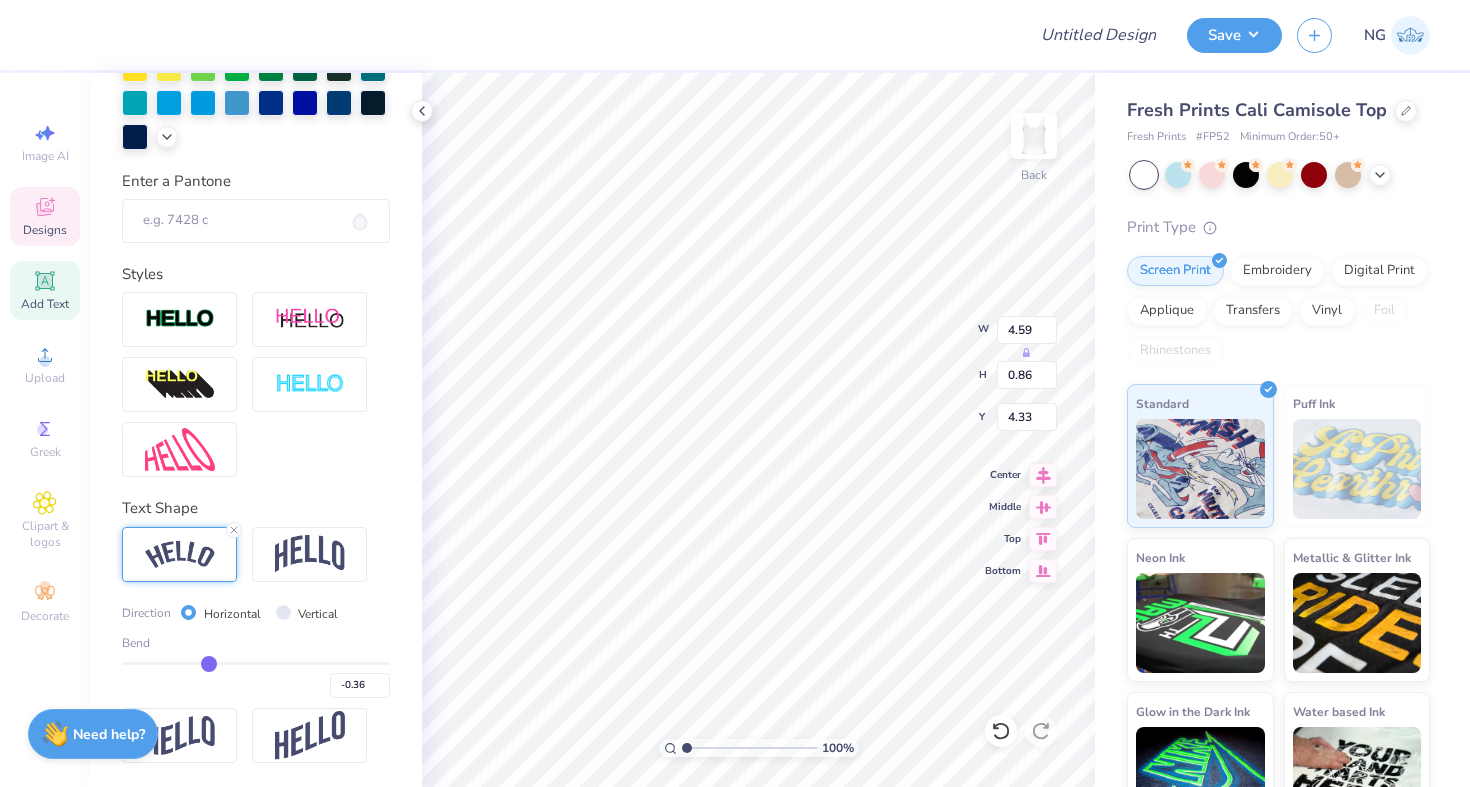 type on "-0.37" 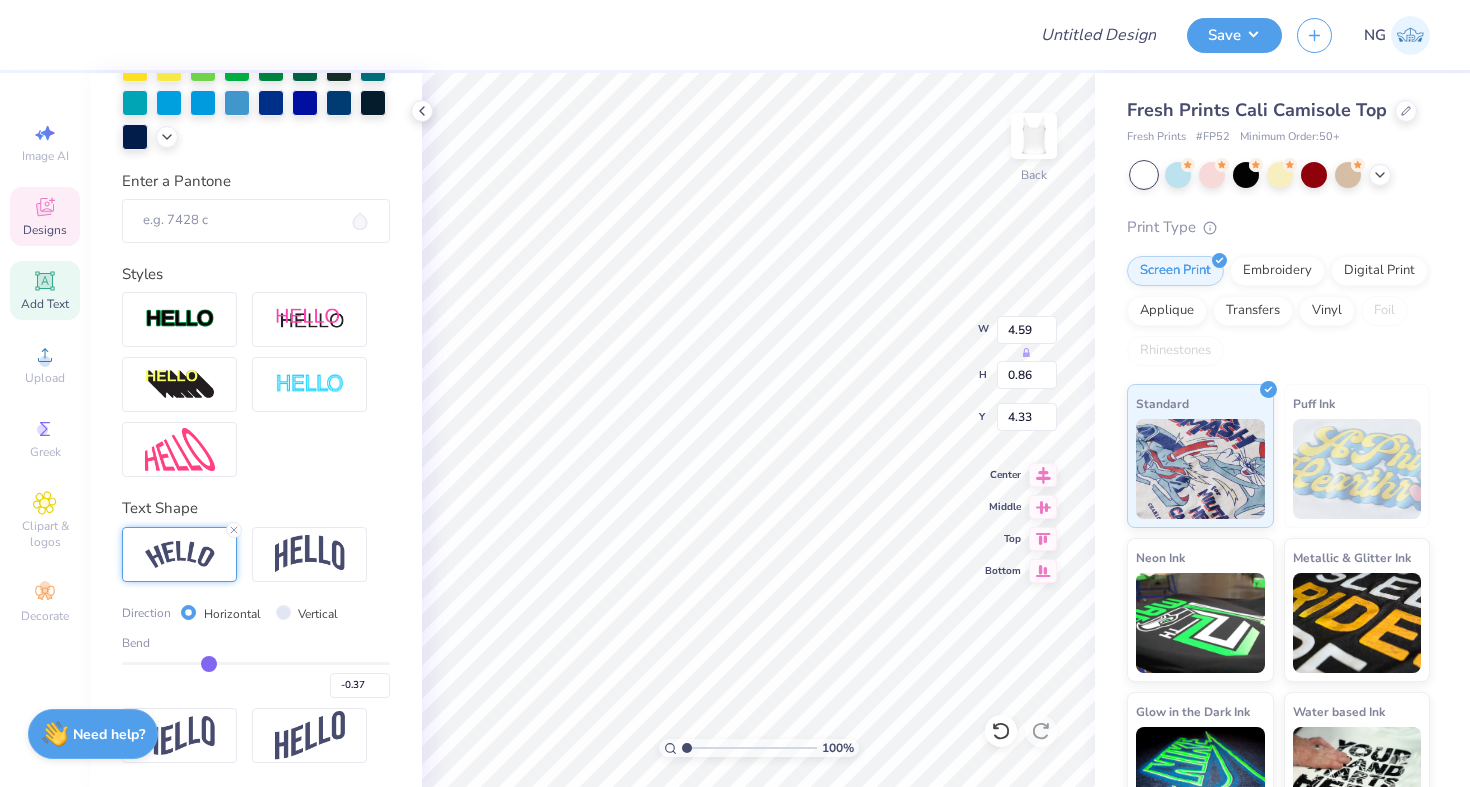 type on "-0.38" 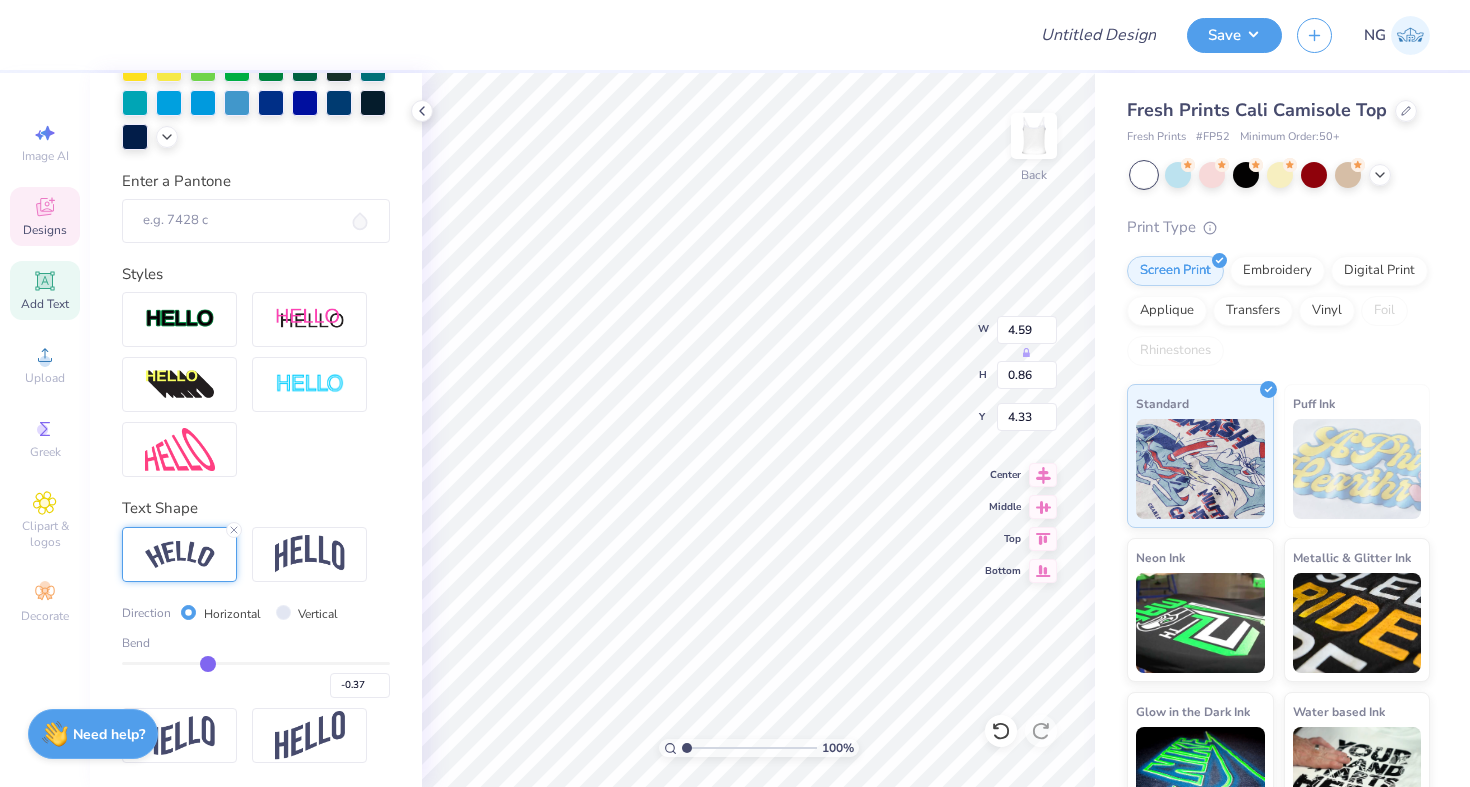 type on "-0.38" 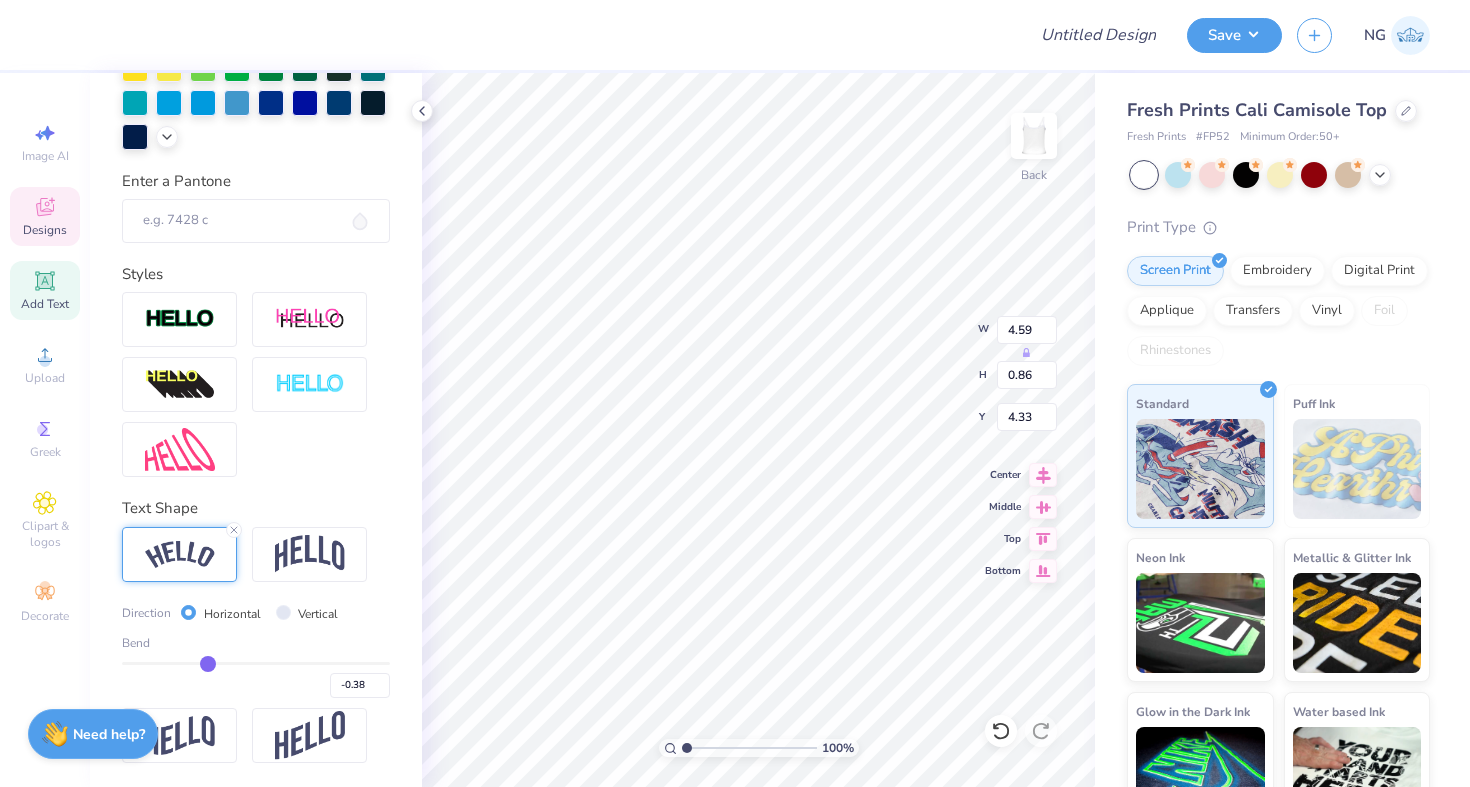 type on "-0.39" 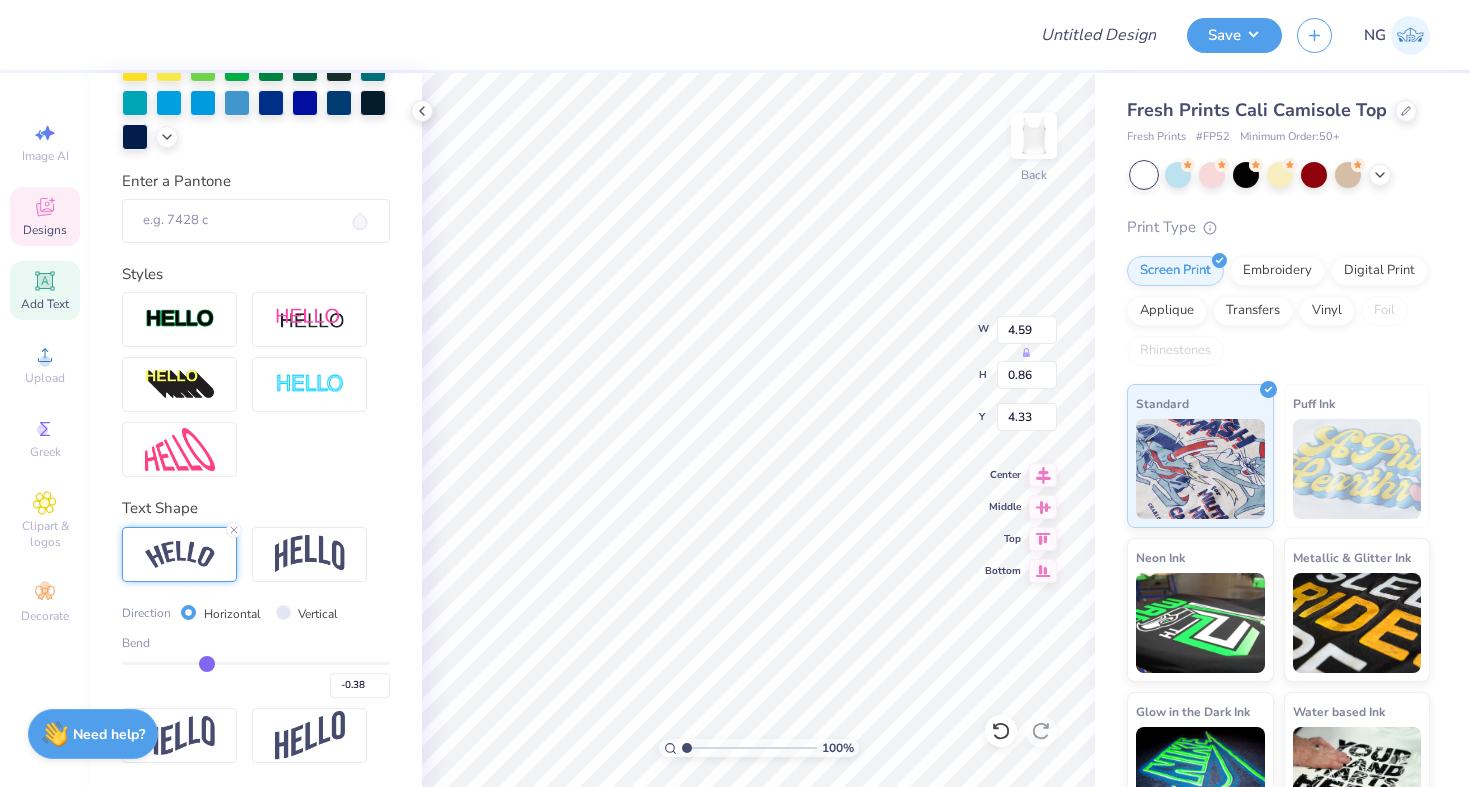 type on "-0.39" 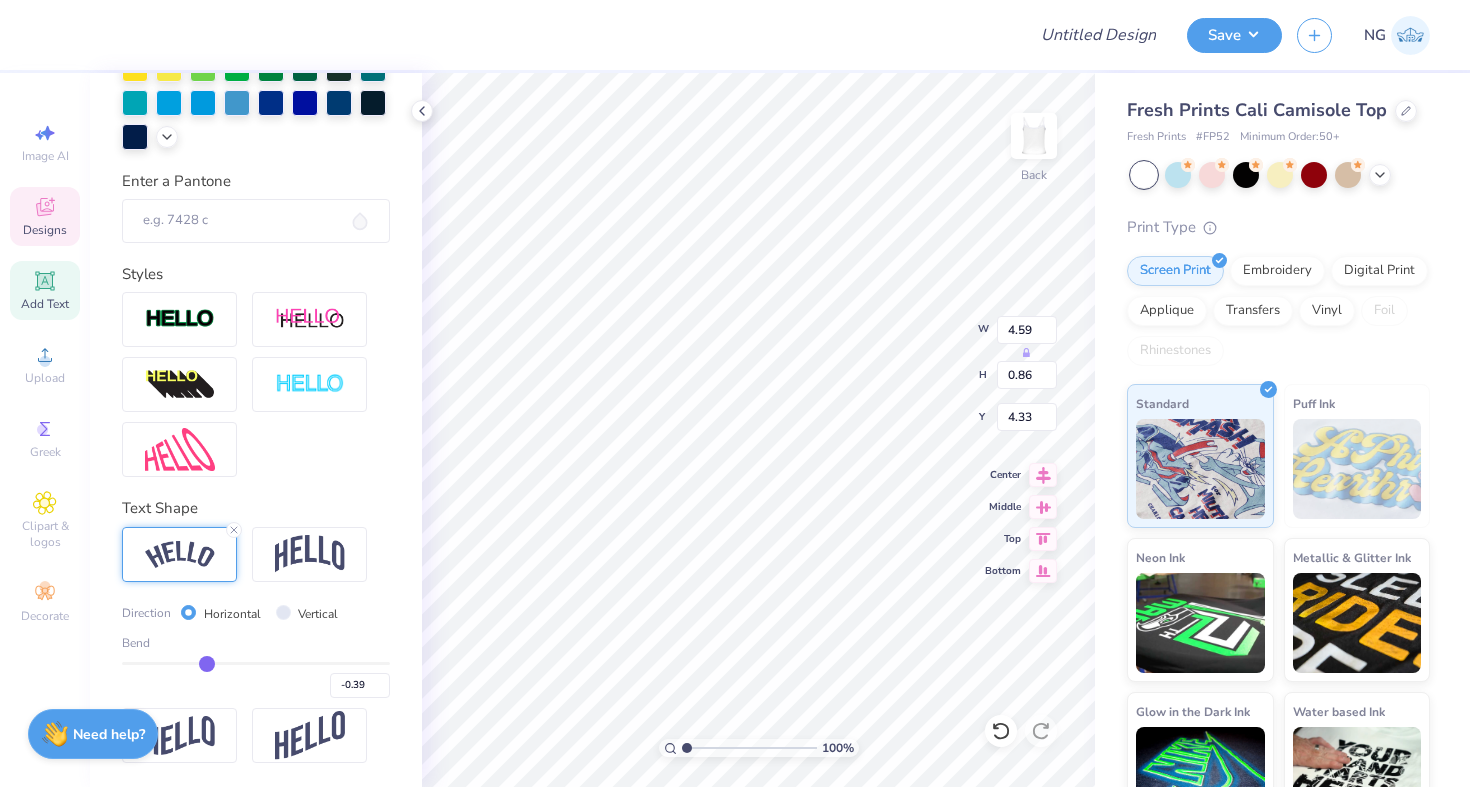 type on "-0.4" 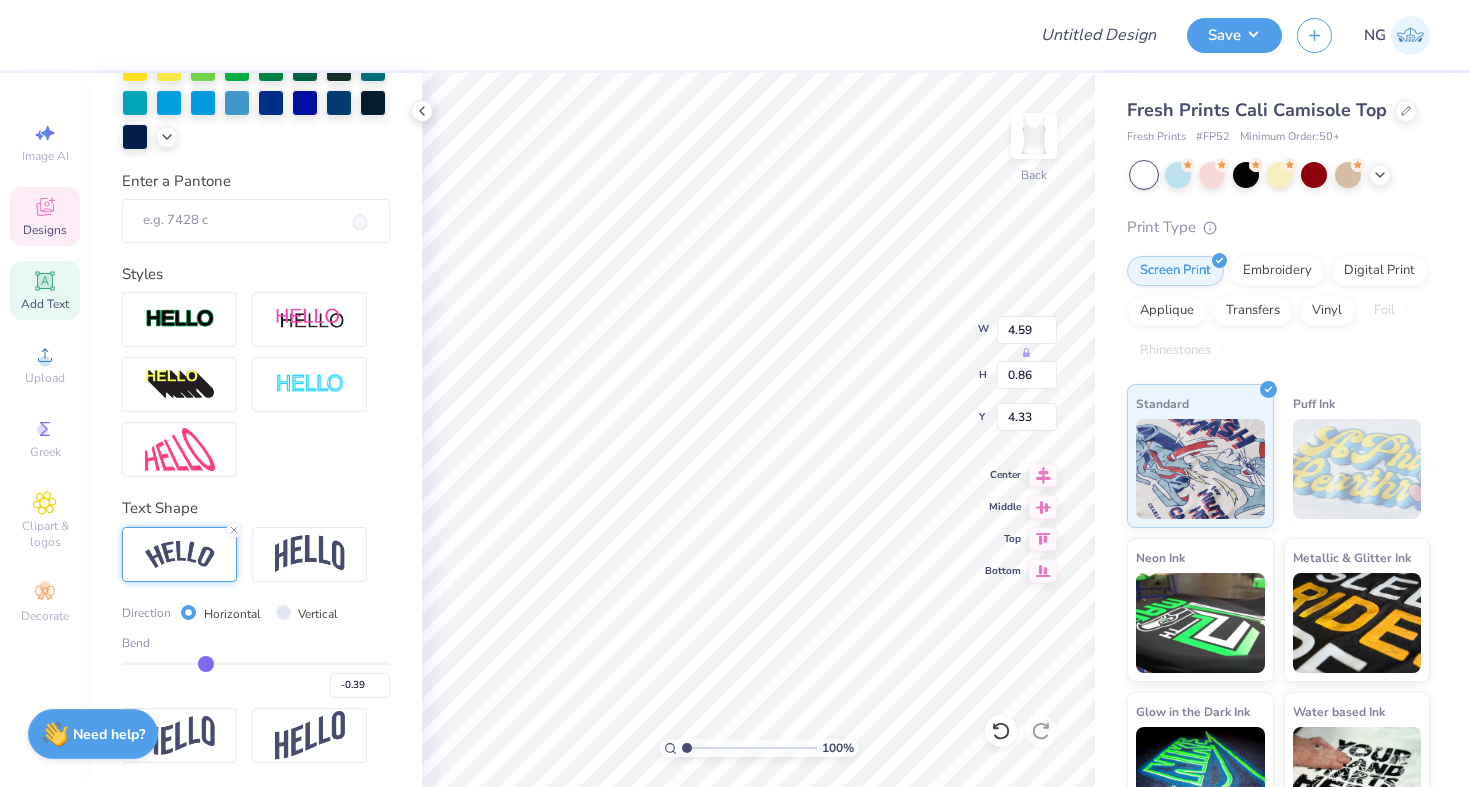 type on "-0.40" 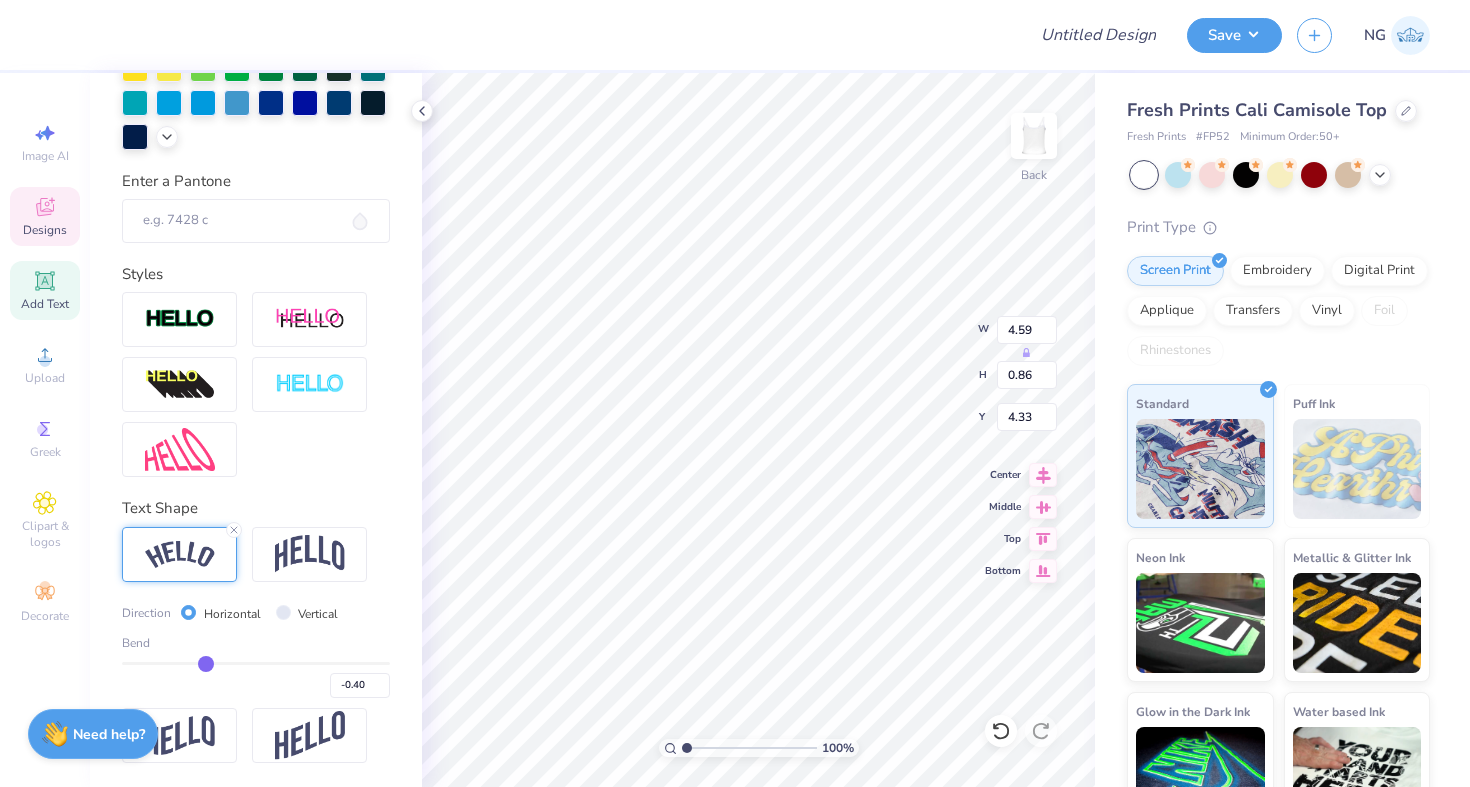 type on "-0.4" 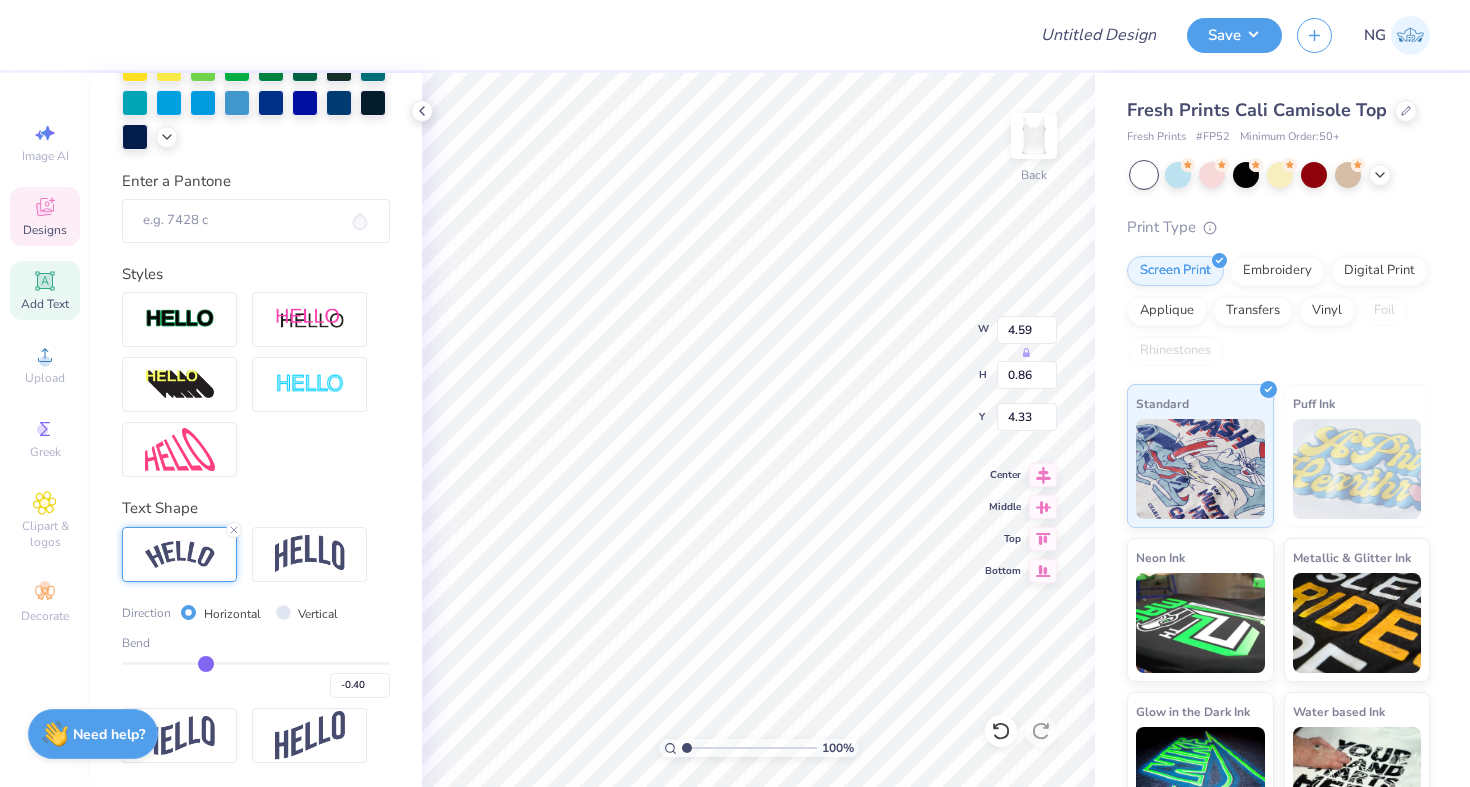 type on "4.62" 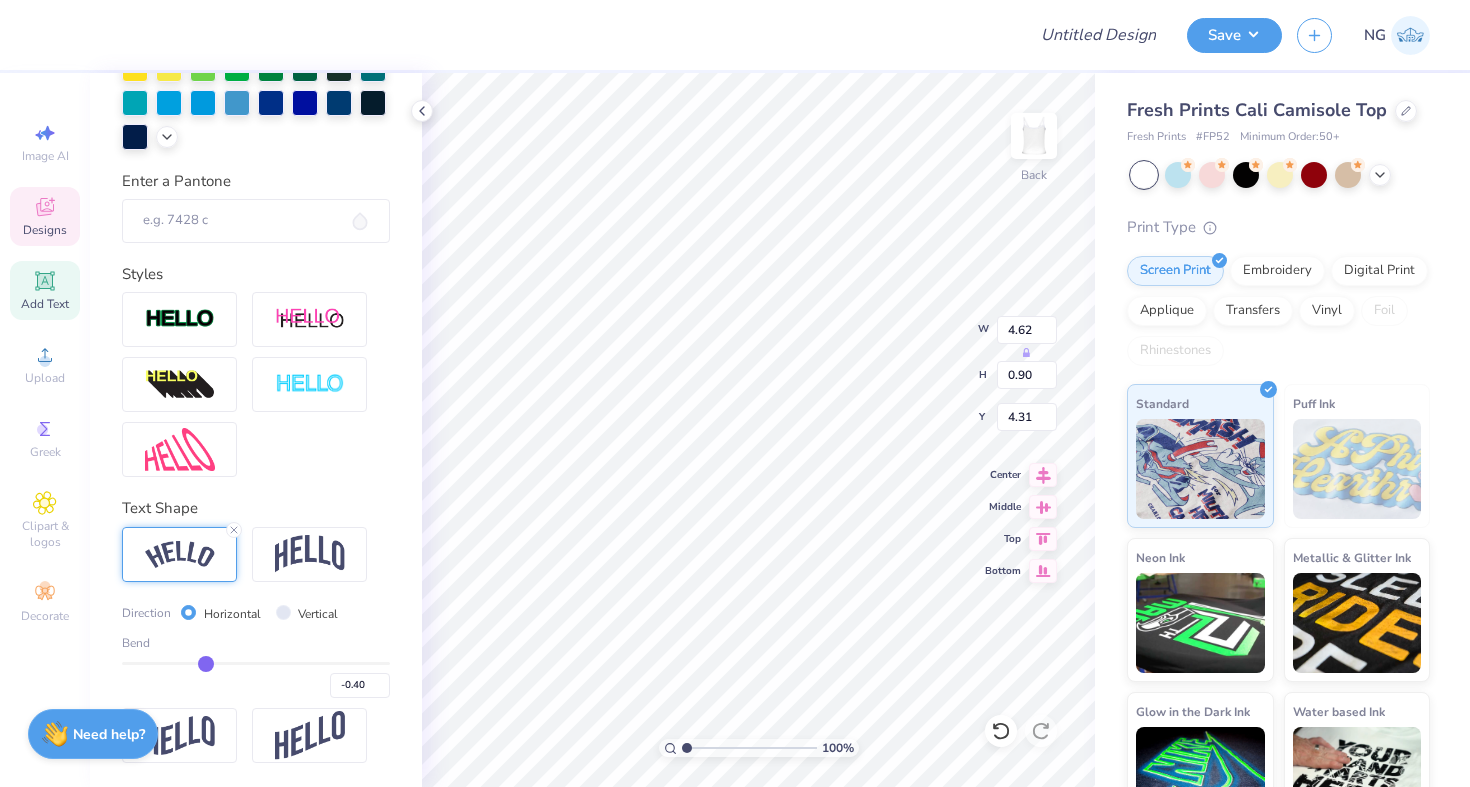 click on "Personalized Names Personalized Numbers Text Tool  Add Font Font Bookmania Semibold Format Color Enter a Pantone Styles Text Shape Direction Horizontal Vertical Bend -0.40" at bounding box center (256, 430) 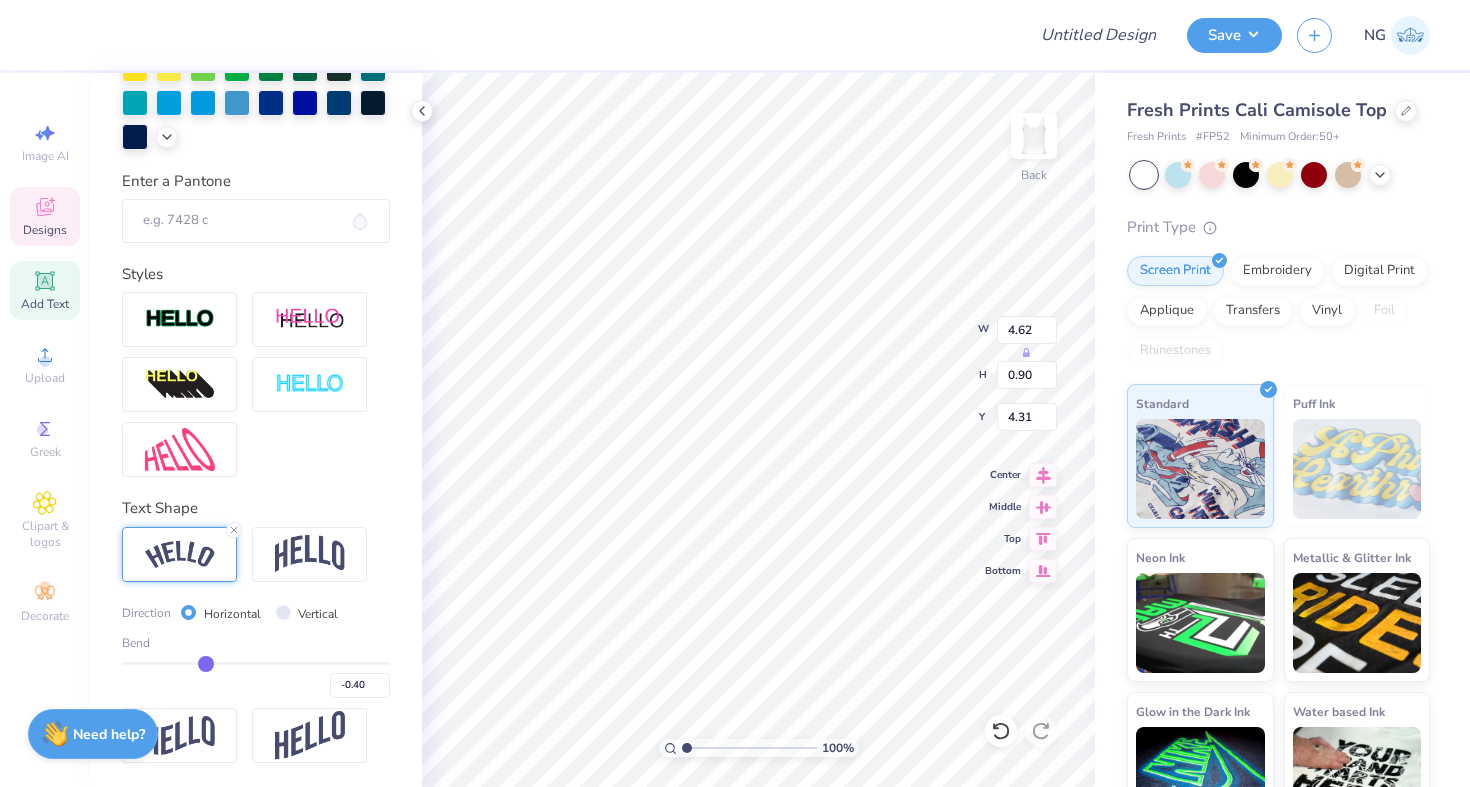 type on "-0.41" 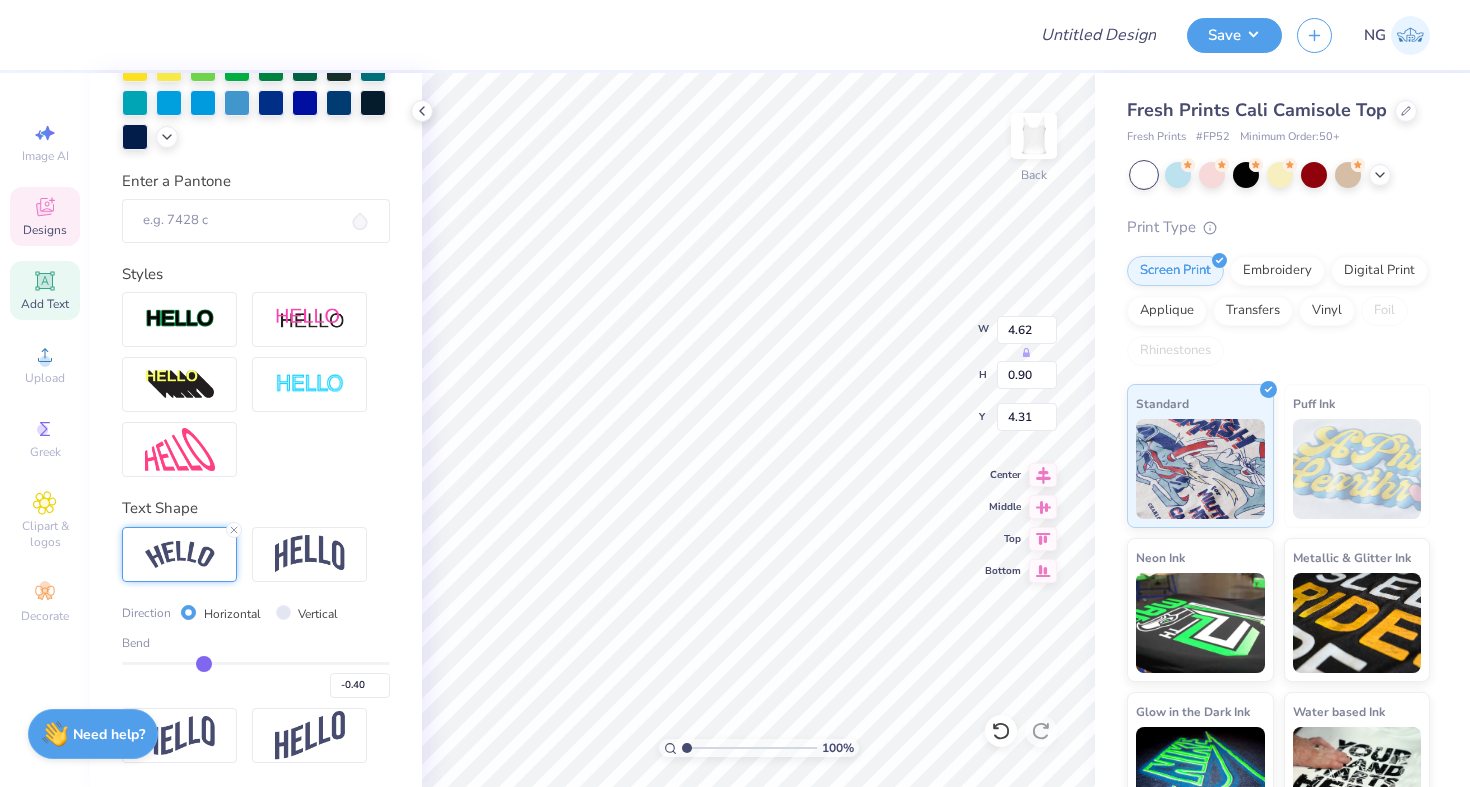 type on "-0.41" 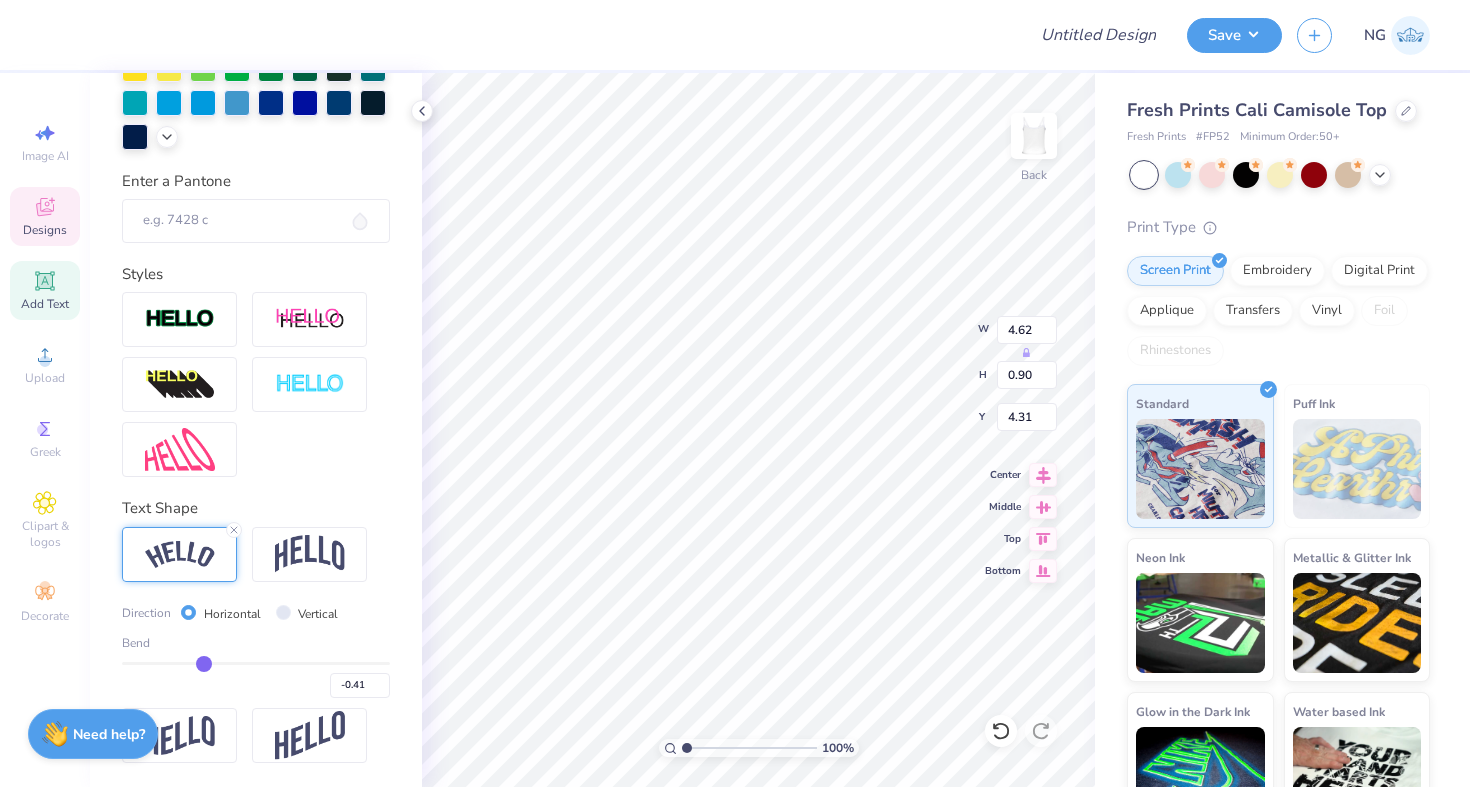 type on "-0.42" 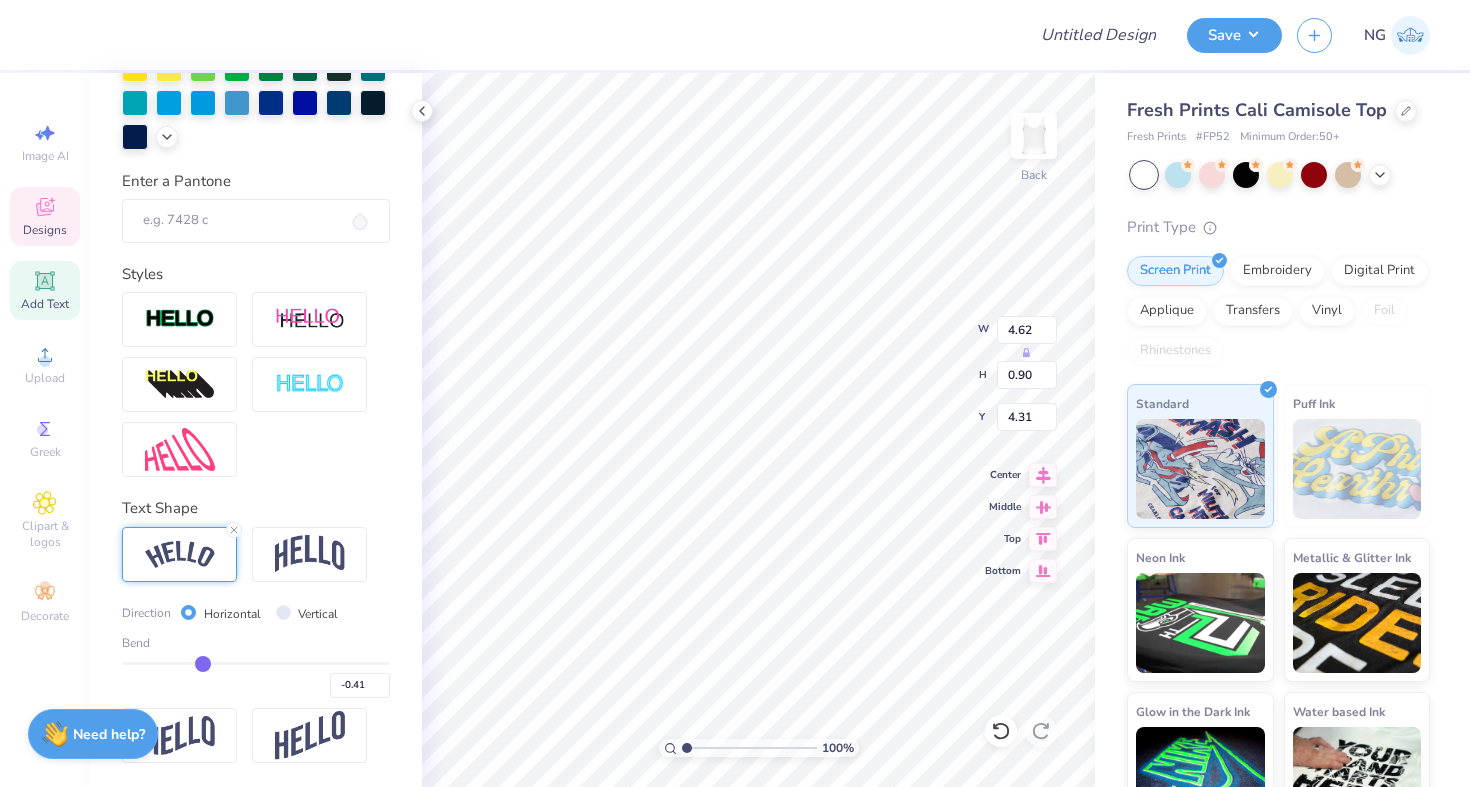 type on "-0.42" 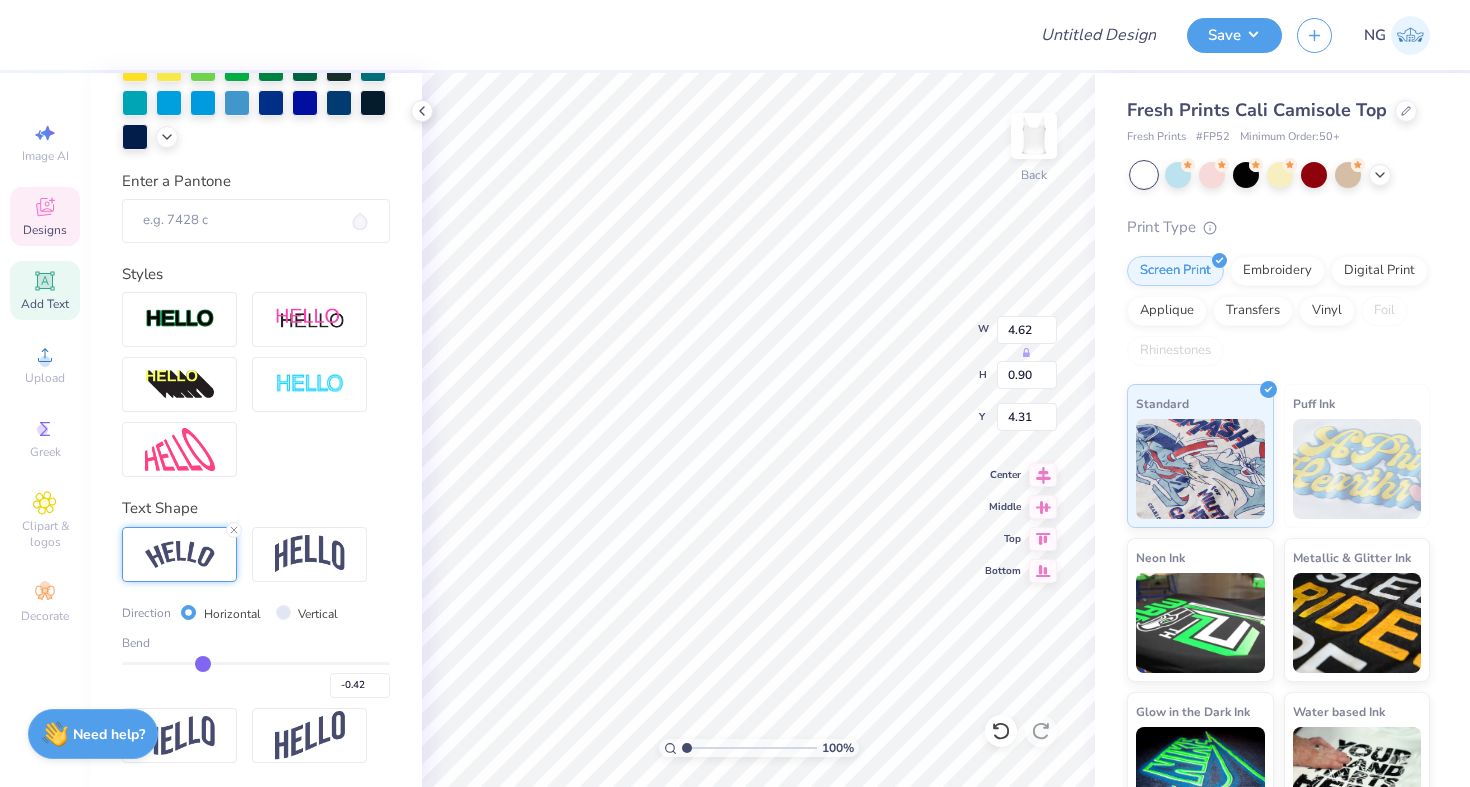 type on "-0.43" 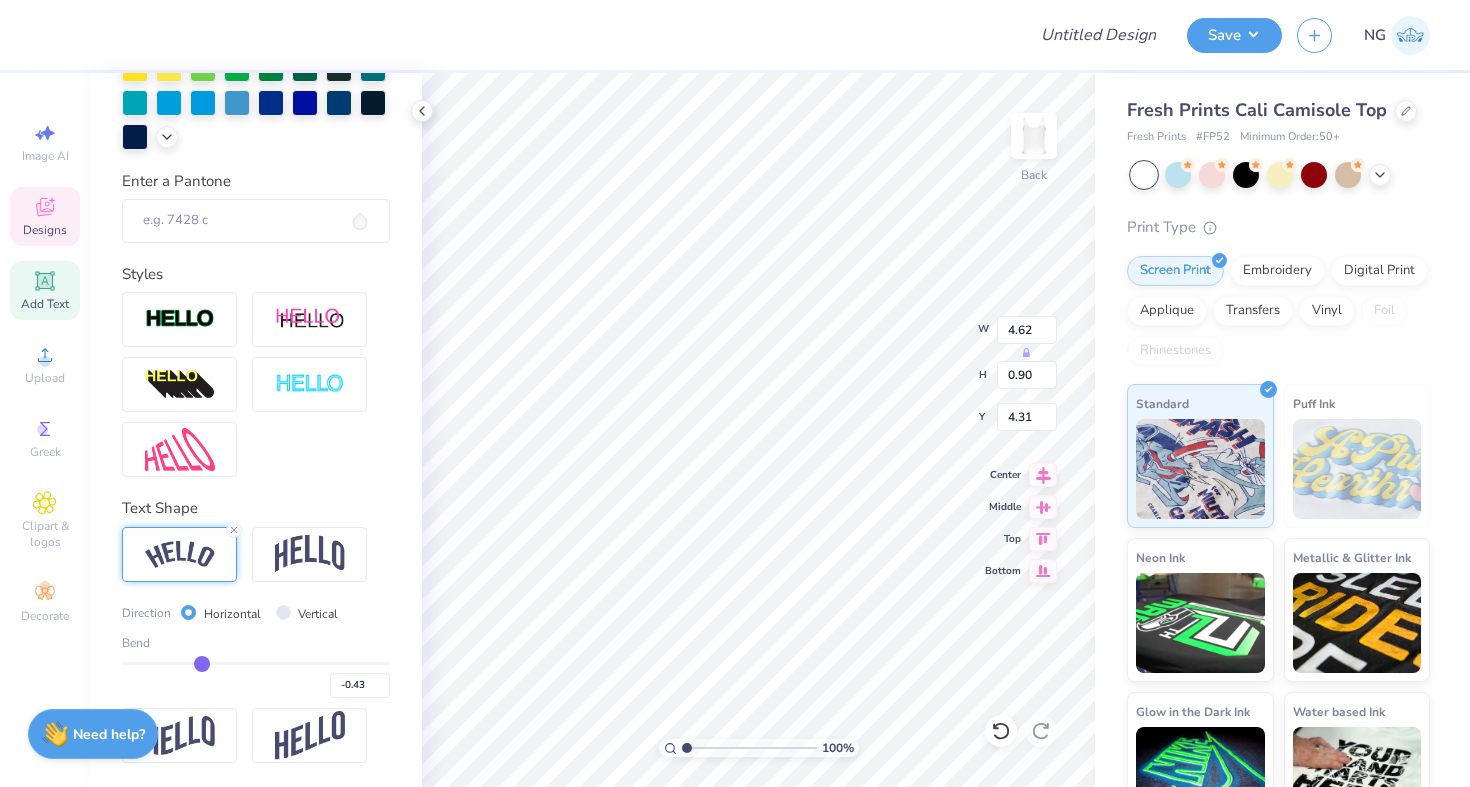 type on "-0.44" 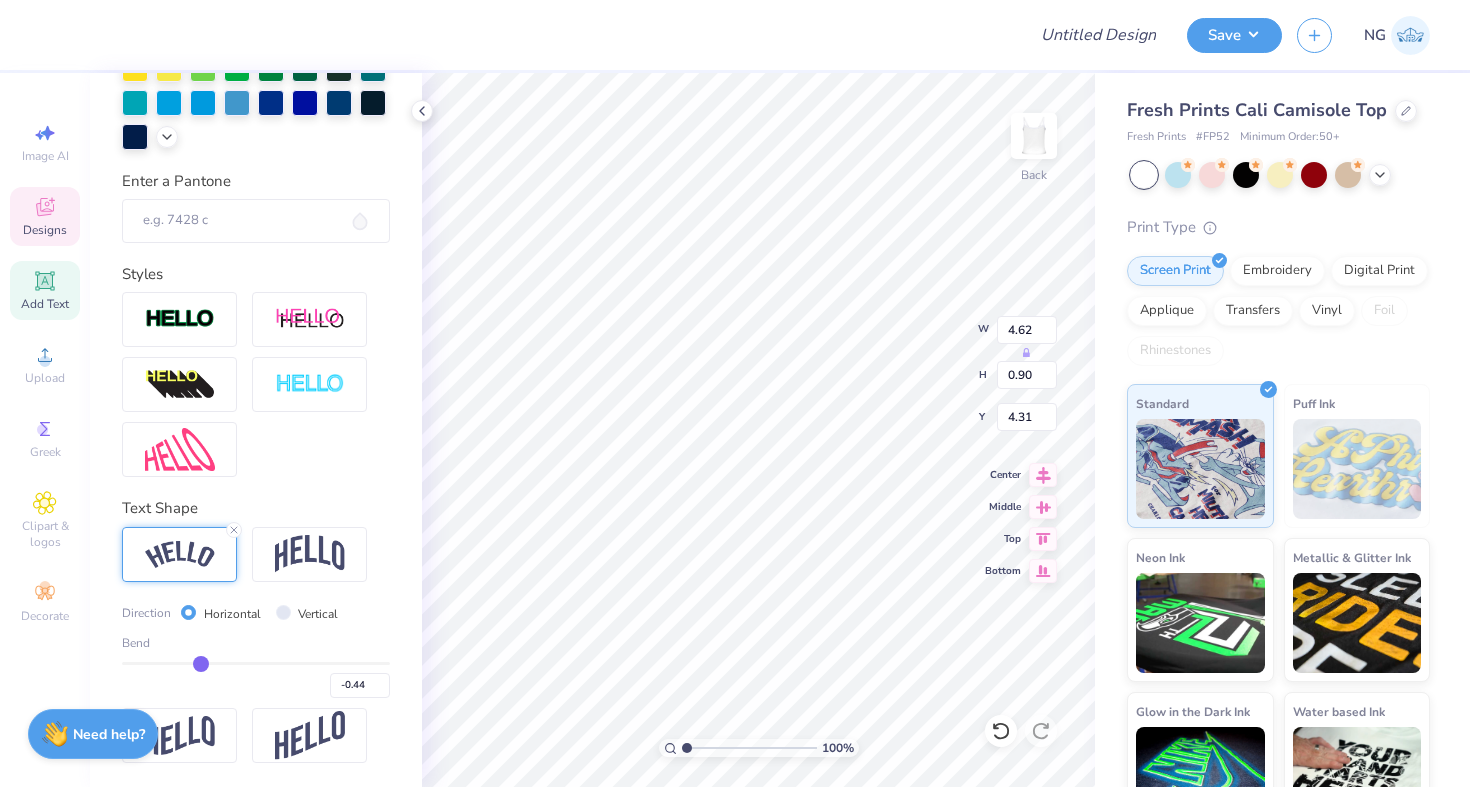 type on "-0.45" 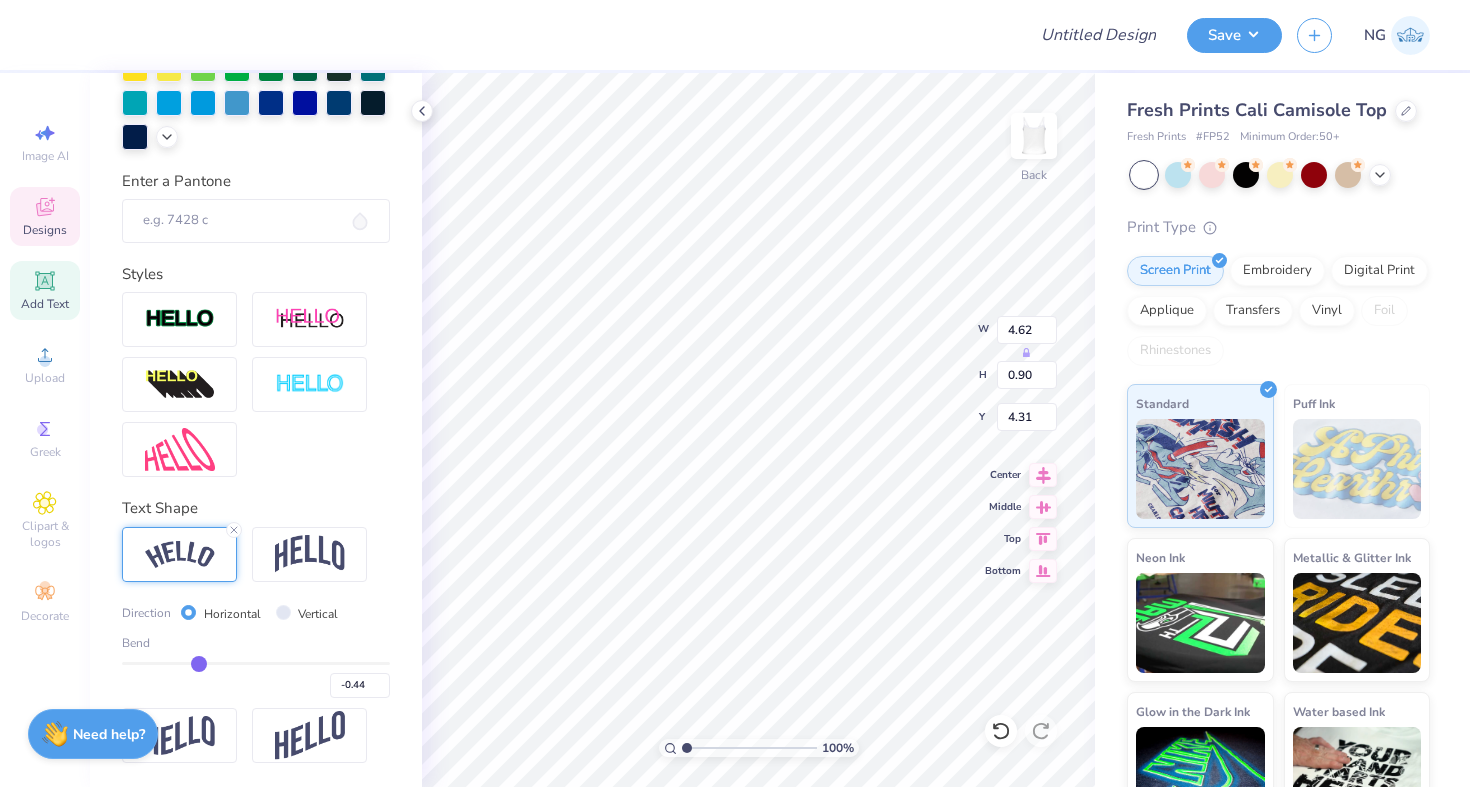 type on "-0.45" 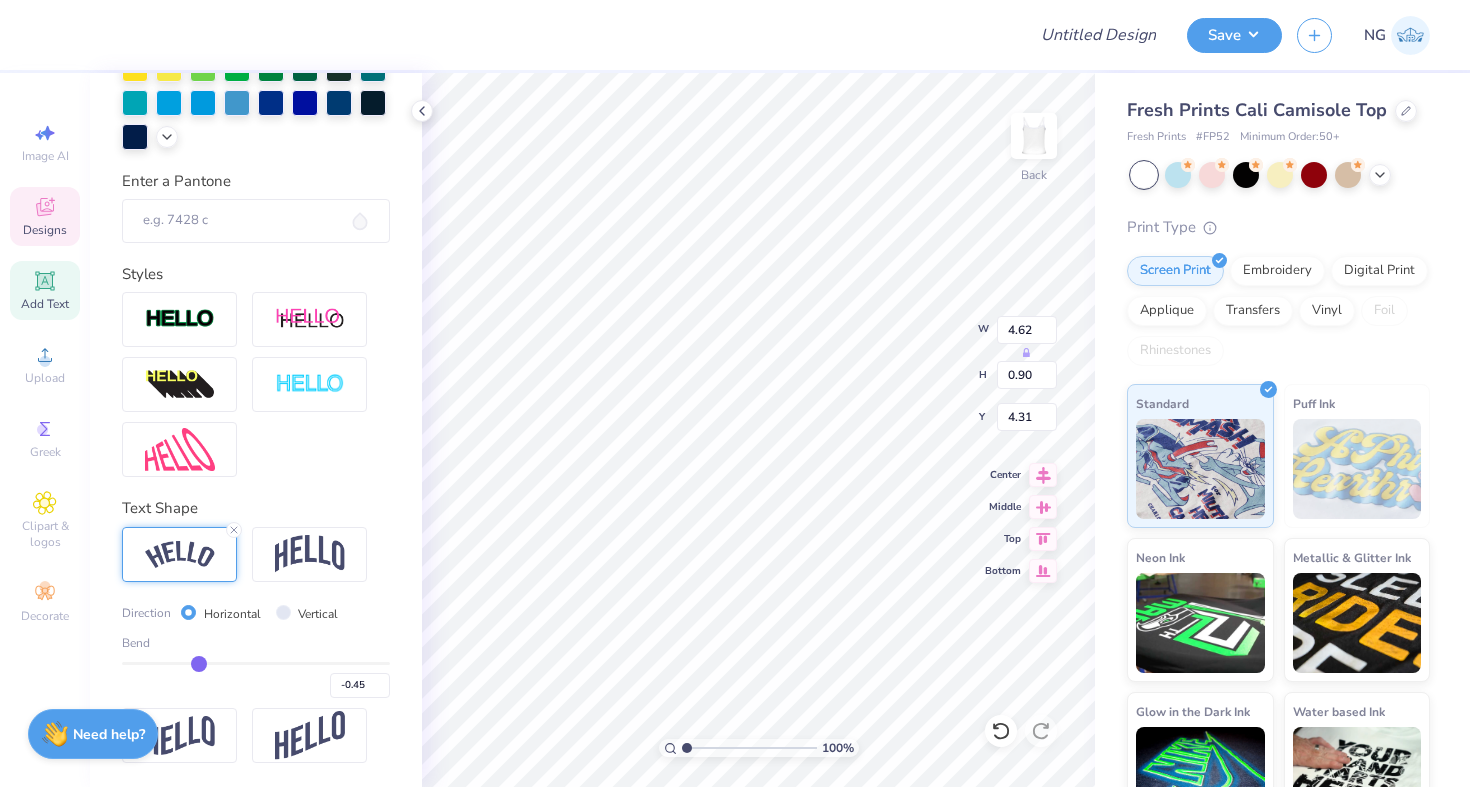type on "-0.46" 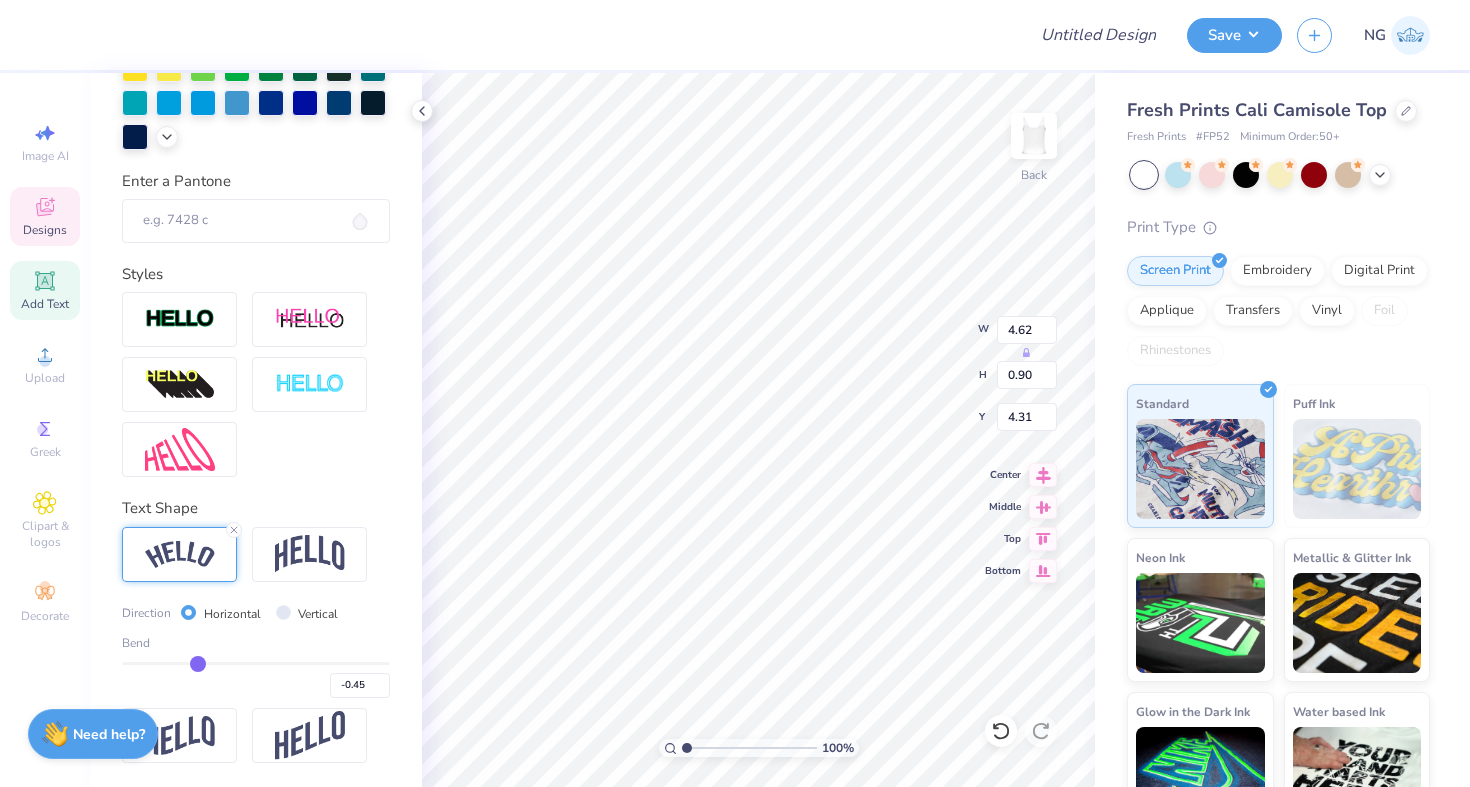 type on "-0.46" 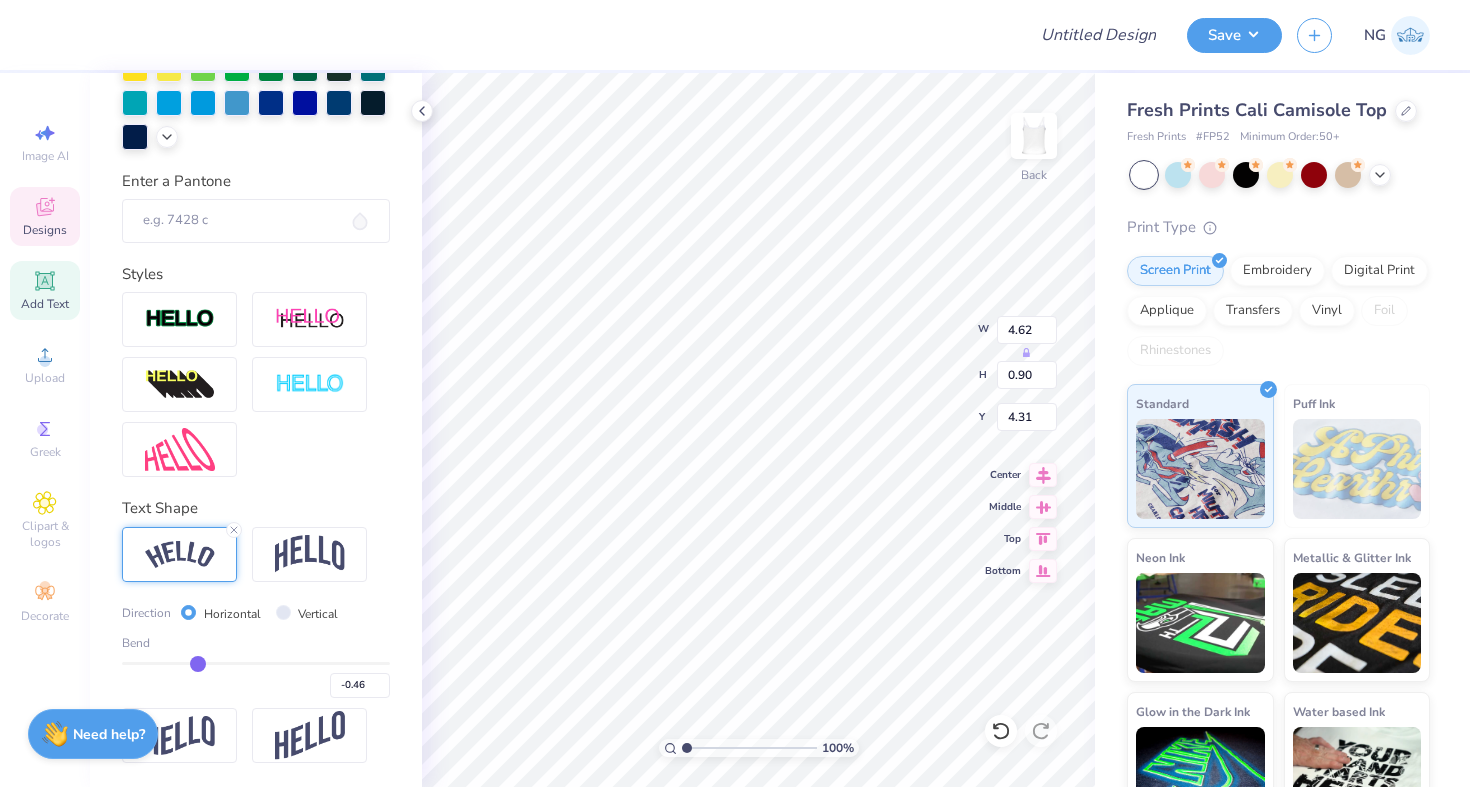 type on "-0.46" 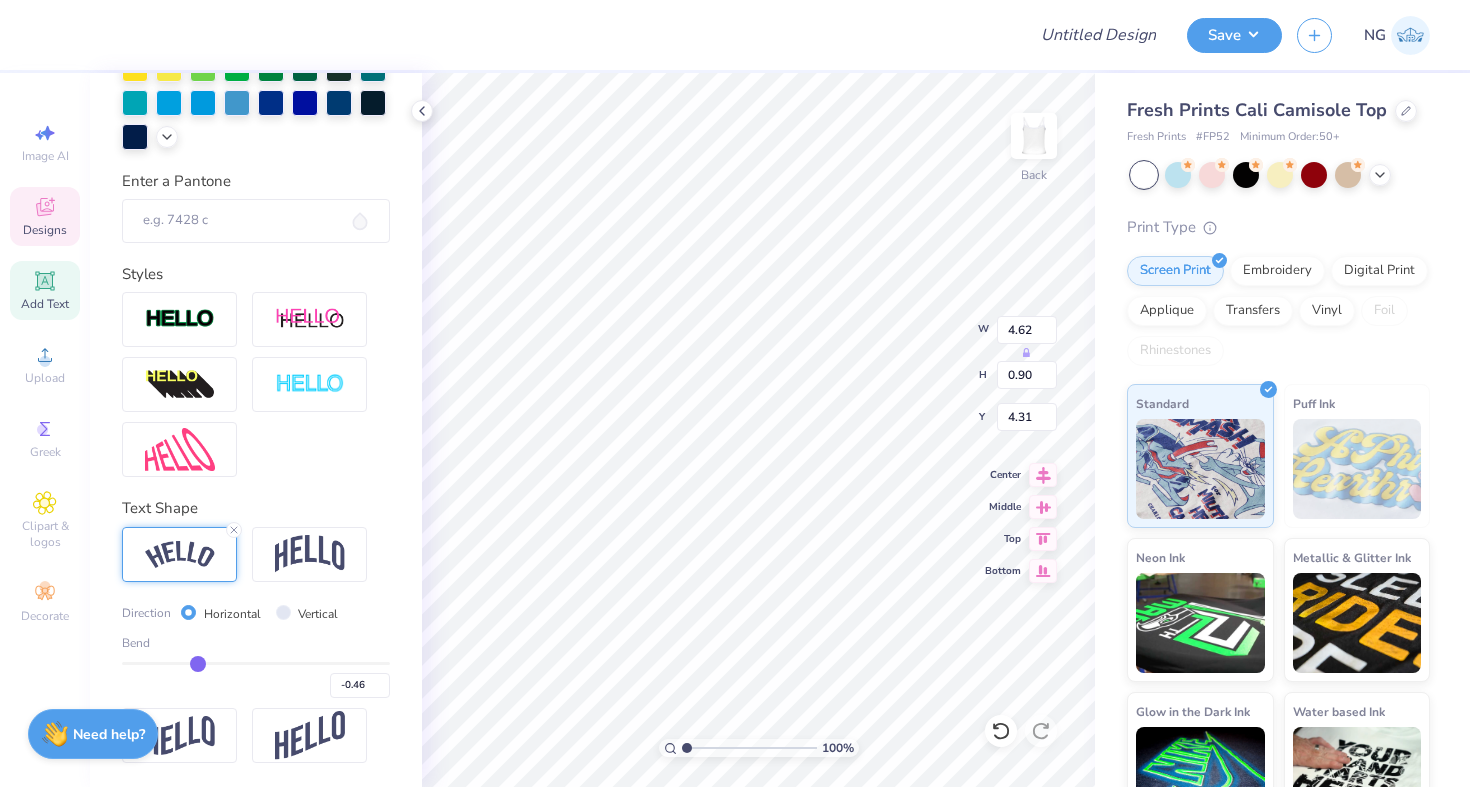 type on "4.70" 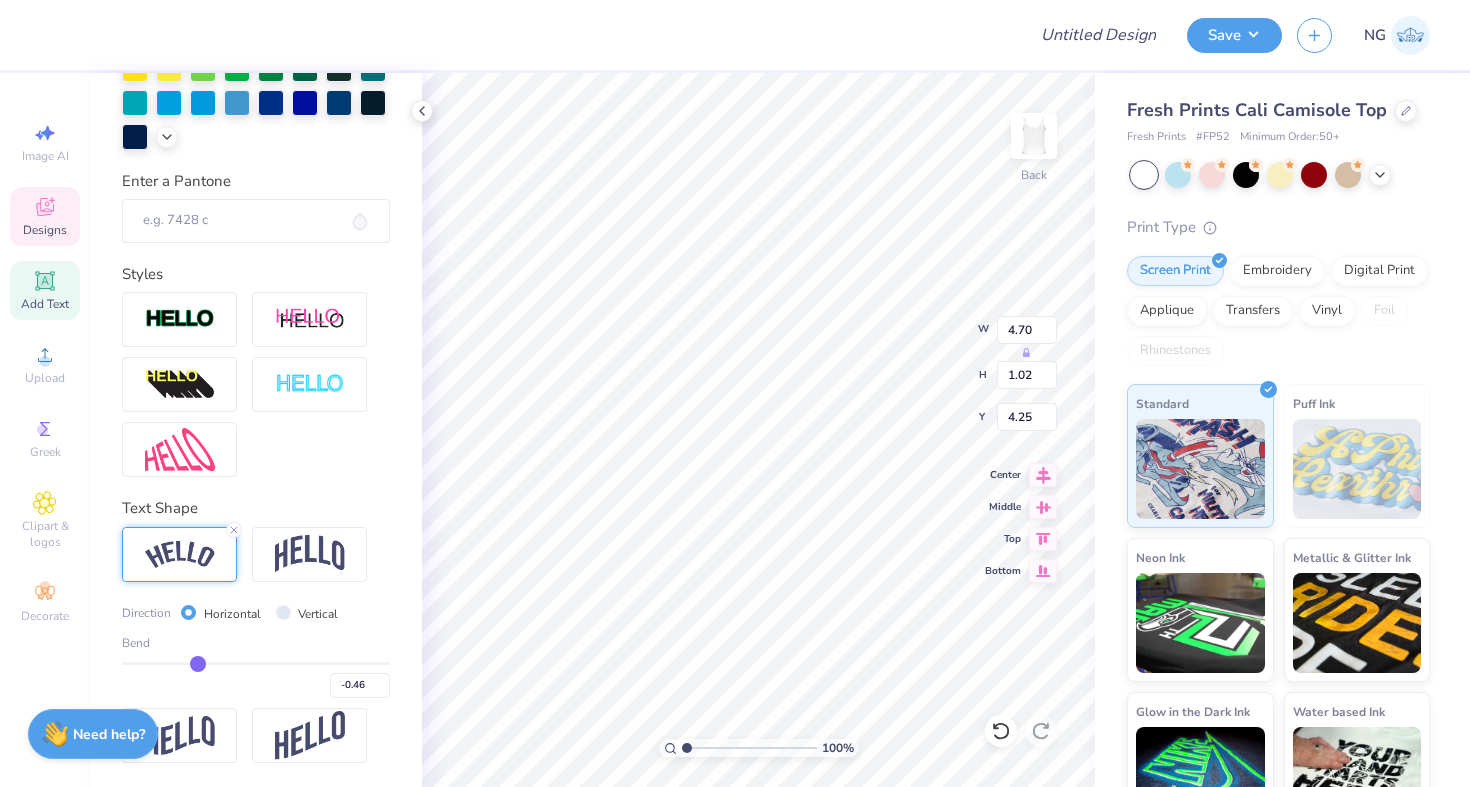 type on "-0.43" 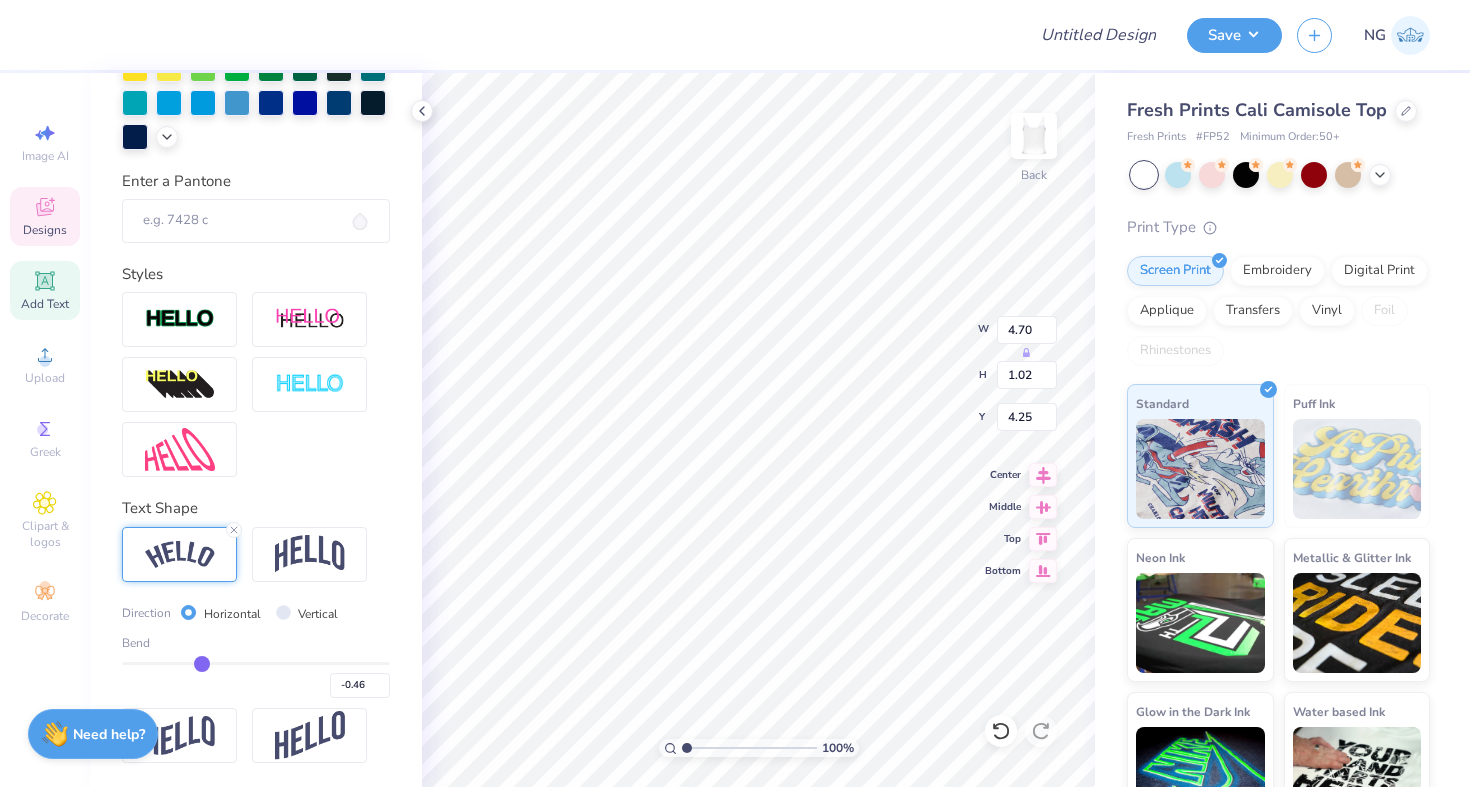 type on "-0.43" 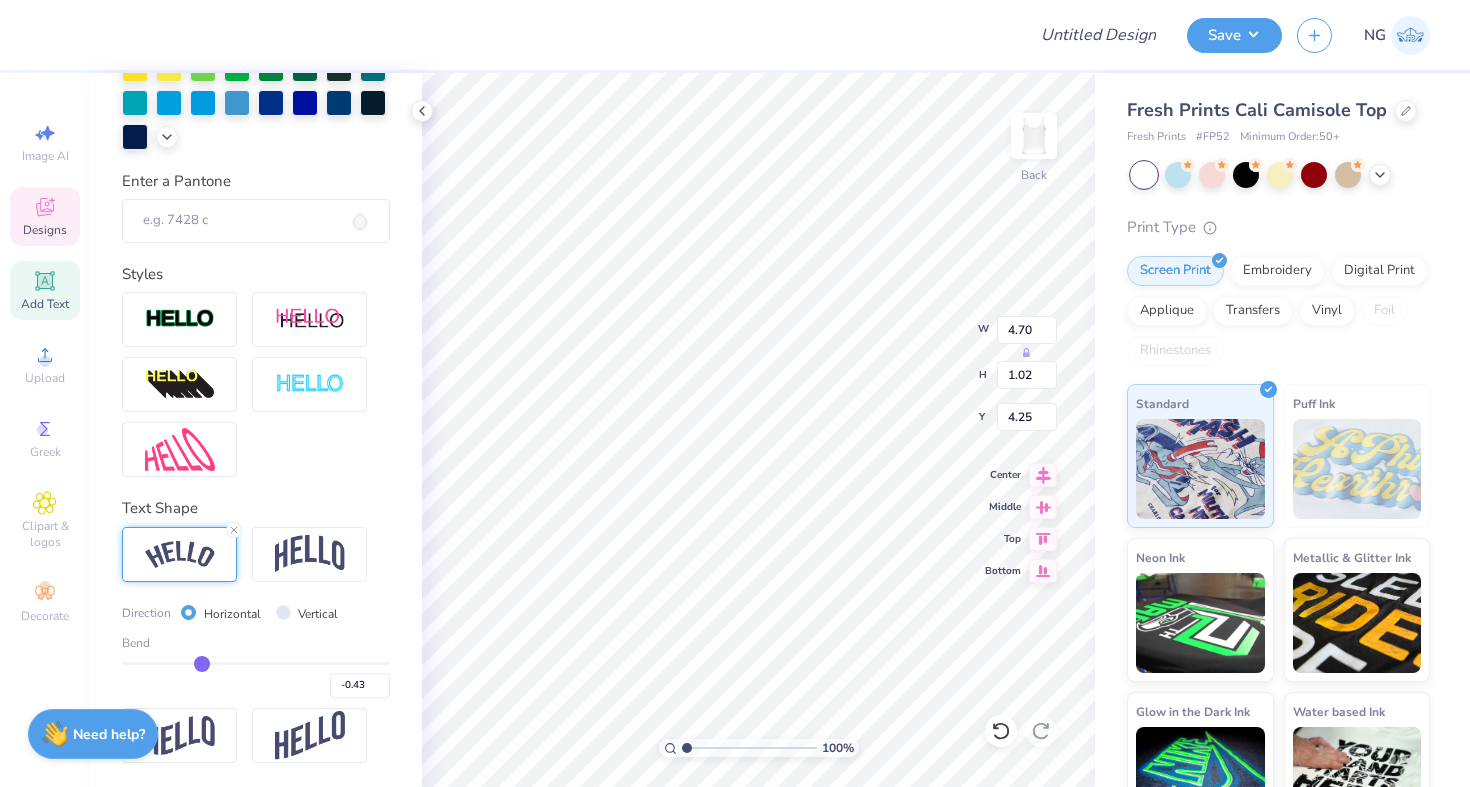 type on "-0.42" 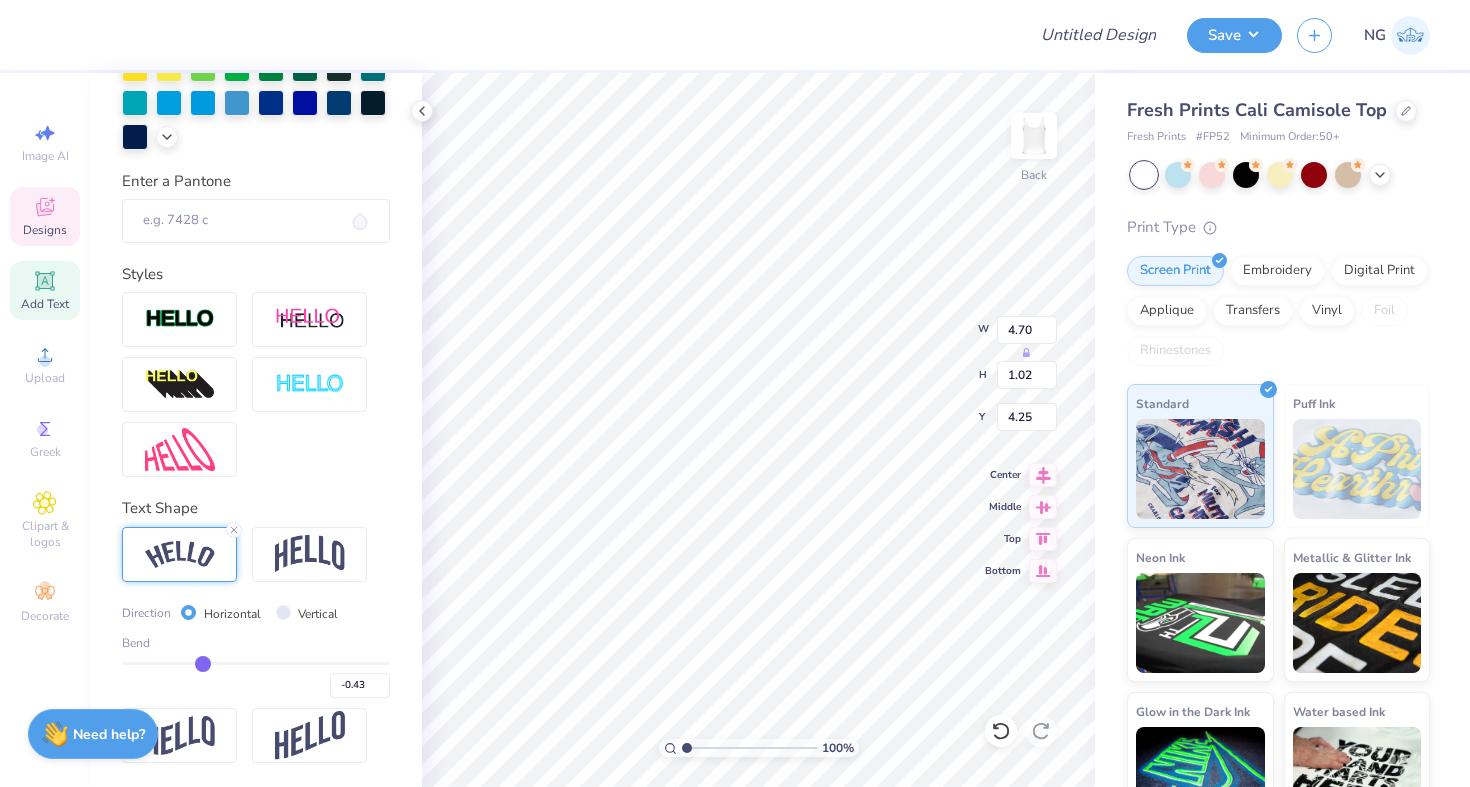 type on "-0.42" 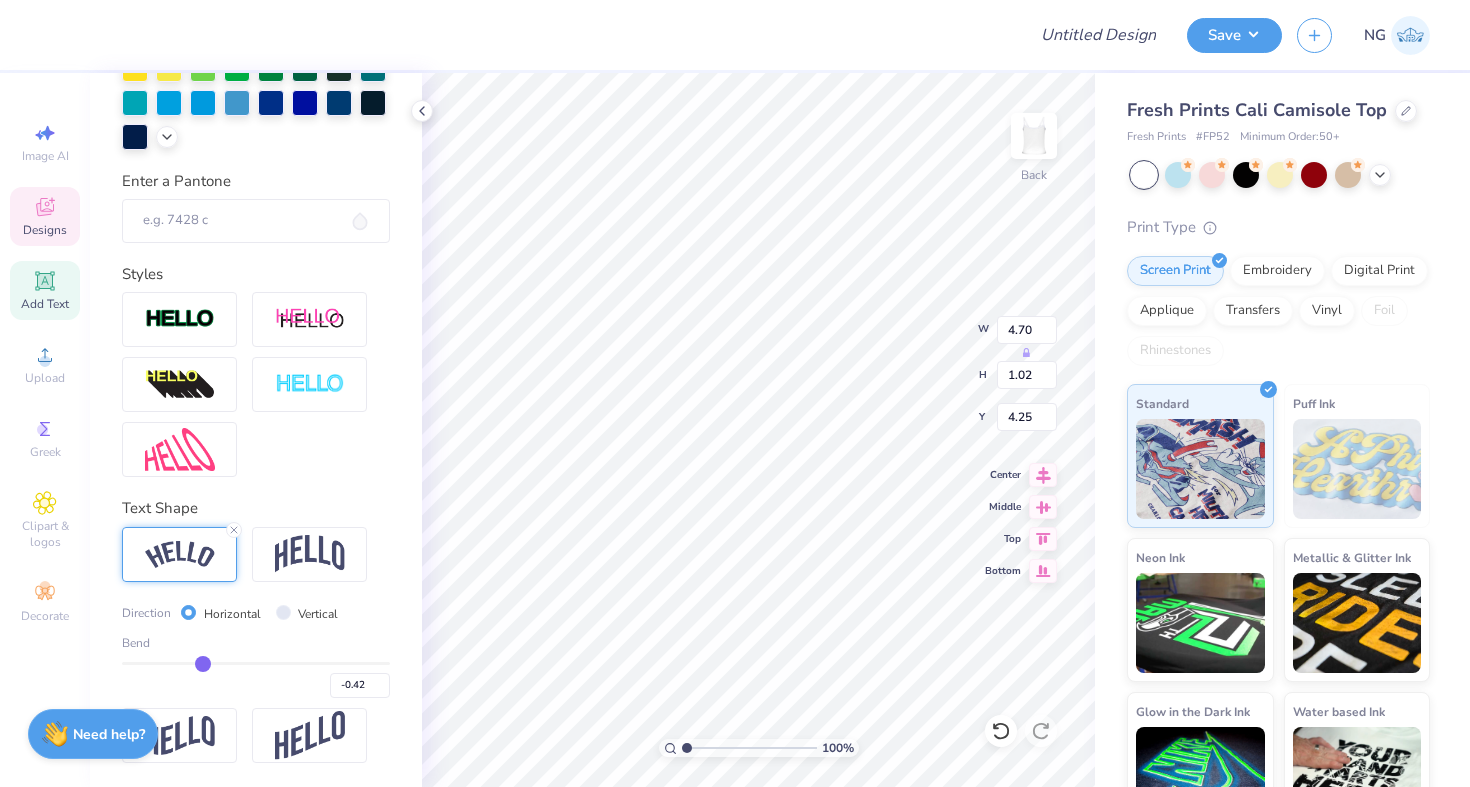 type on "-0.39" 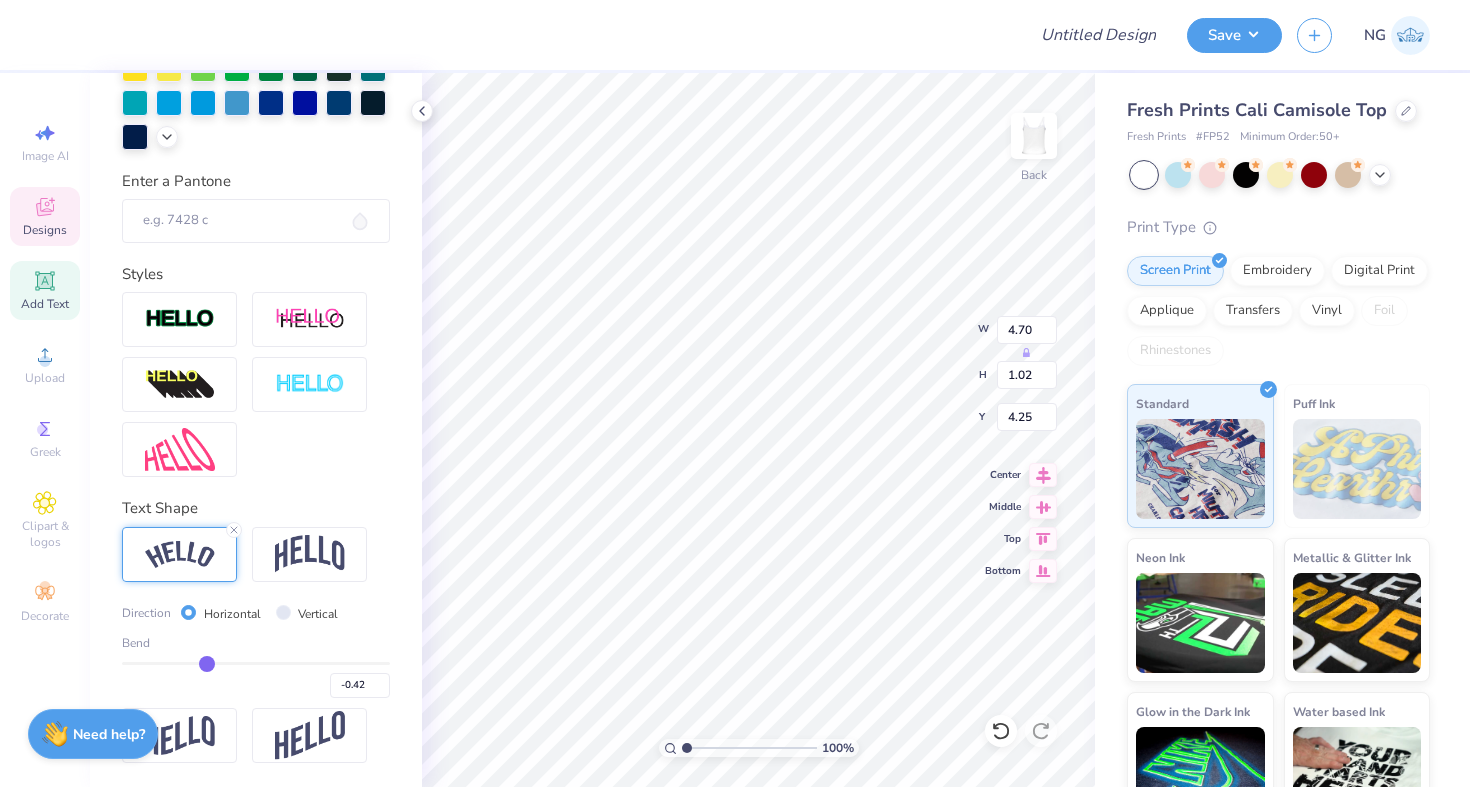 type on "-0.39" 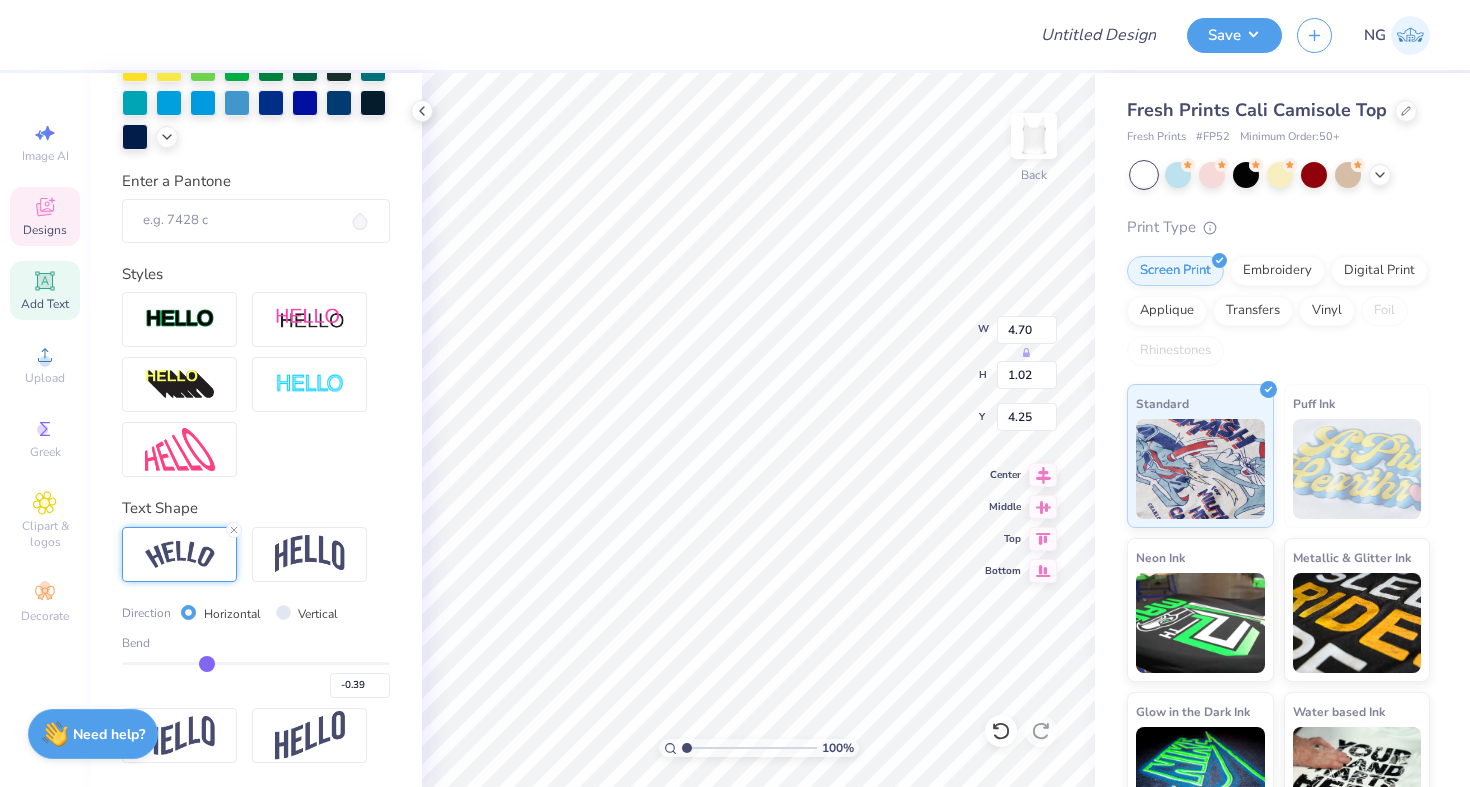type on "-0.35" 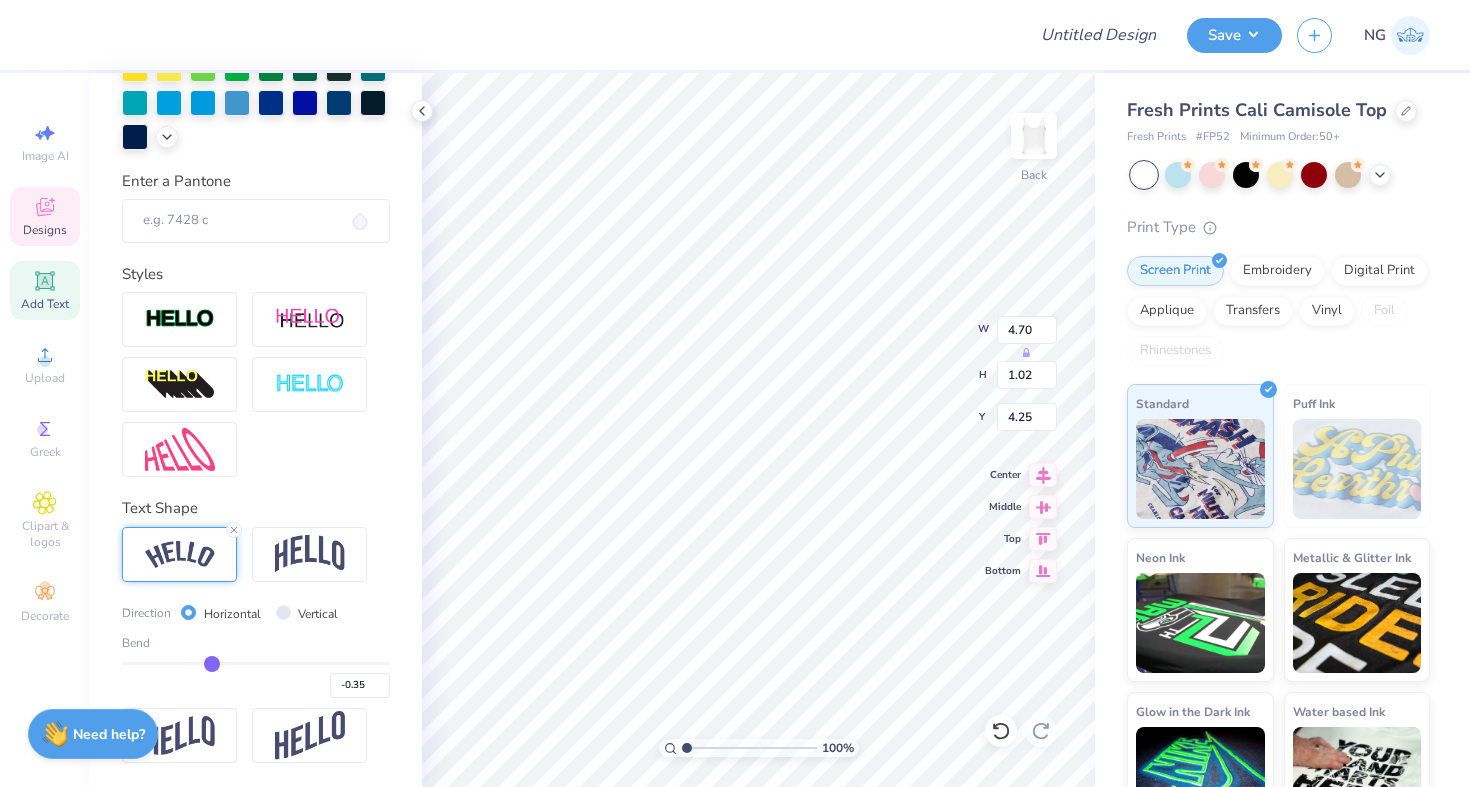 type on "-0.32" 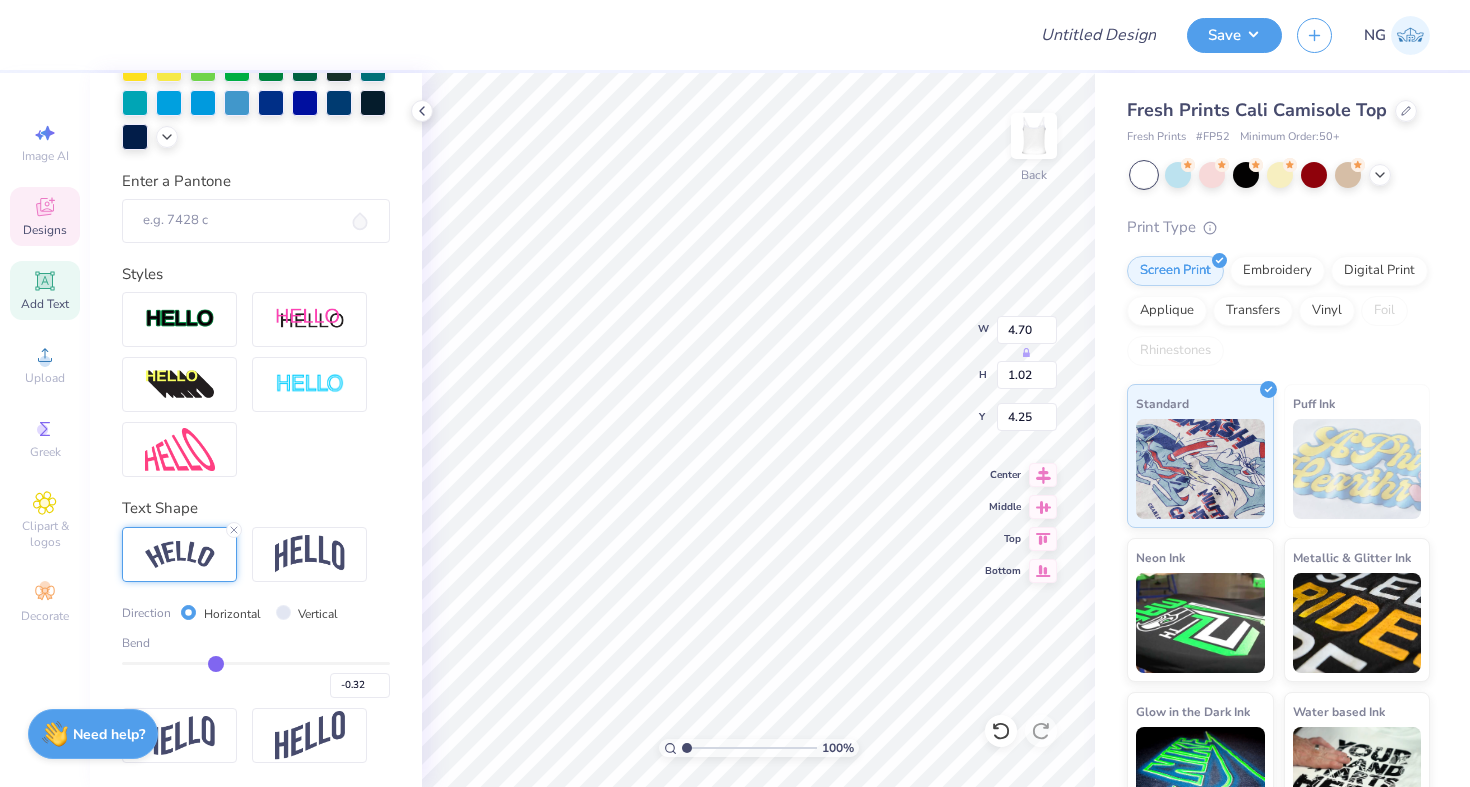type on "-0.3" 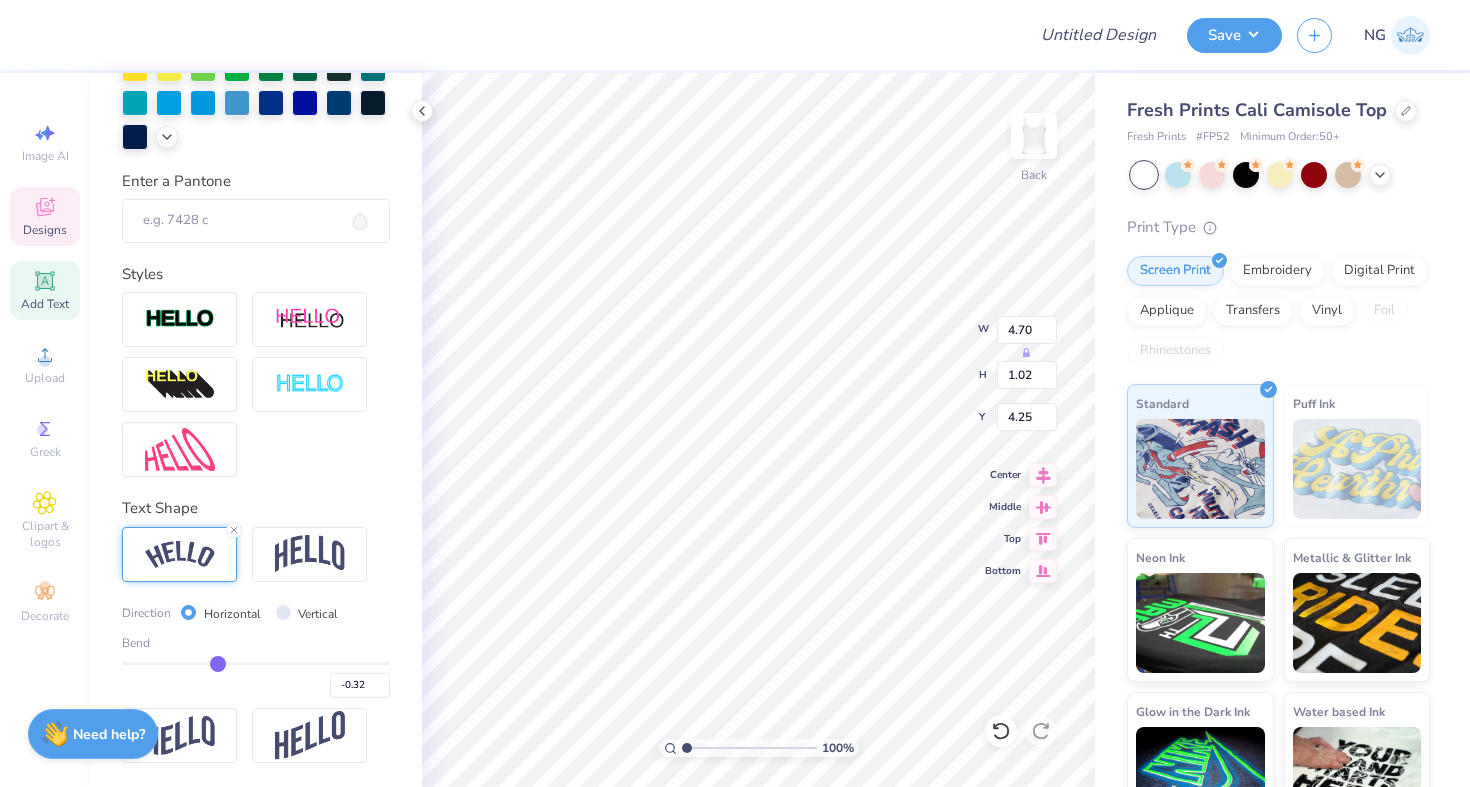 type on "-0.30" 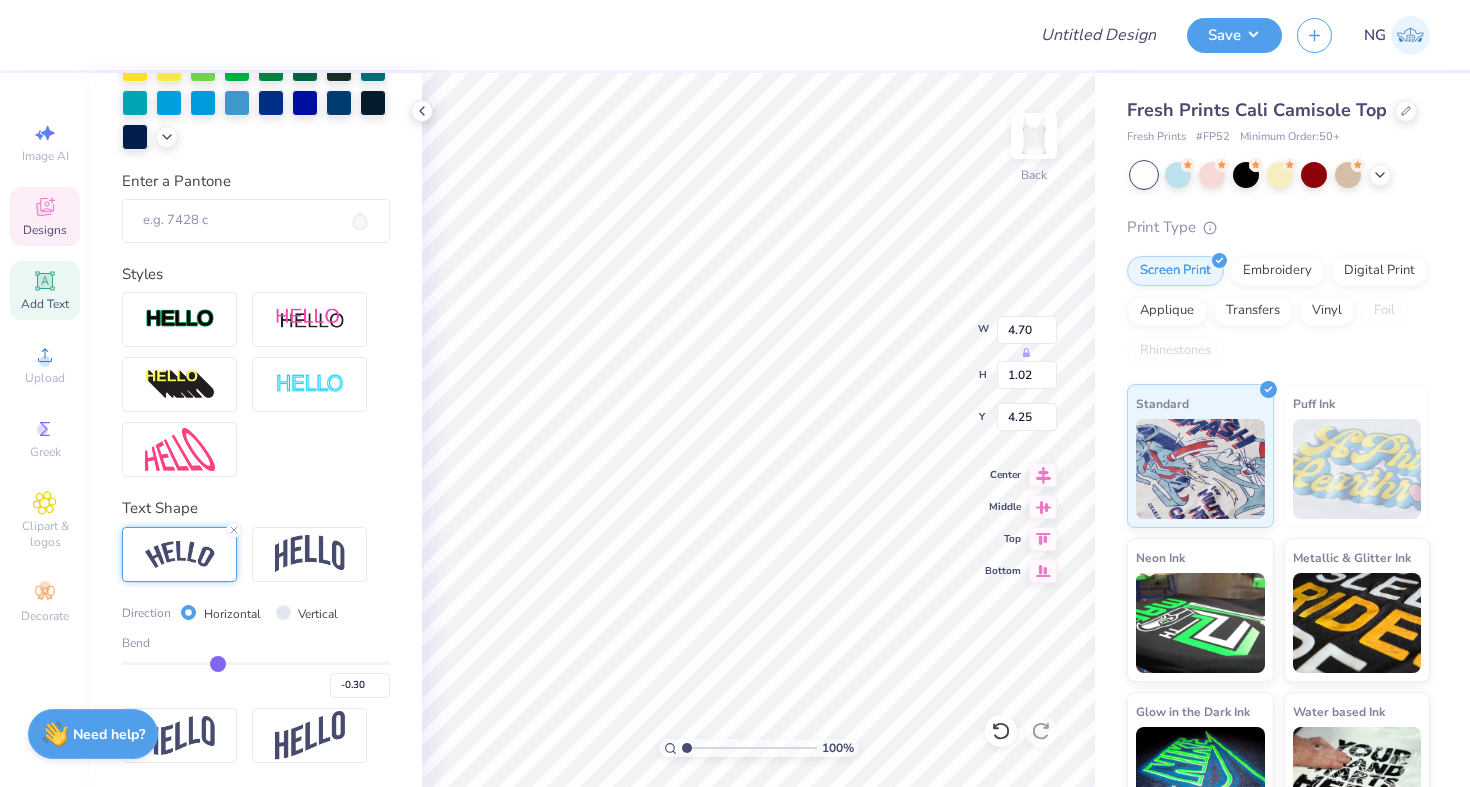 type on "-0.29" 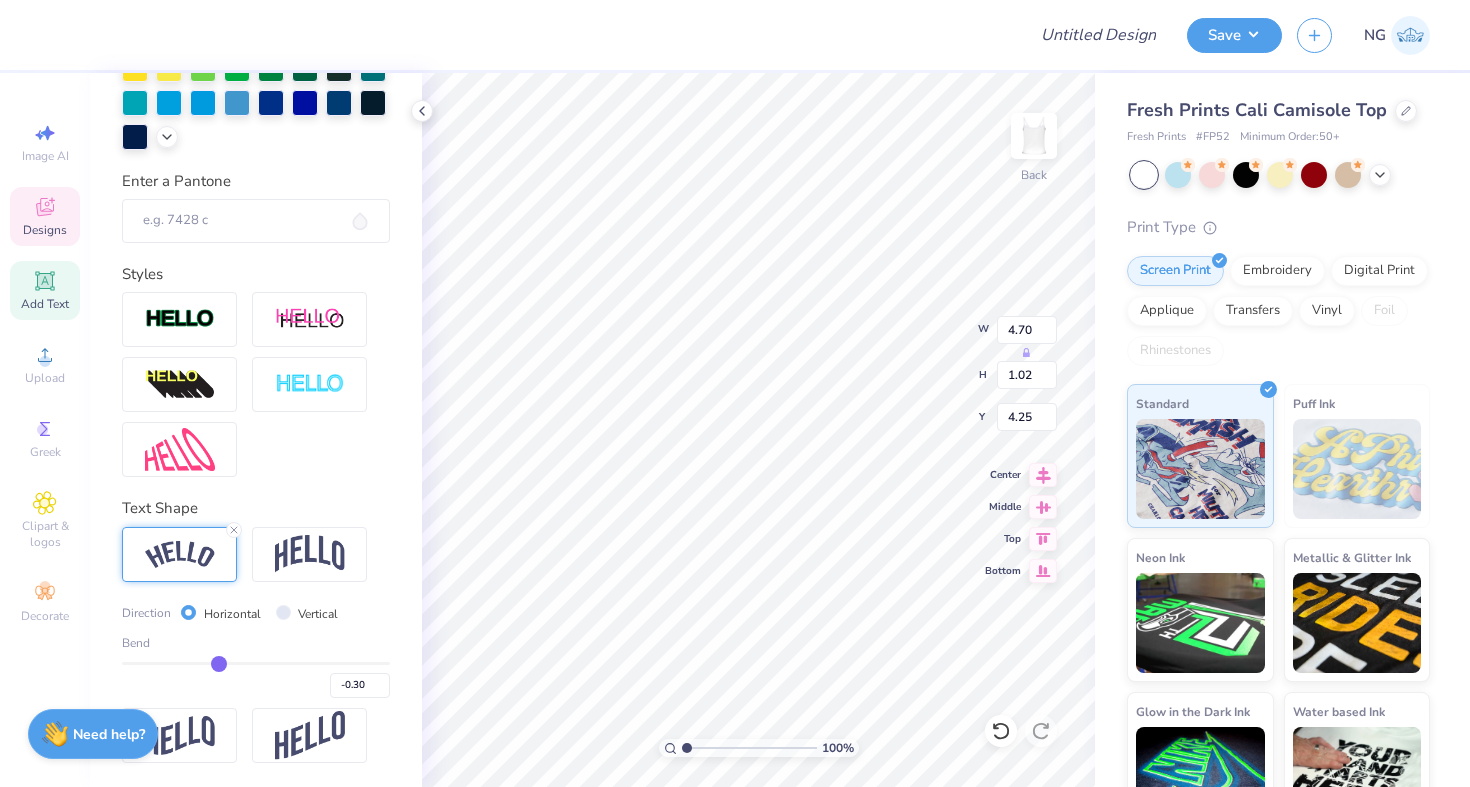 type on "-0.29" 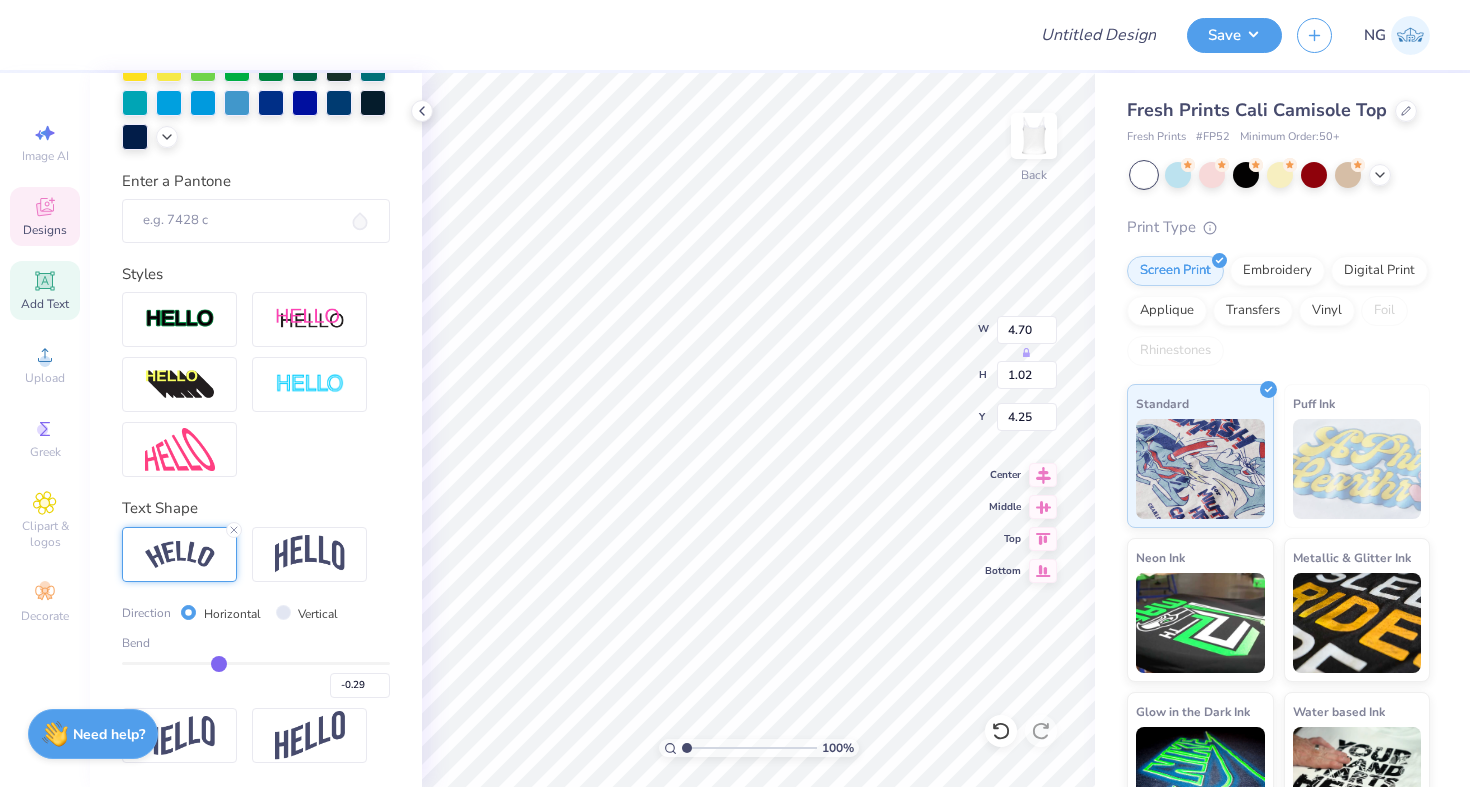 type on "-0.28" 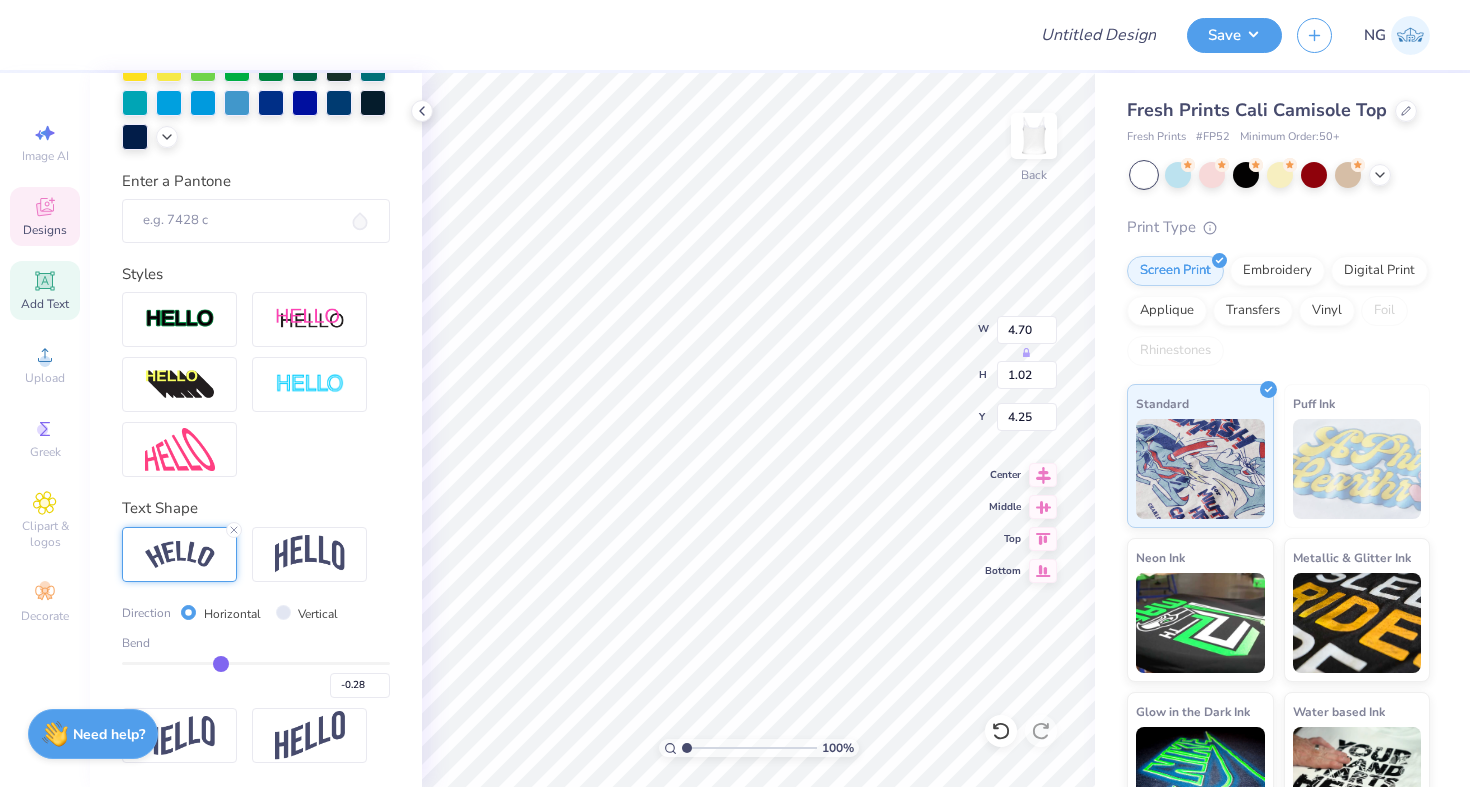 type on "-0.27" 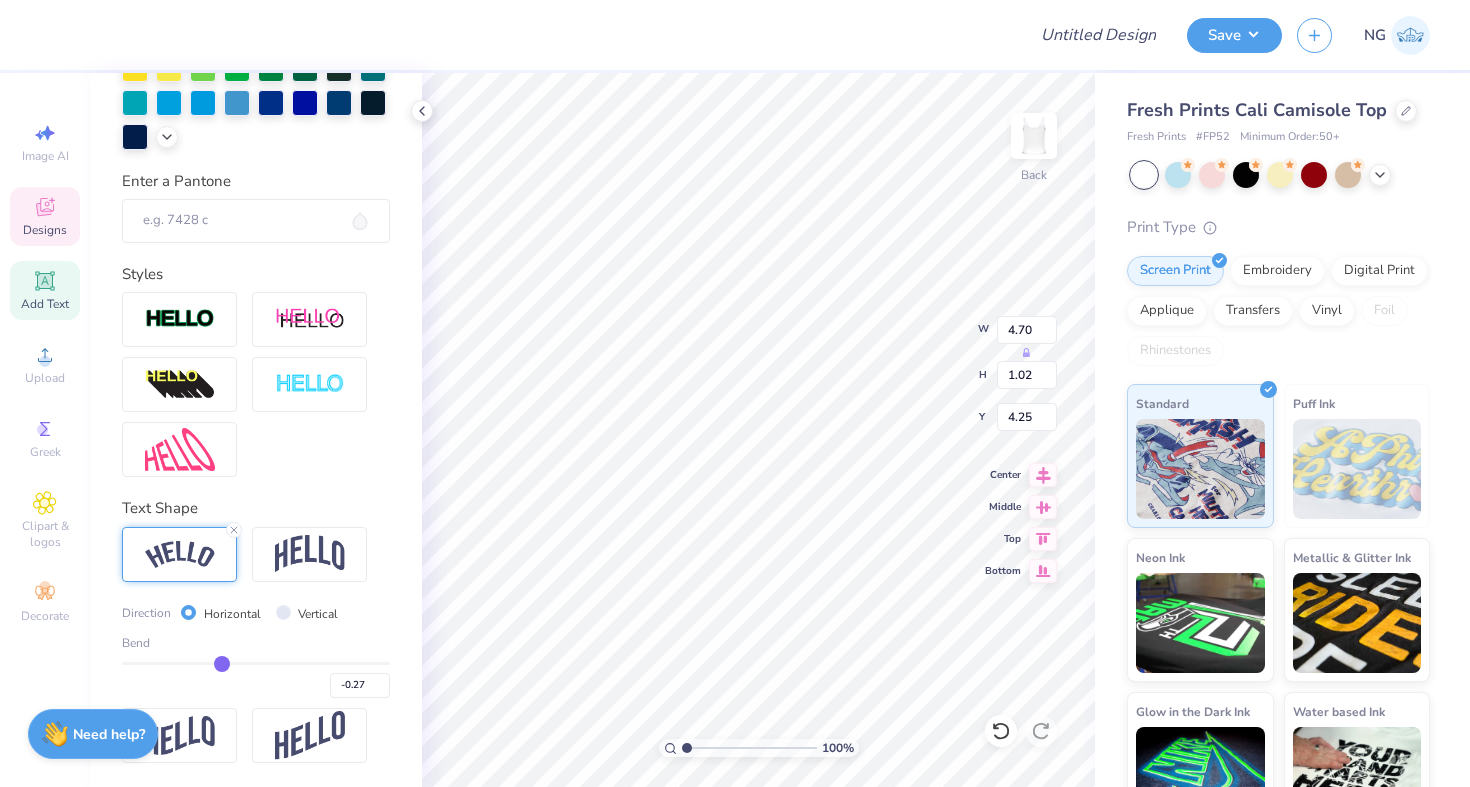 drag, startPoint x: 201, startPoint y: 662, endPoint x: 222, endPoint y: 662, distance: 21 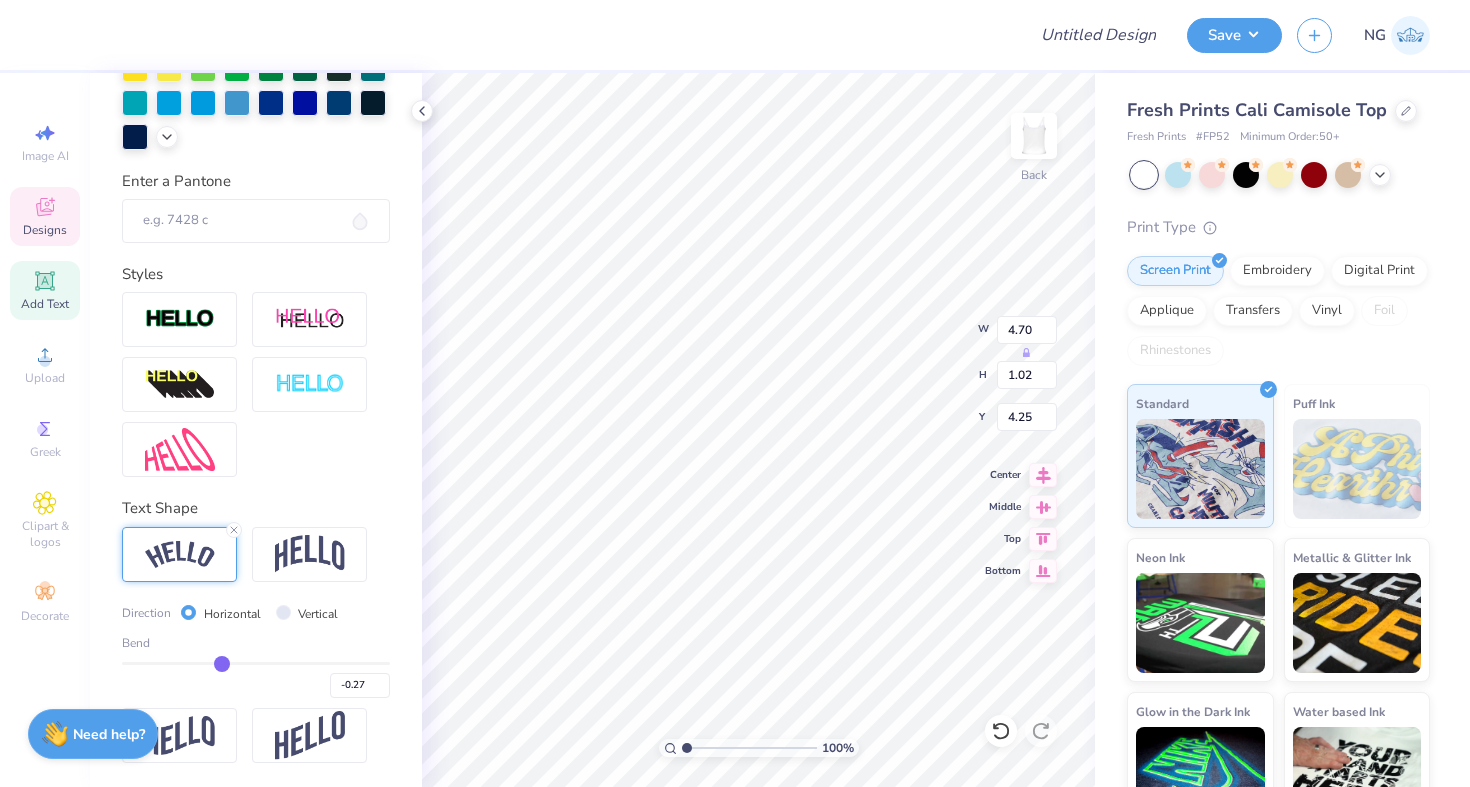 type on "4.43" 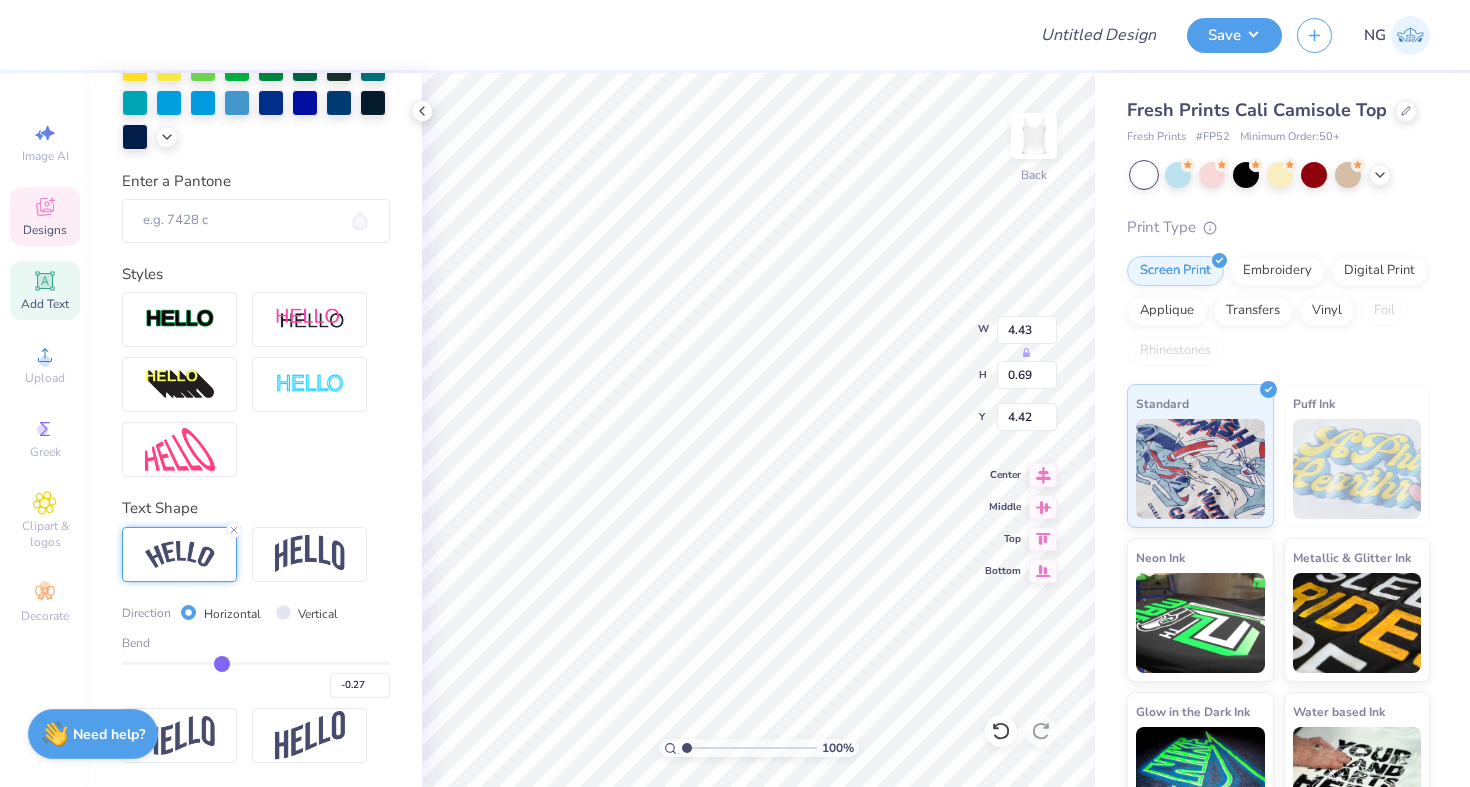 type on "-0.28" 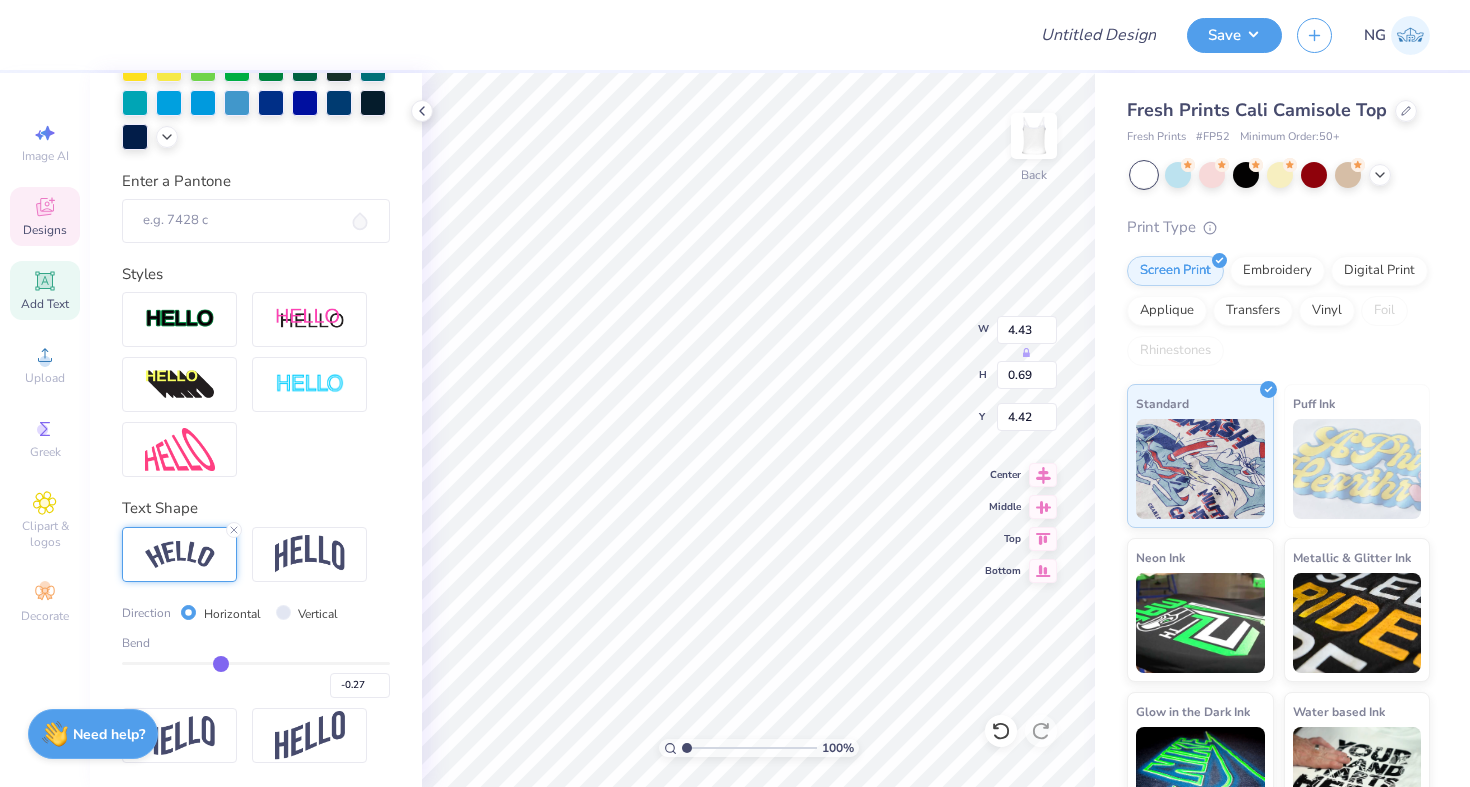 type on "-0.28" 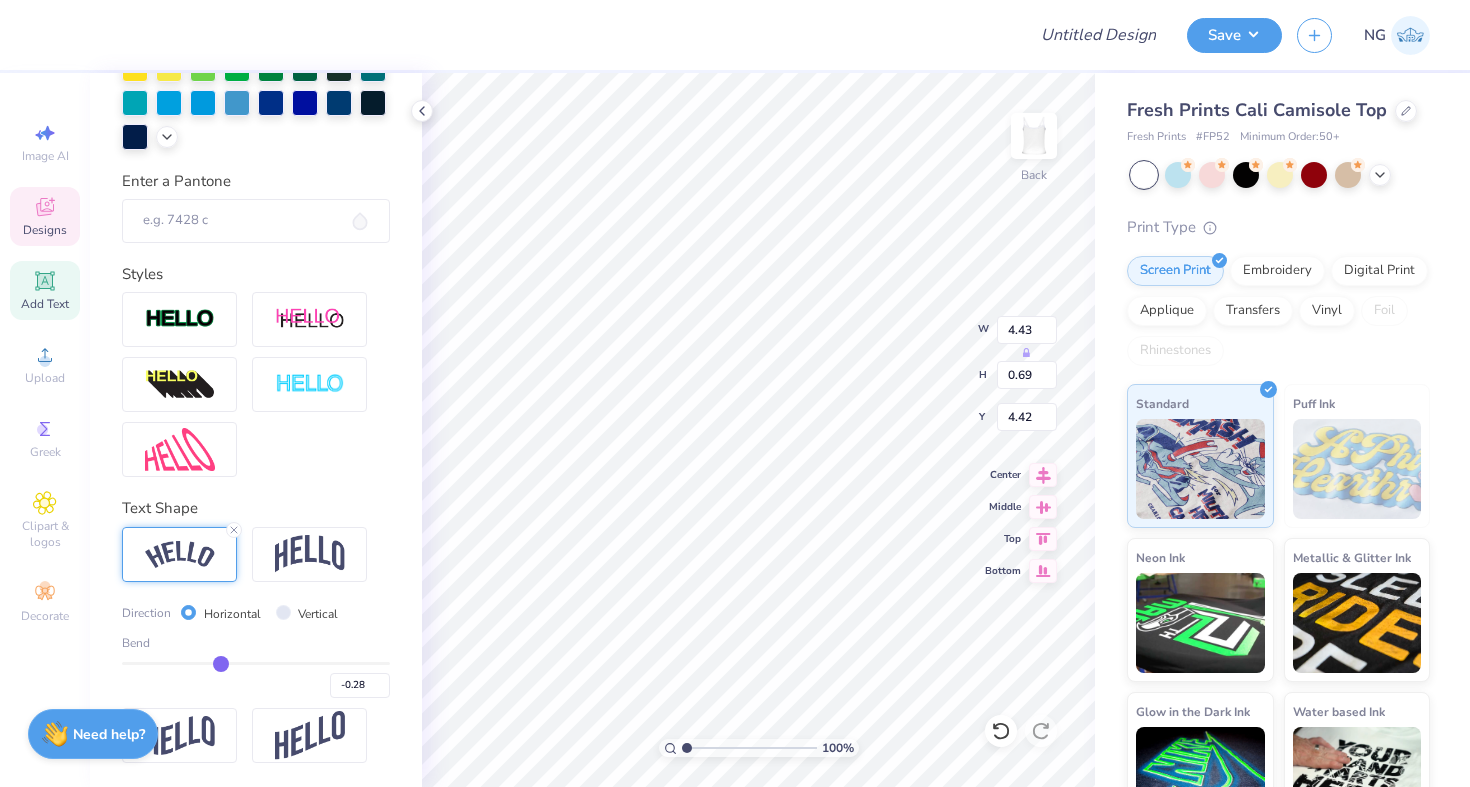 type on "-0.29" 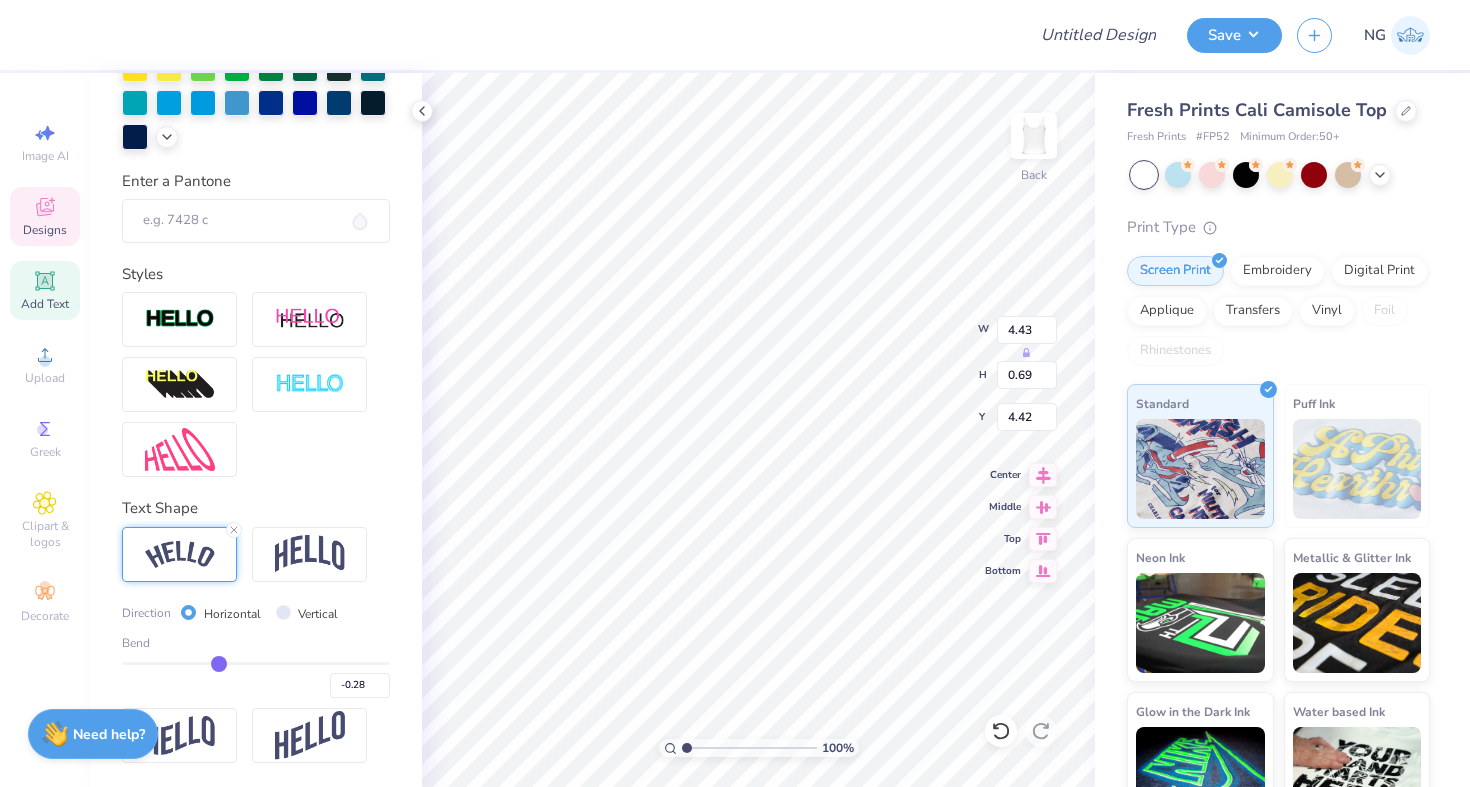 type on "-0.29" 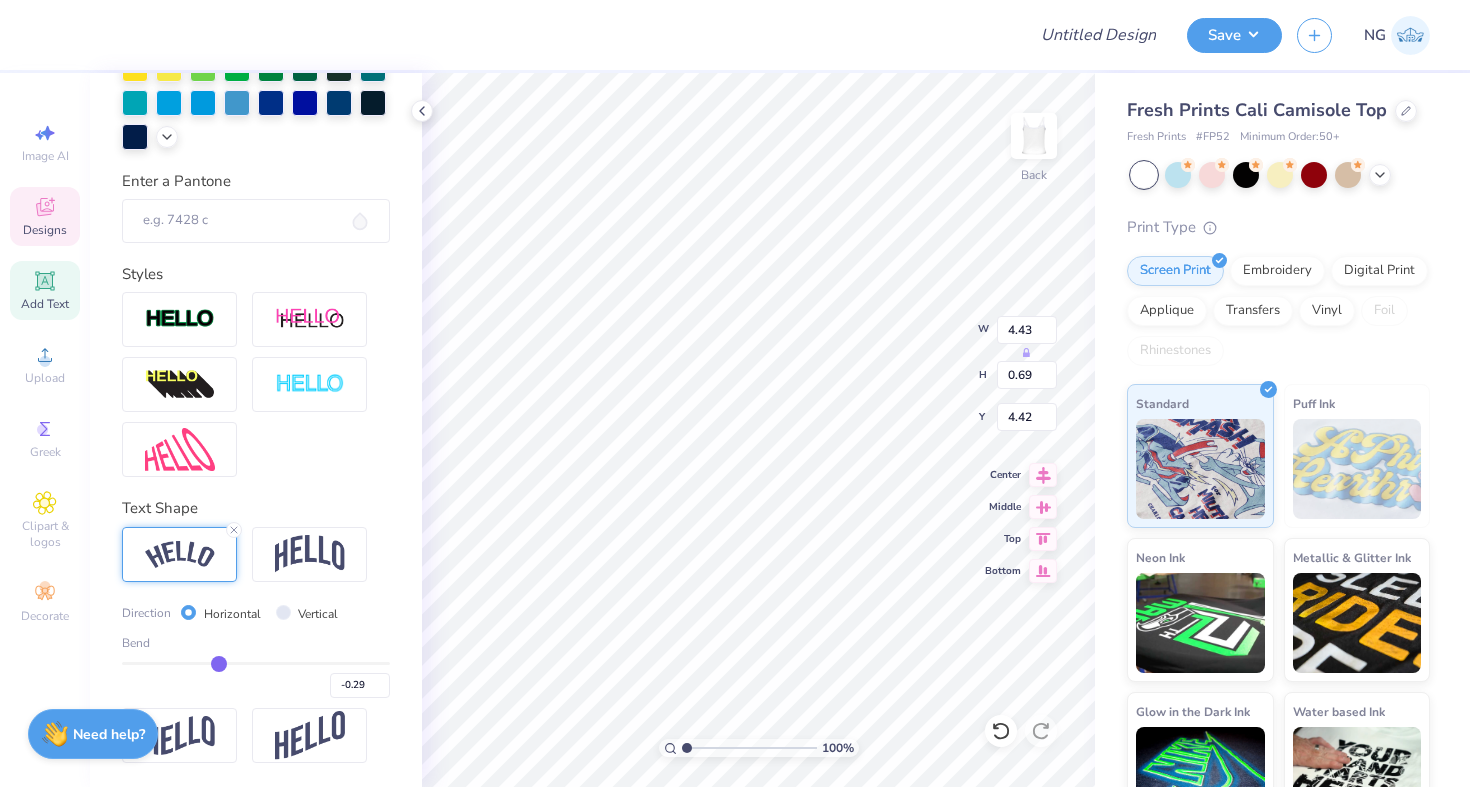 type on "-0.3" 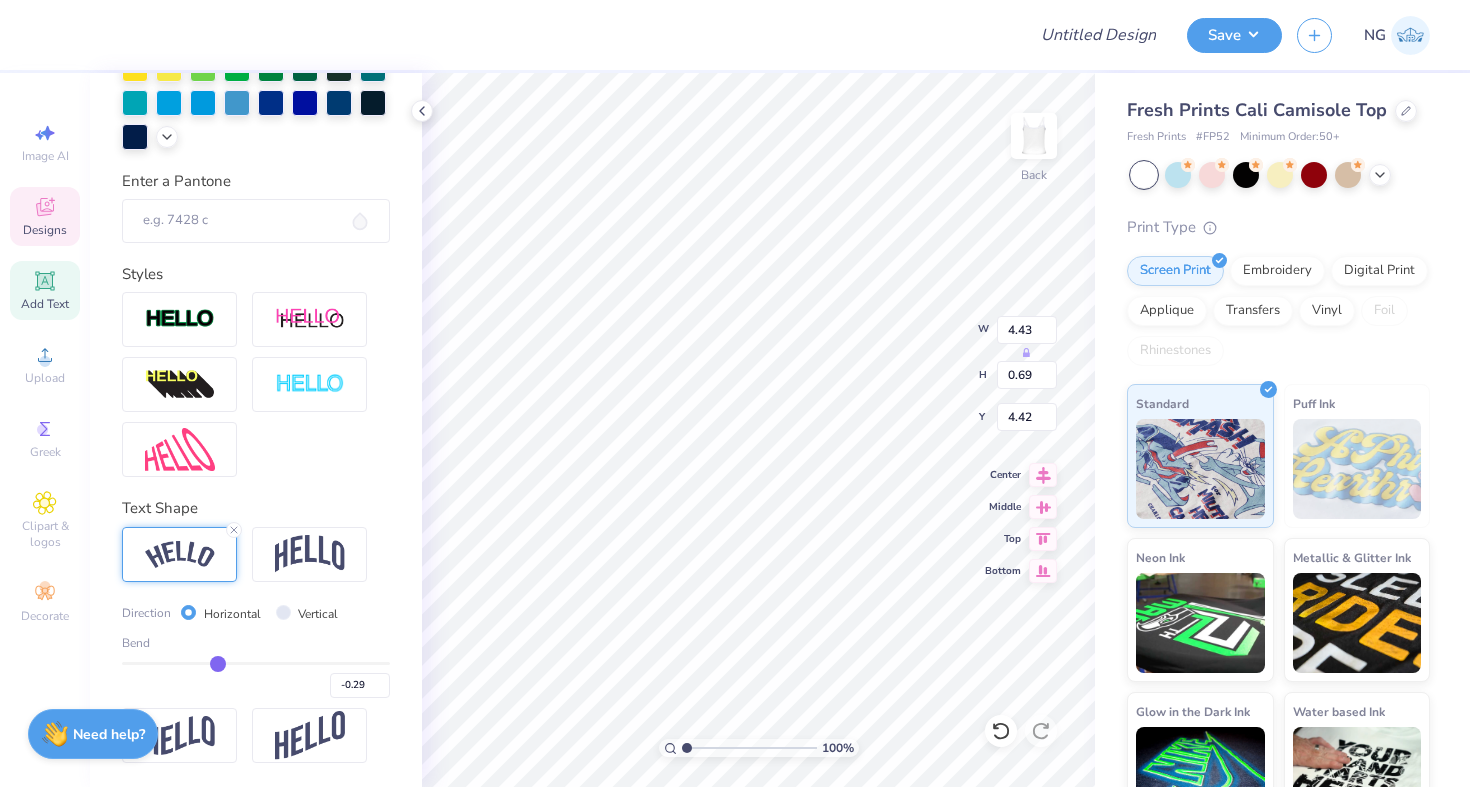 type on "-0.30" 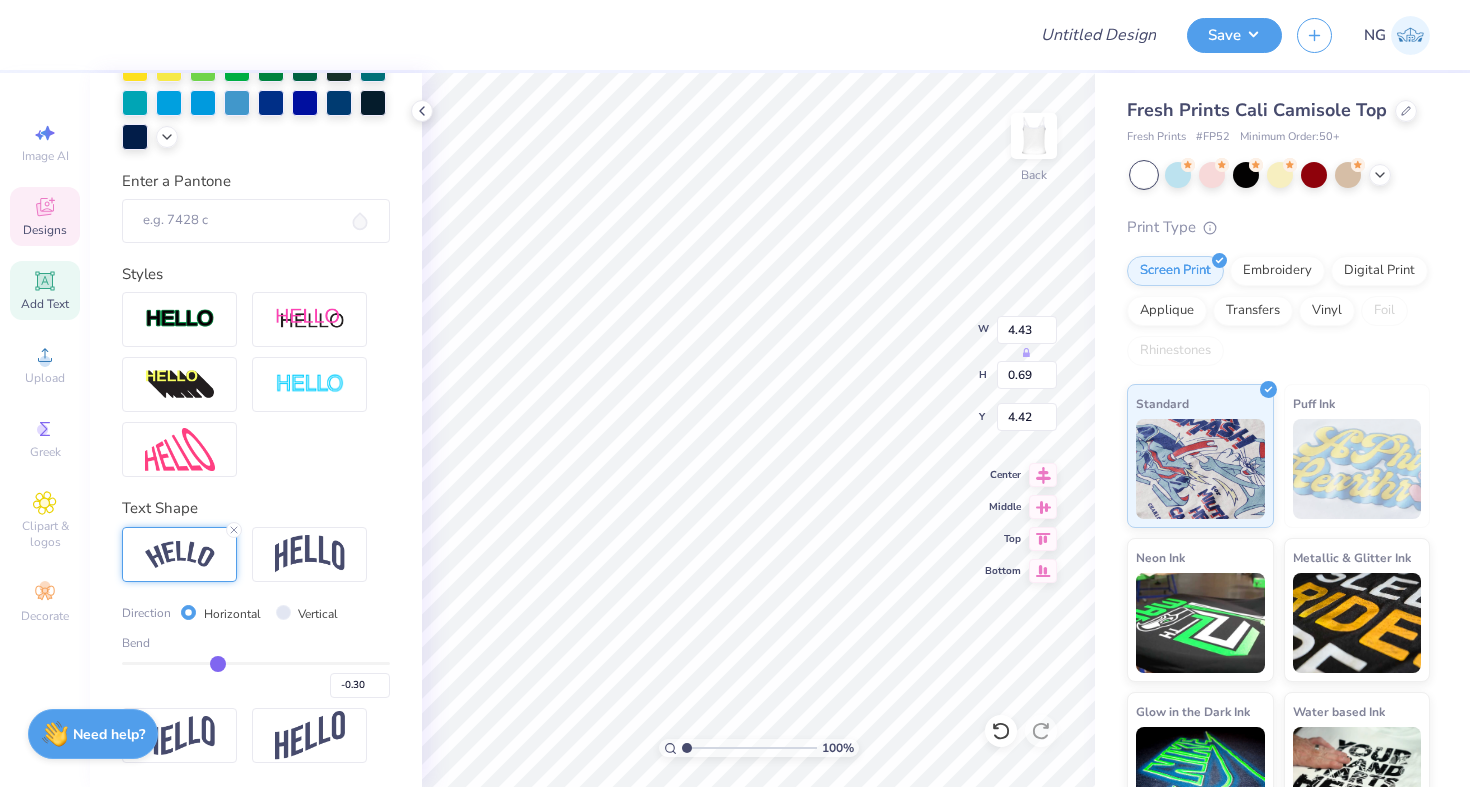 type on "-0.31" 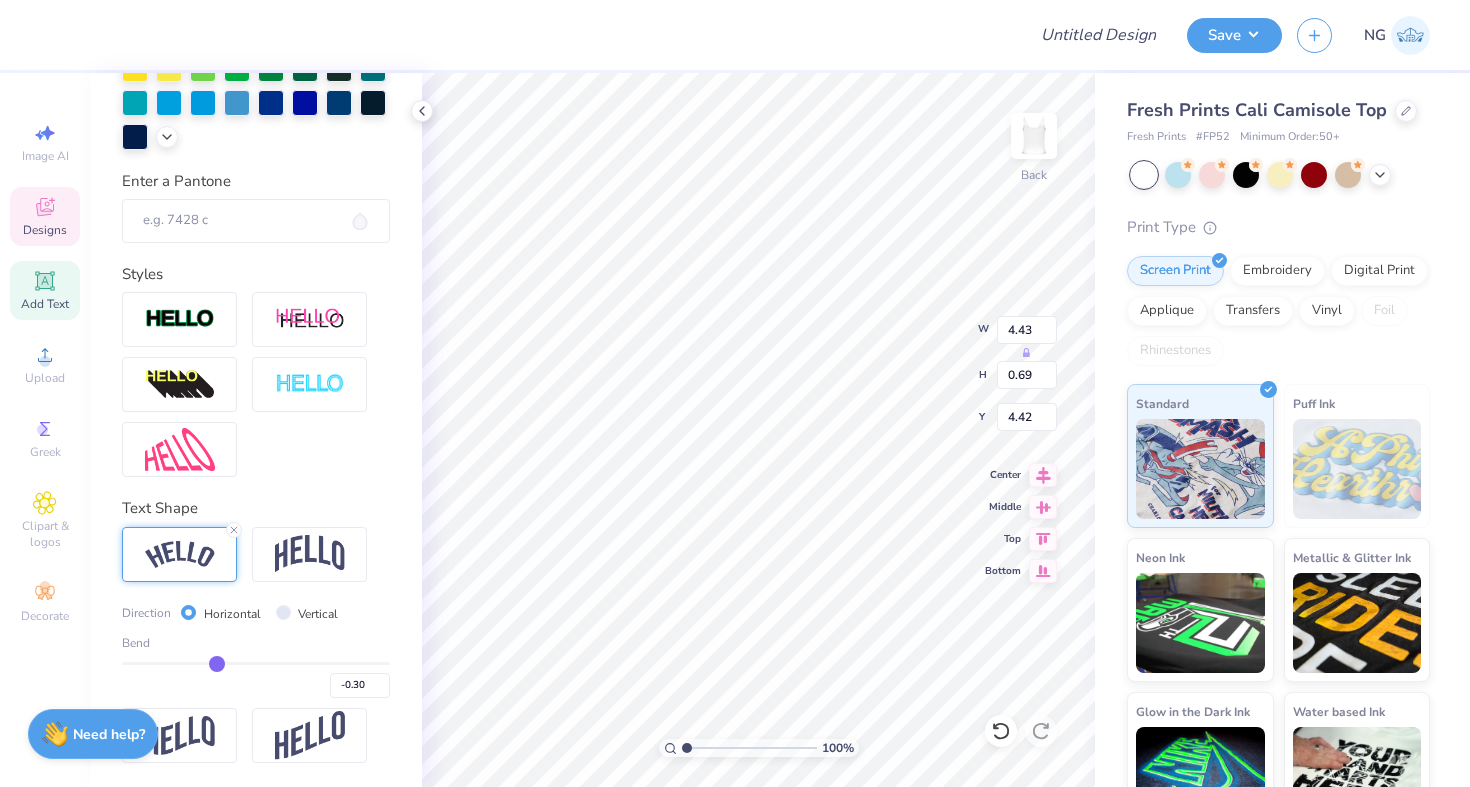type on "-0.31" 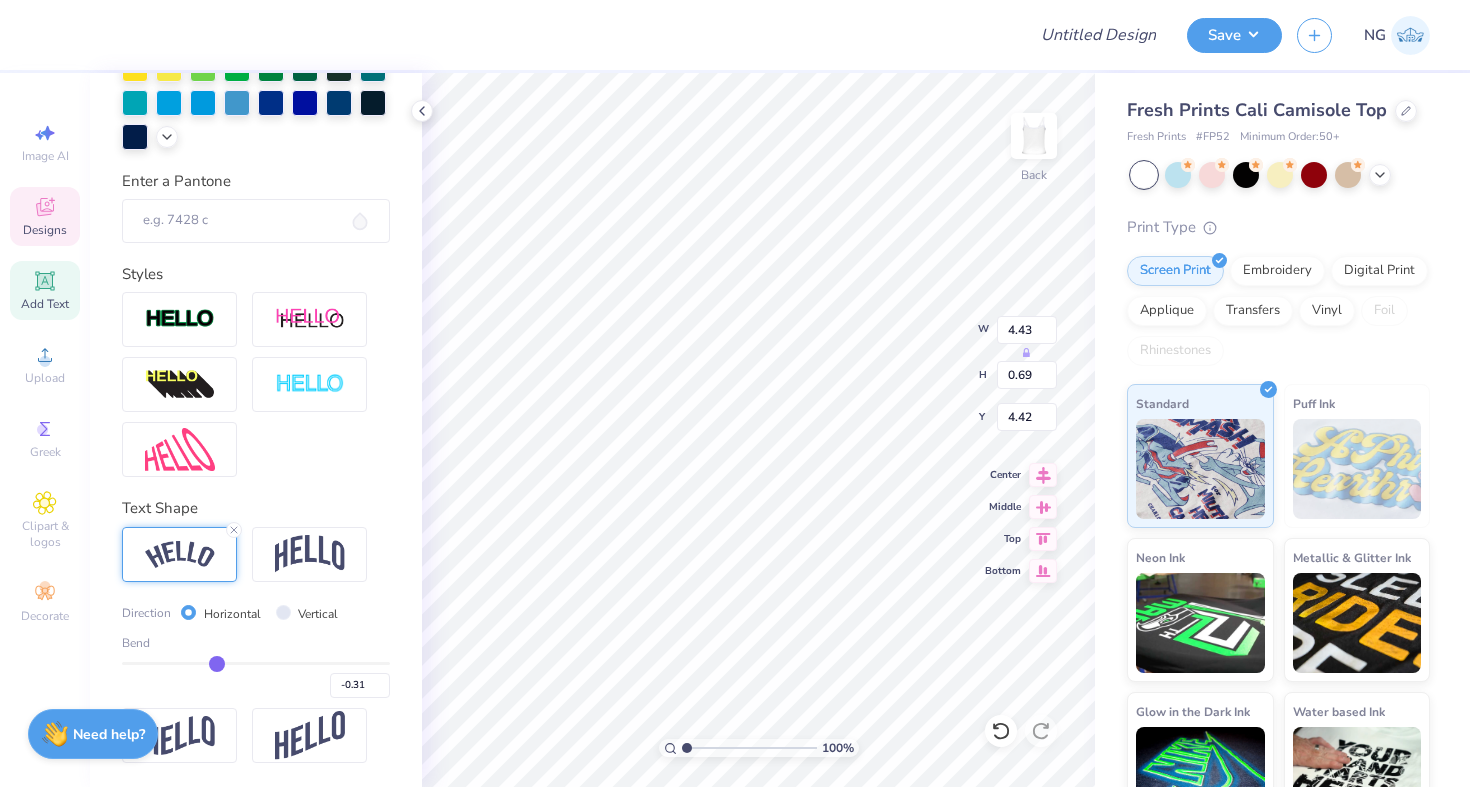 type on "-0.31" 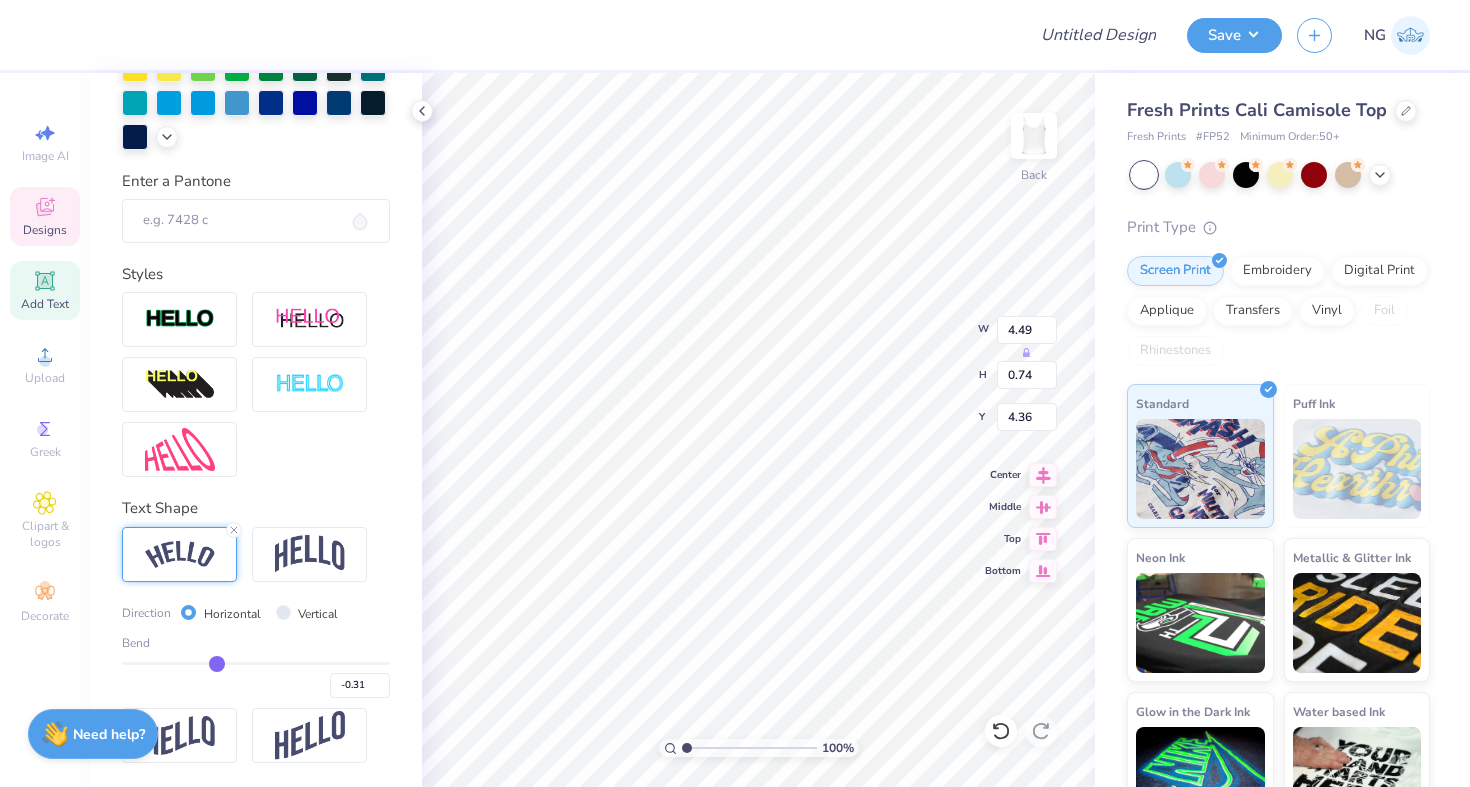 type on "4.36" 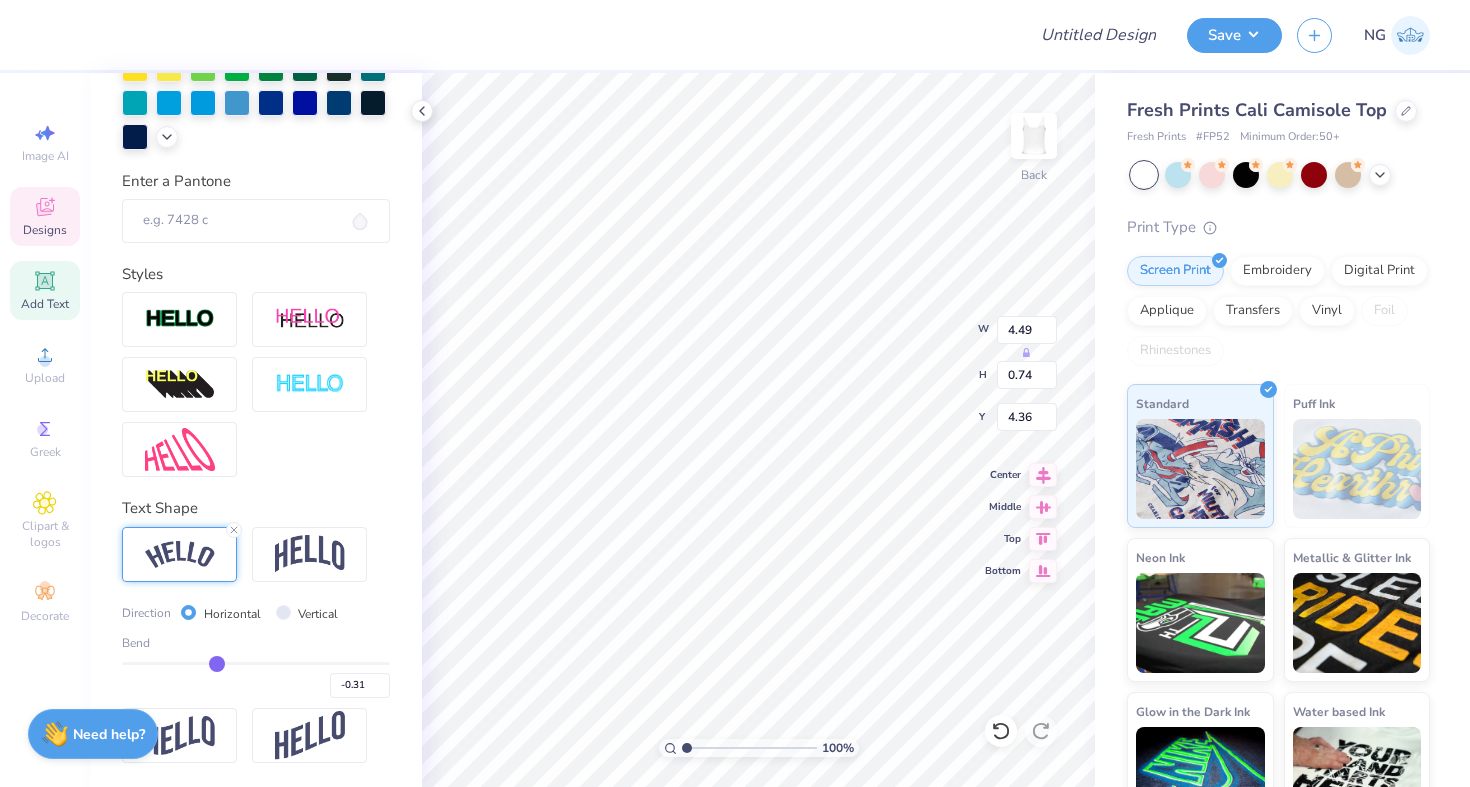 type on "4.38" 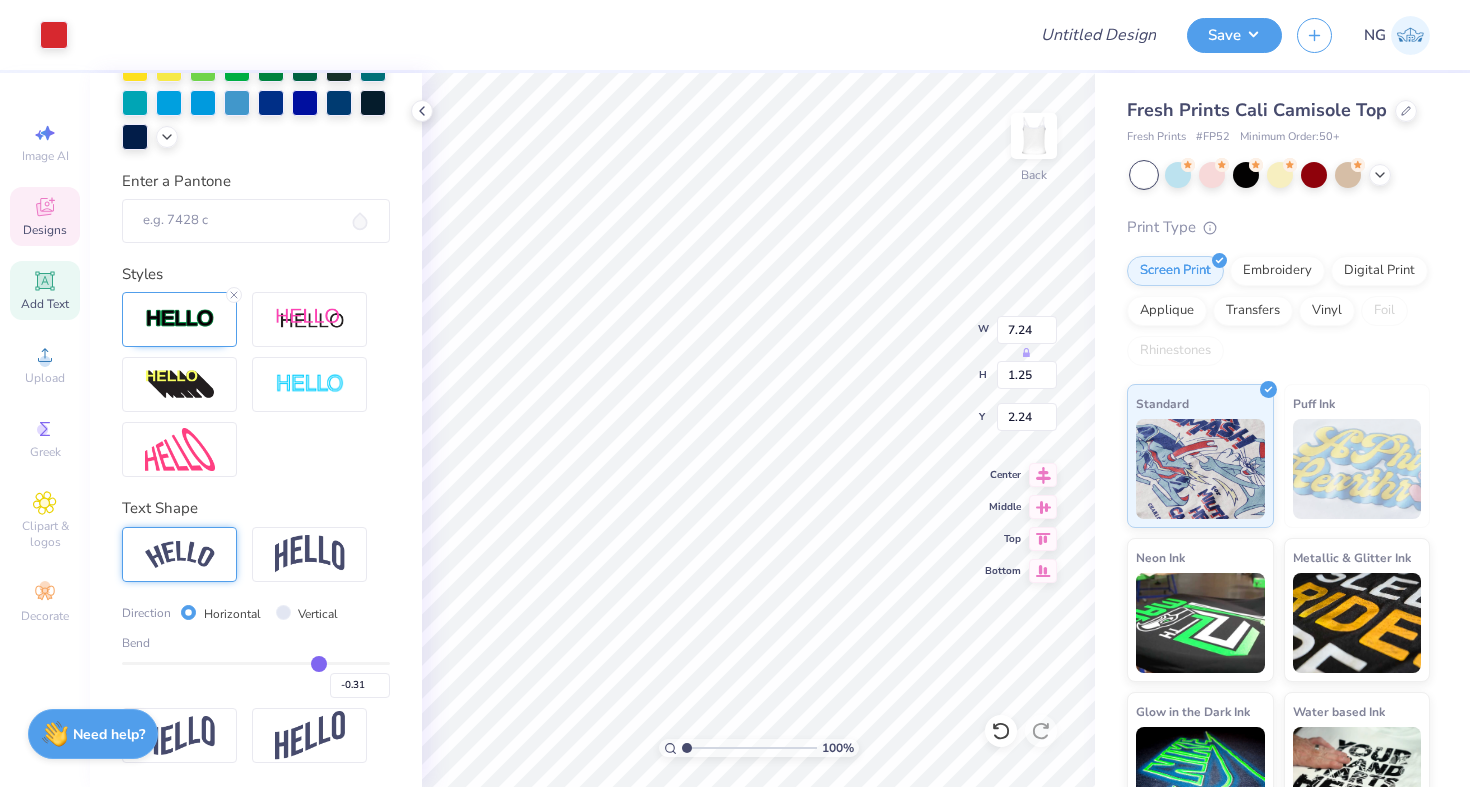scroll, scrollTop: 376, scrollLeft: 0, axis: vertical 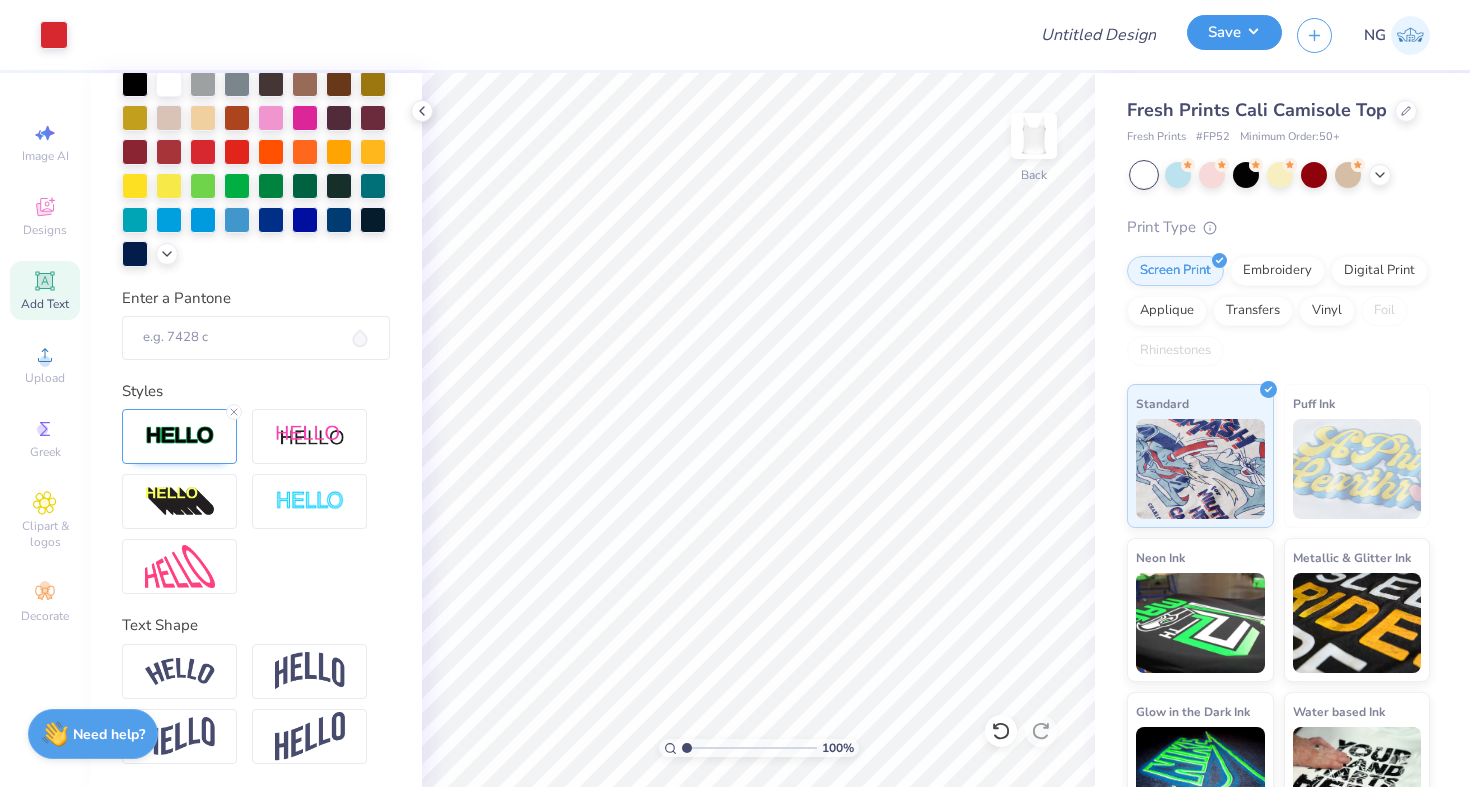 click on "Save" at bounding box center (1234, 32) 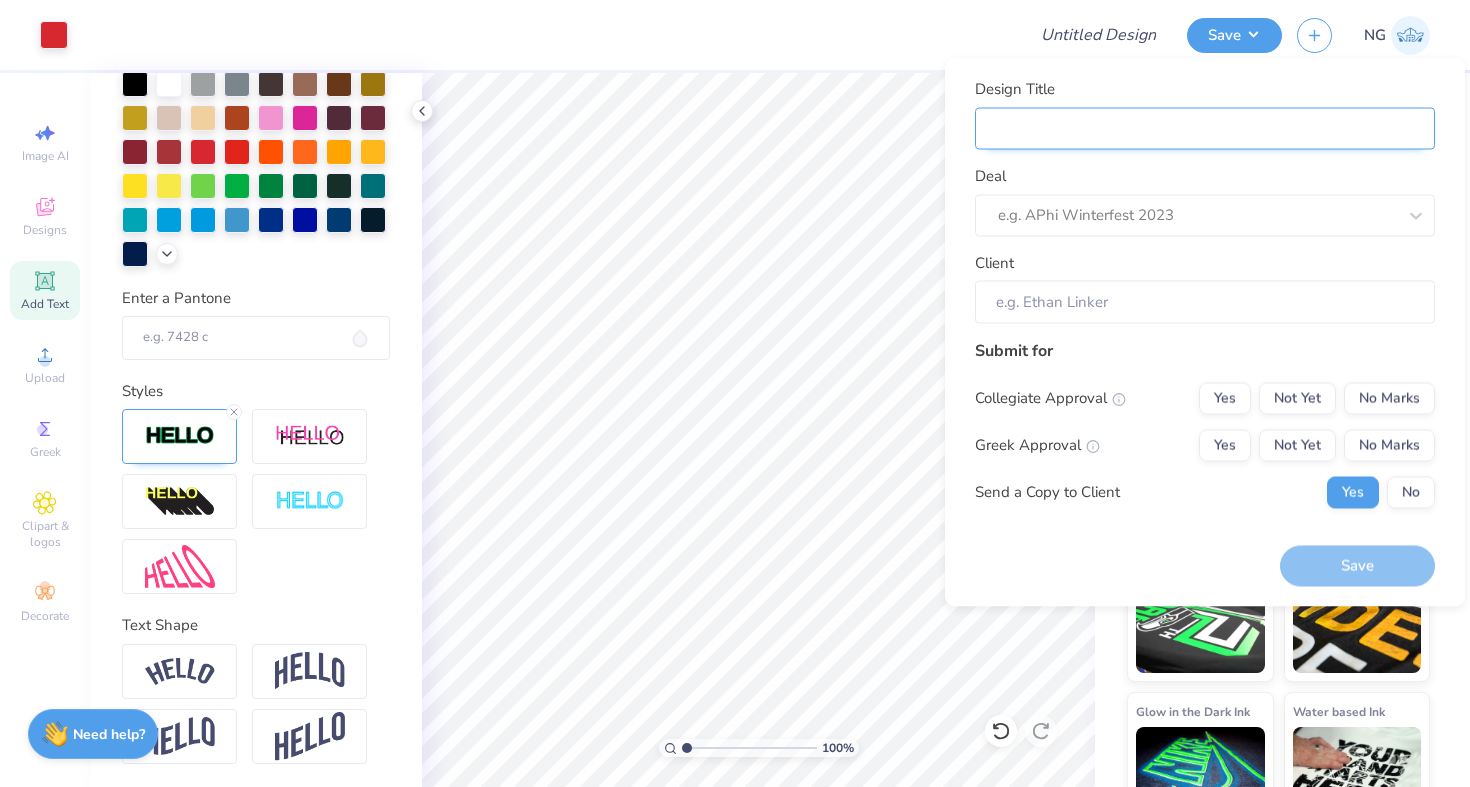 click on "Design Title" at bounding box center (1205, 128) 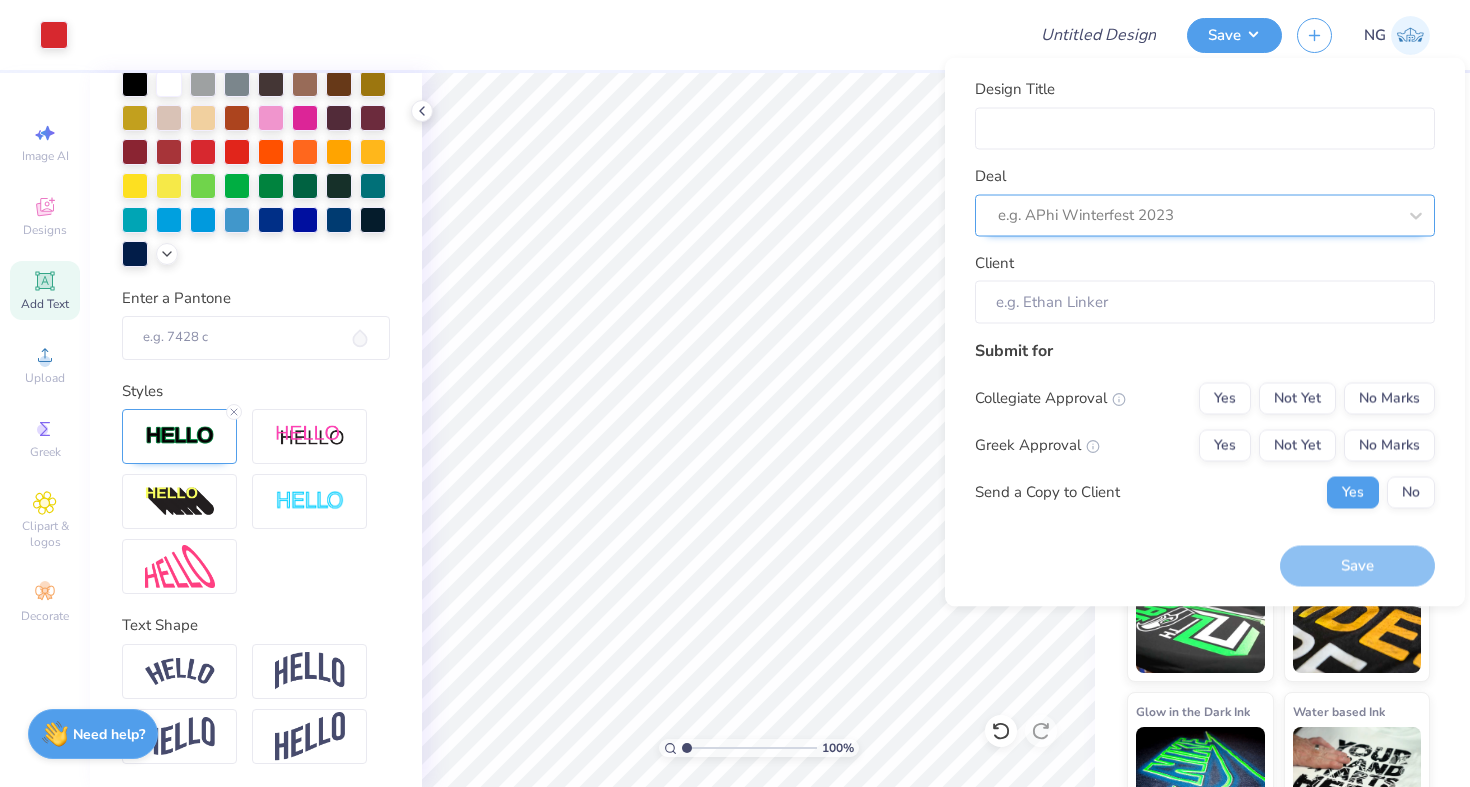 click at bounding box center (1197, 215) 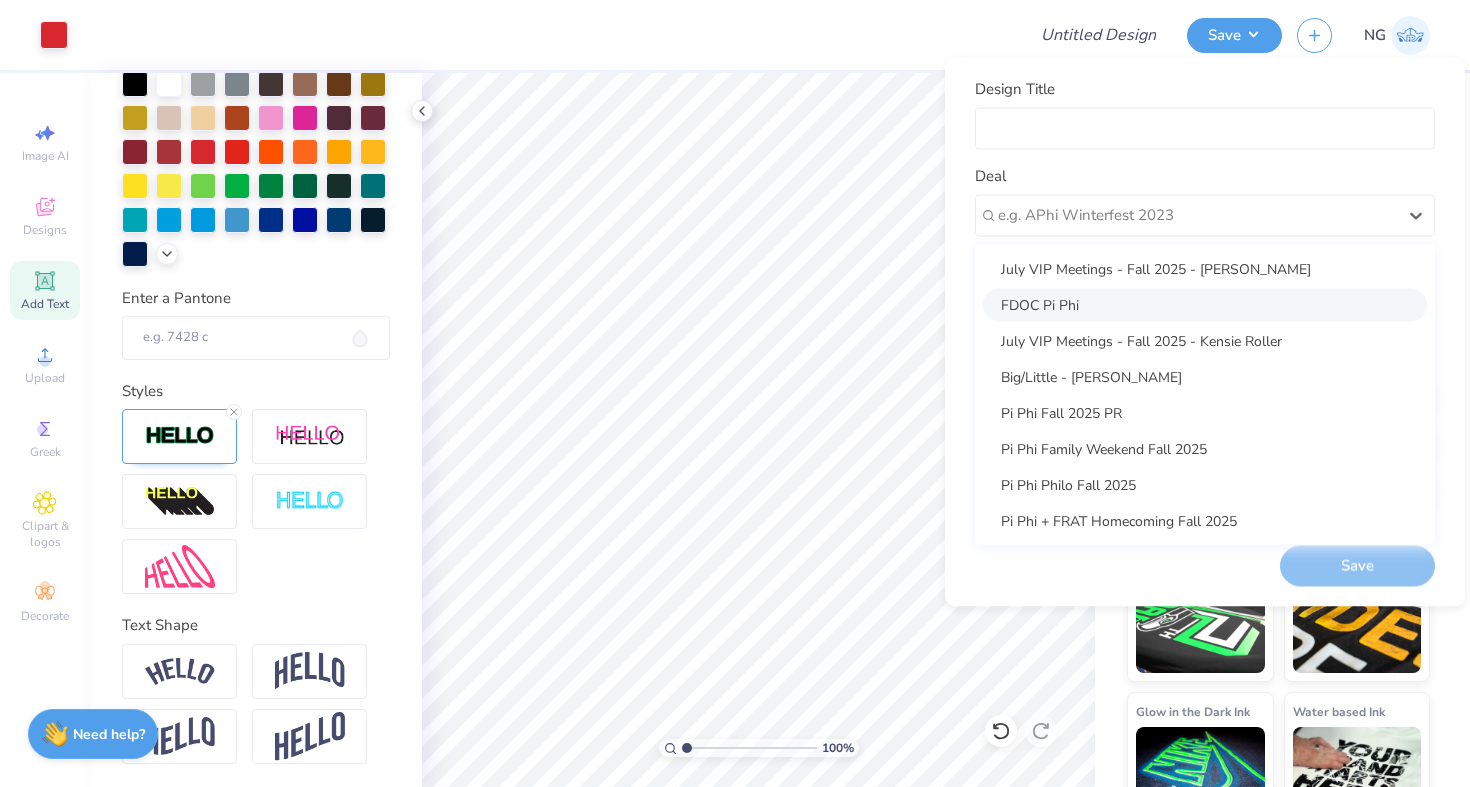 click on "FDOC Pi Phi" at bounding box center (1205, 304) 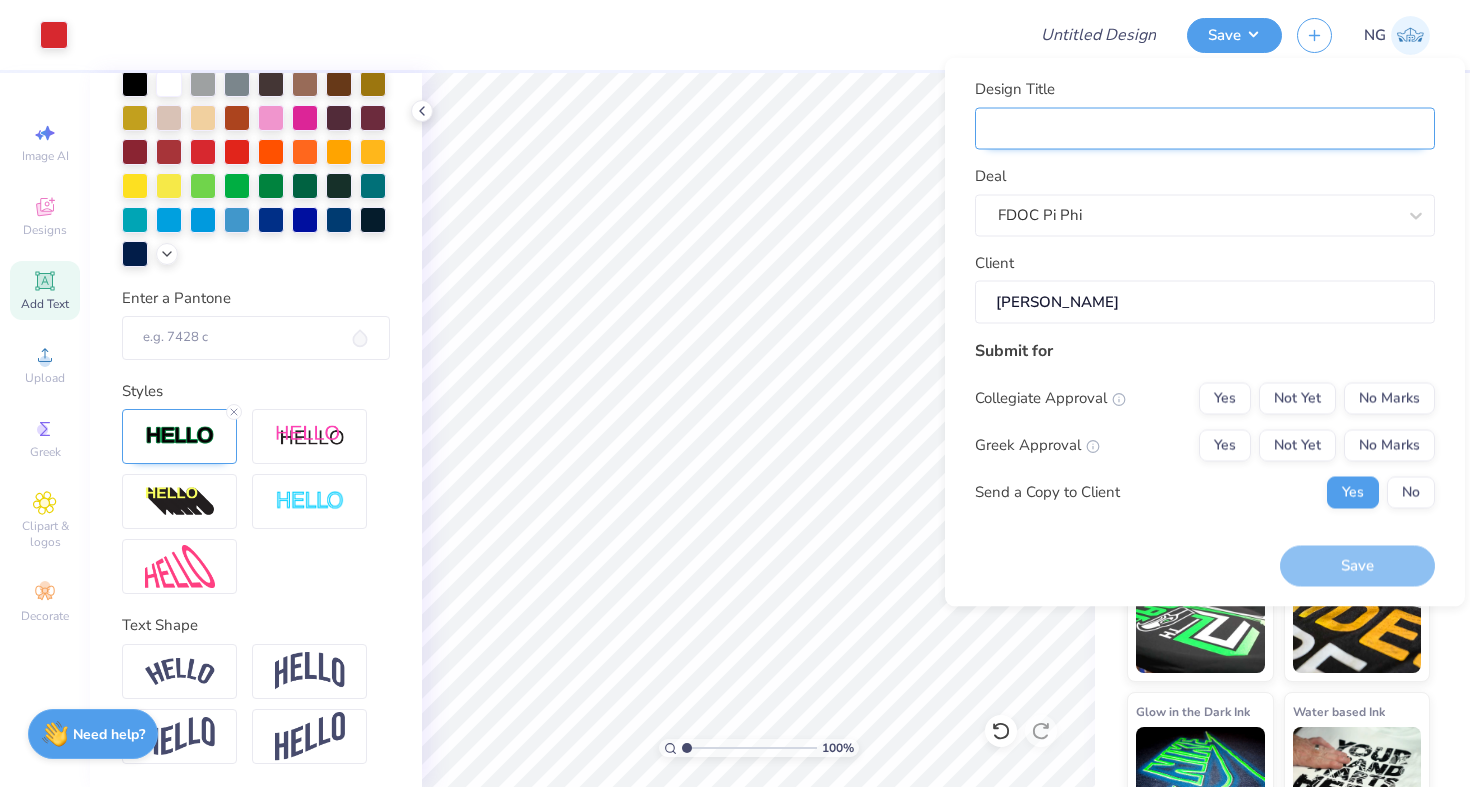 click on "Design Title" at bounding box center [1205, 128] 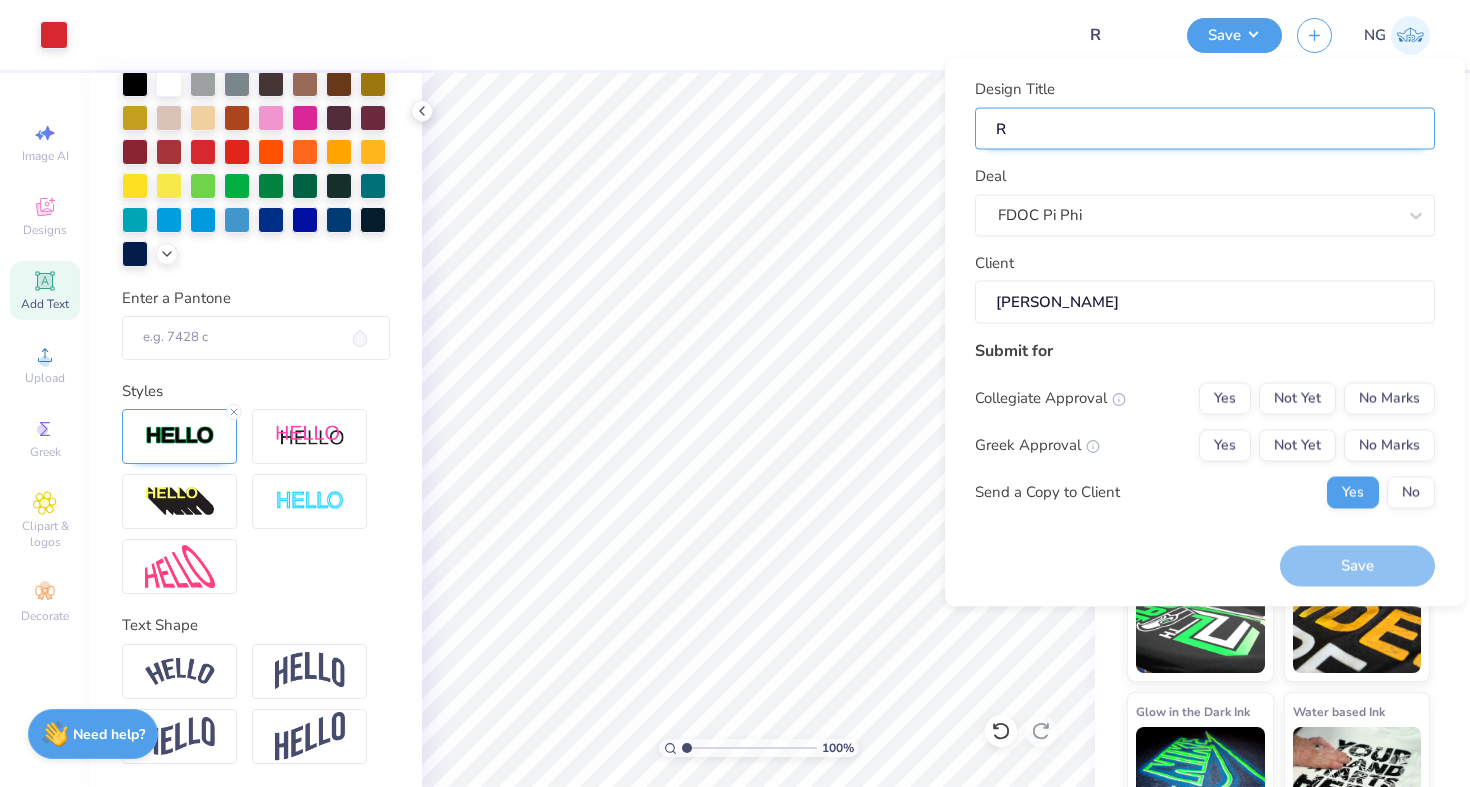 type on "Re" 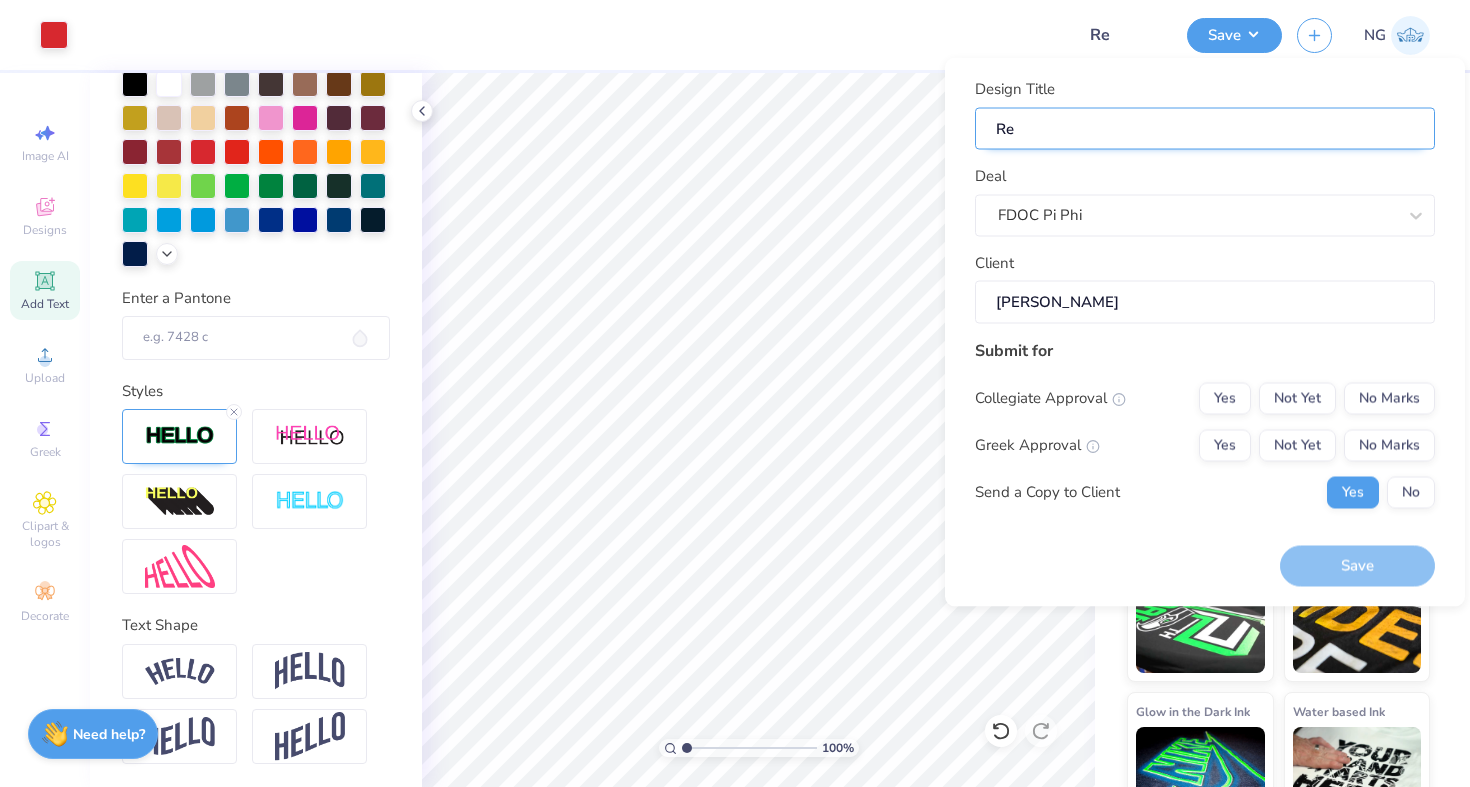 type on "Red" 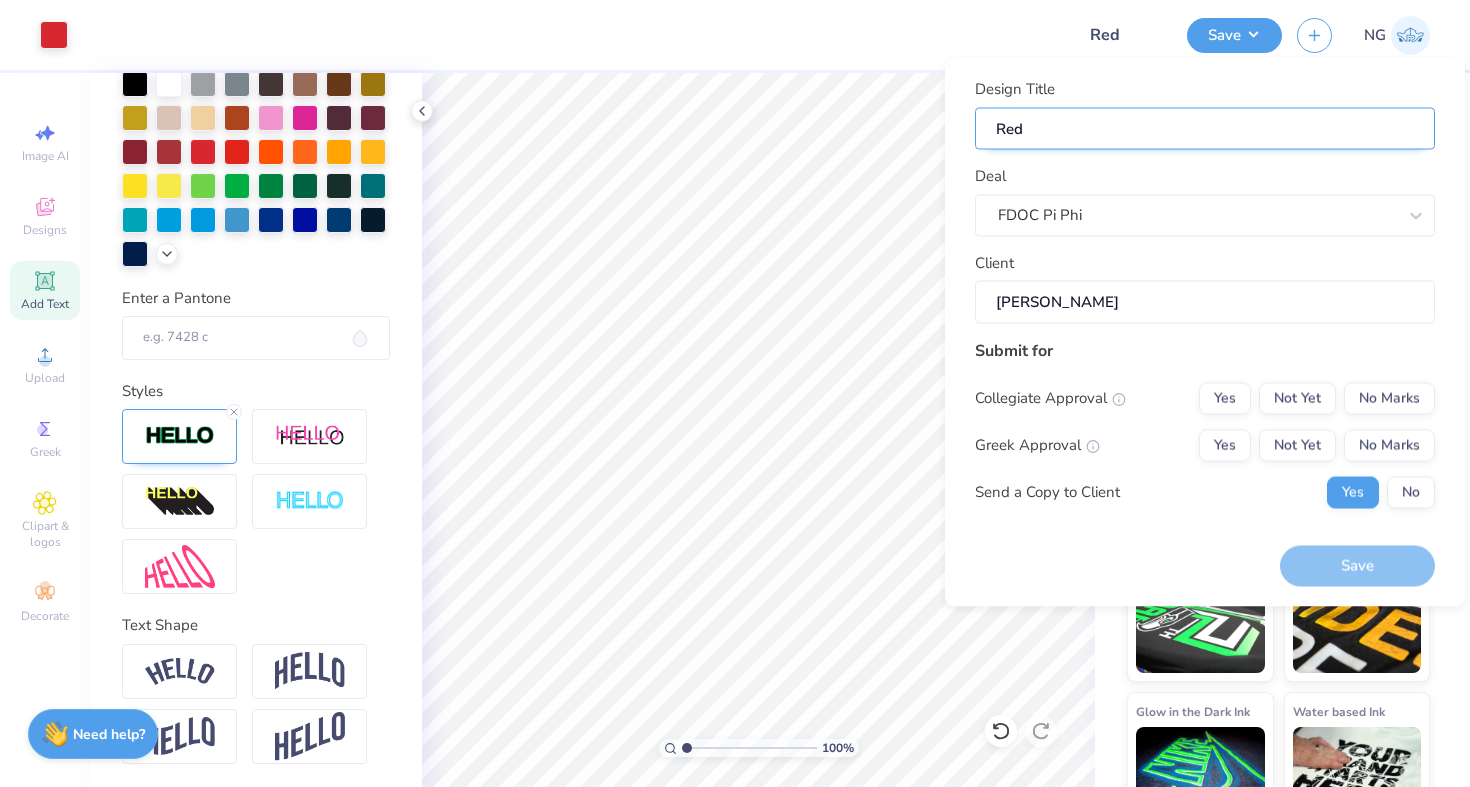 type on "Red" 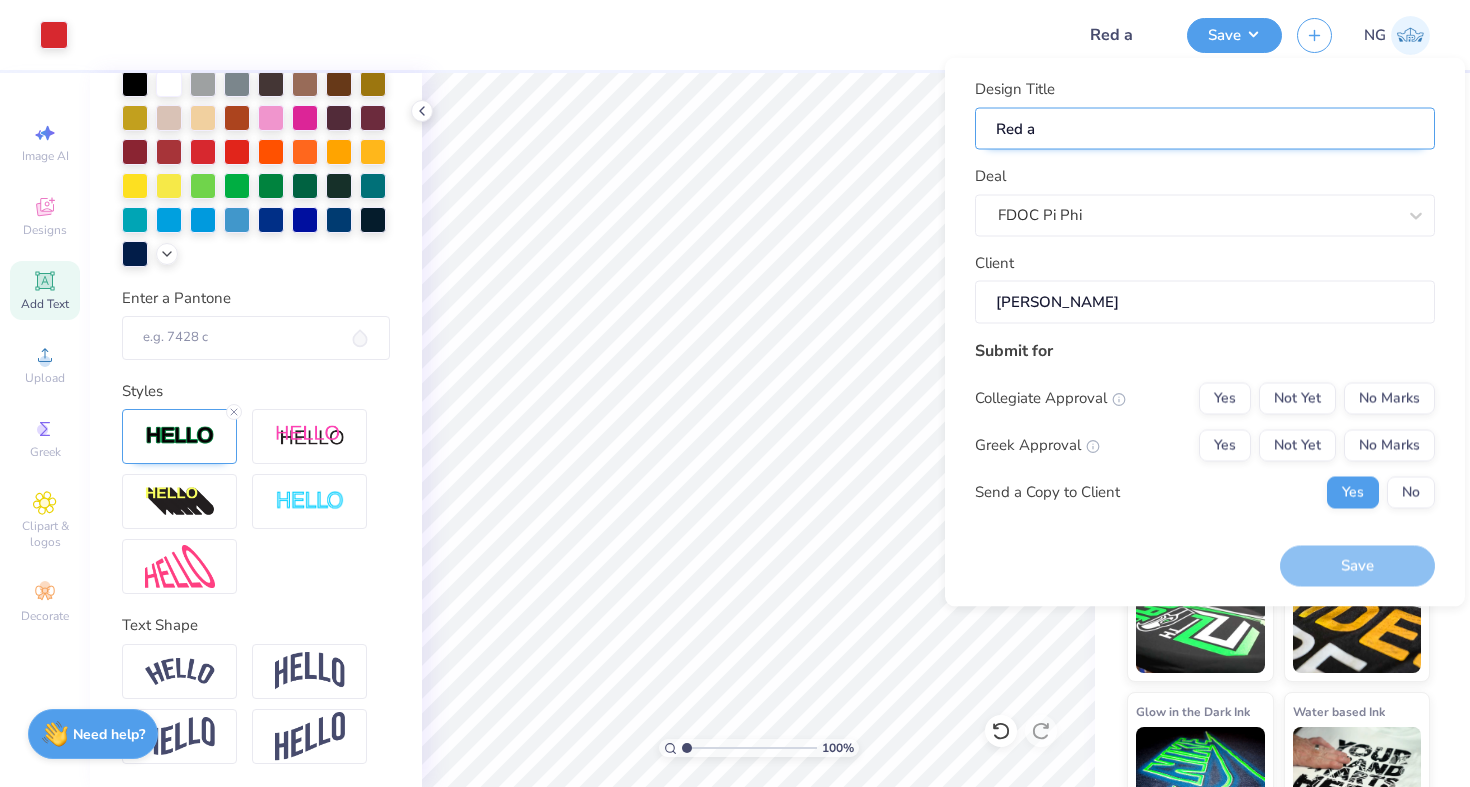 type on "Red an" 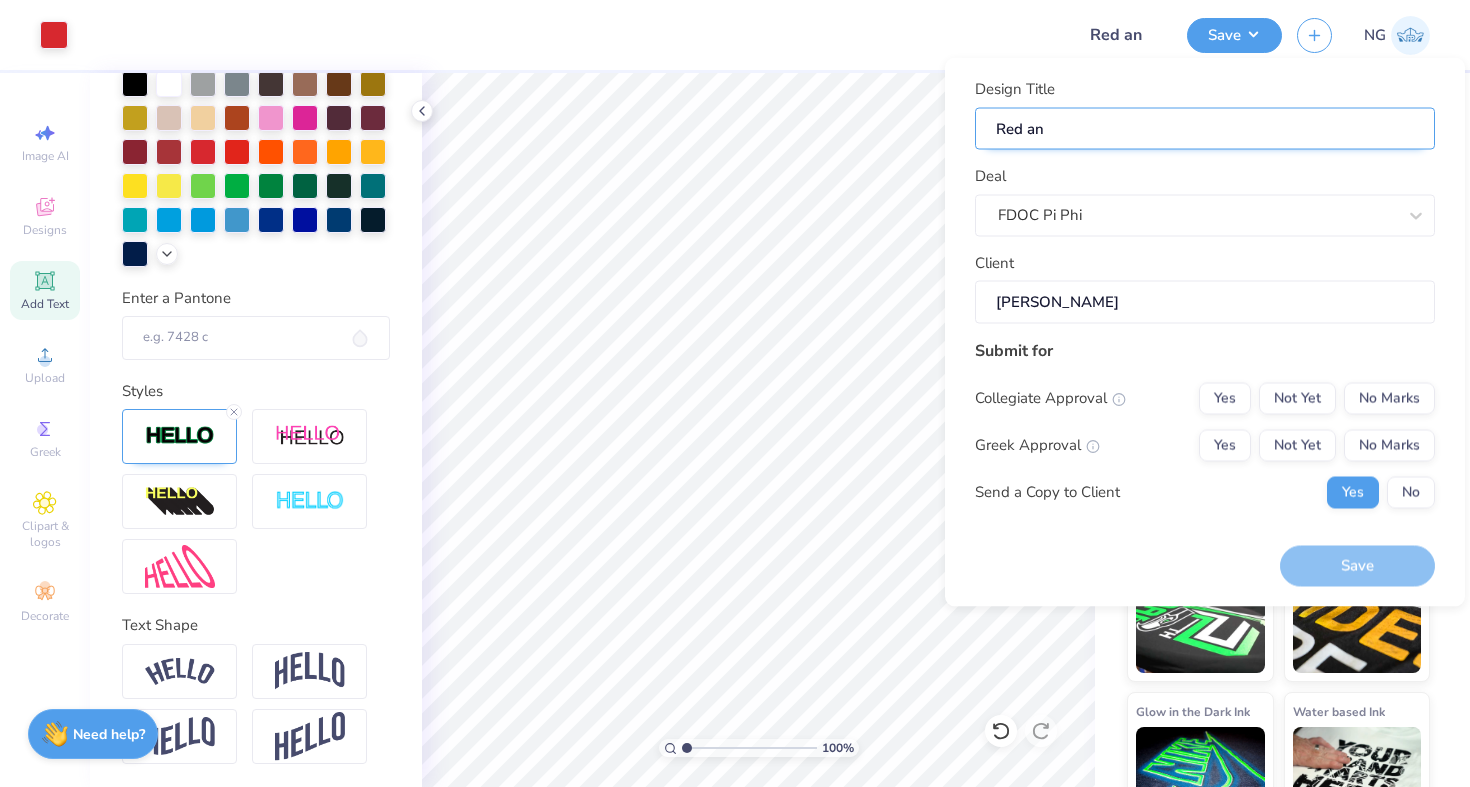 type on "Red and" 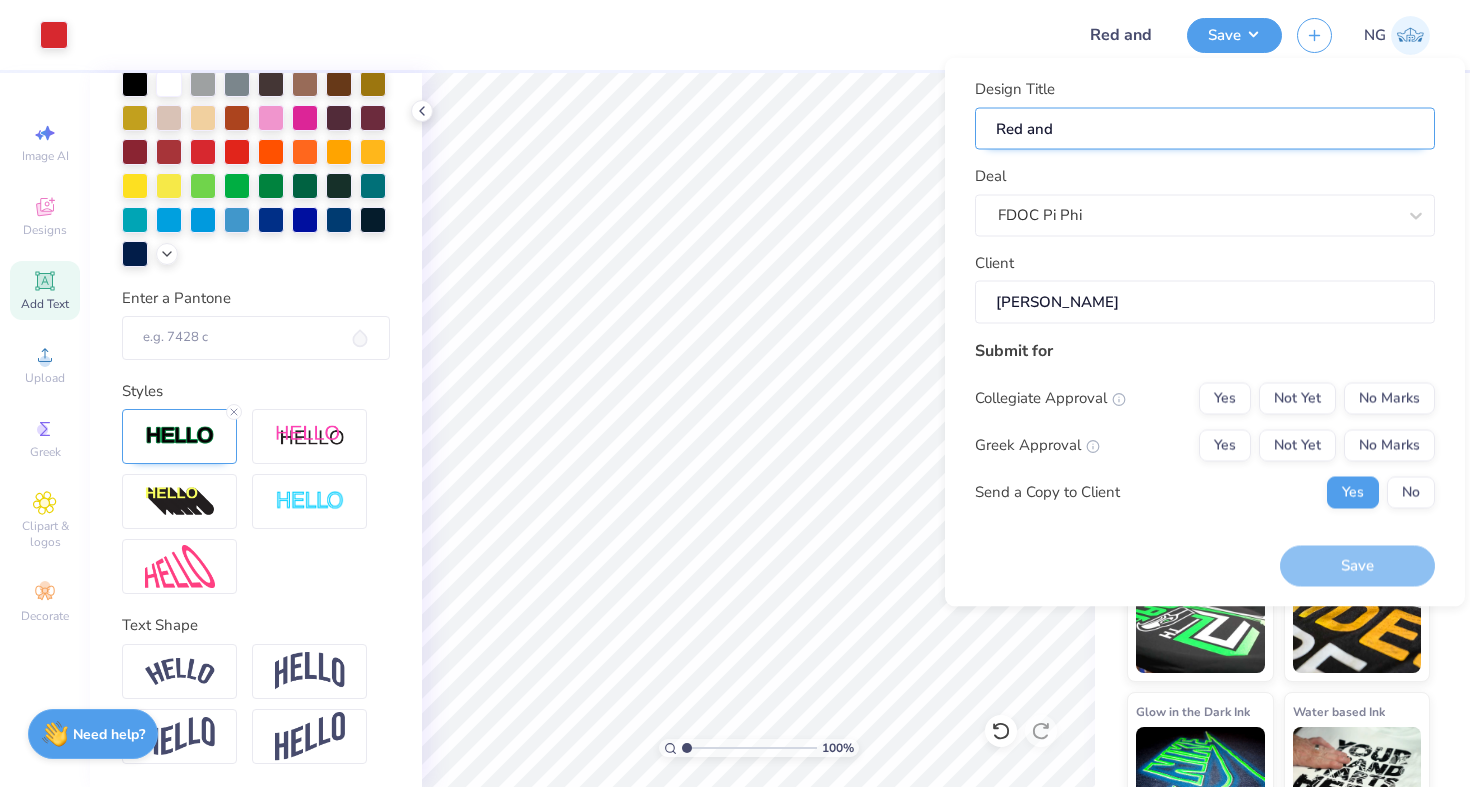 type on "Red and" 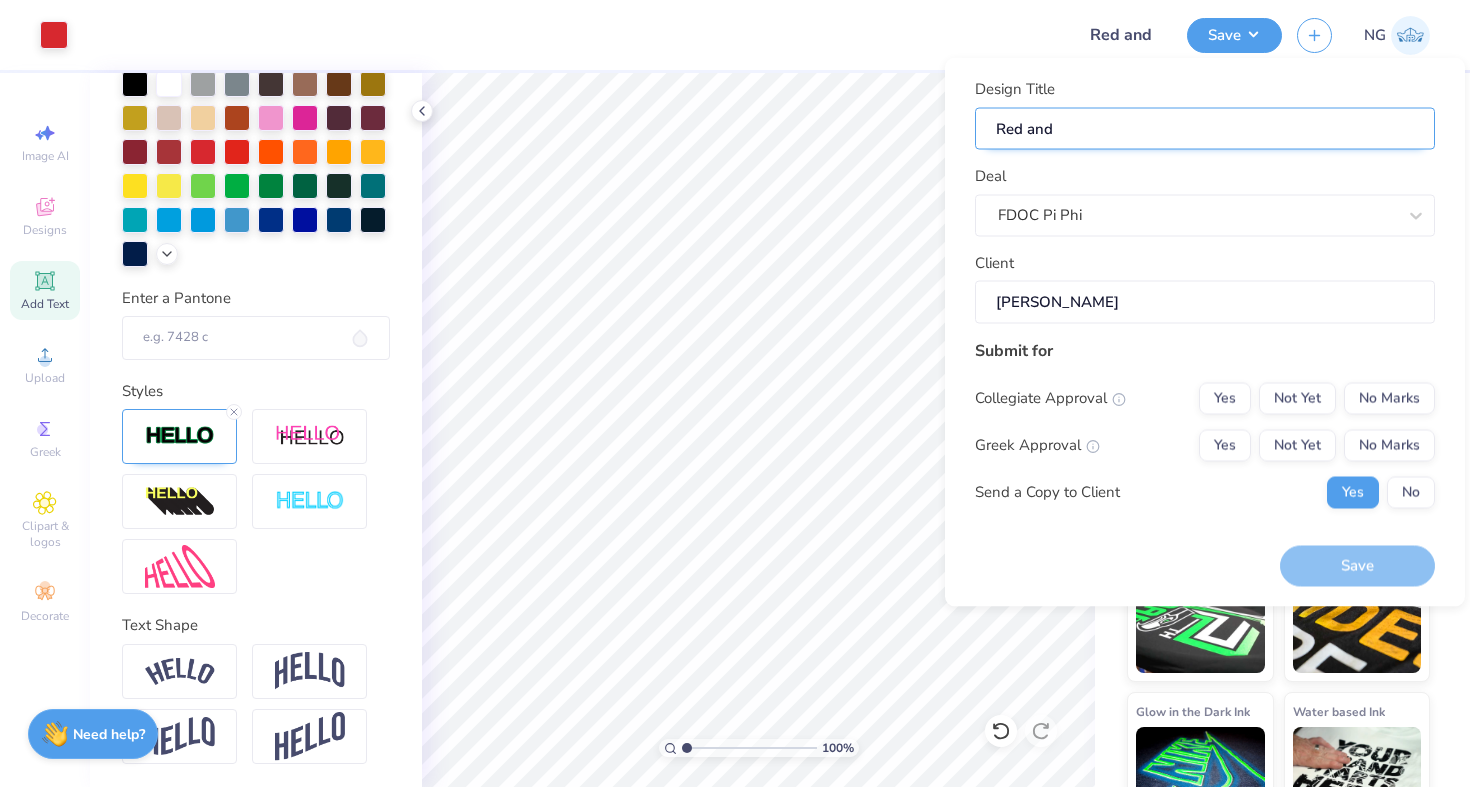 type on "Red and W" 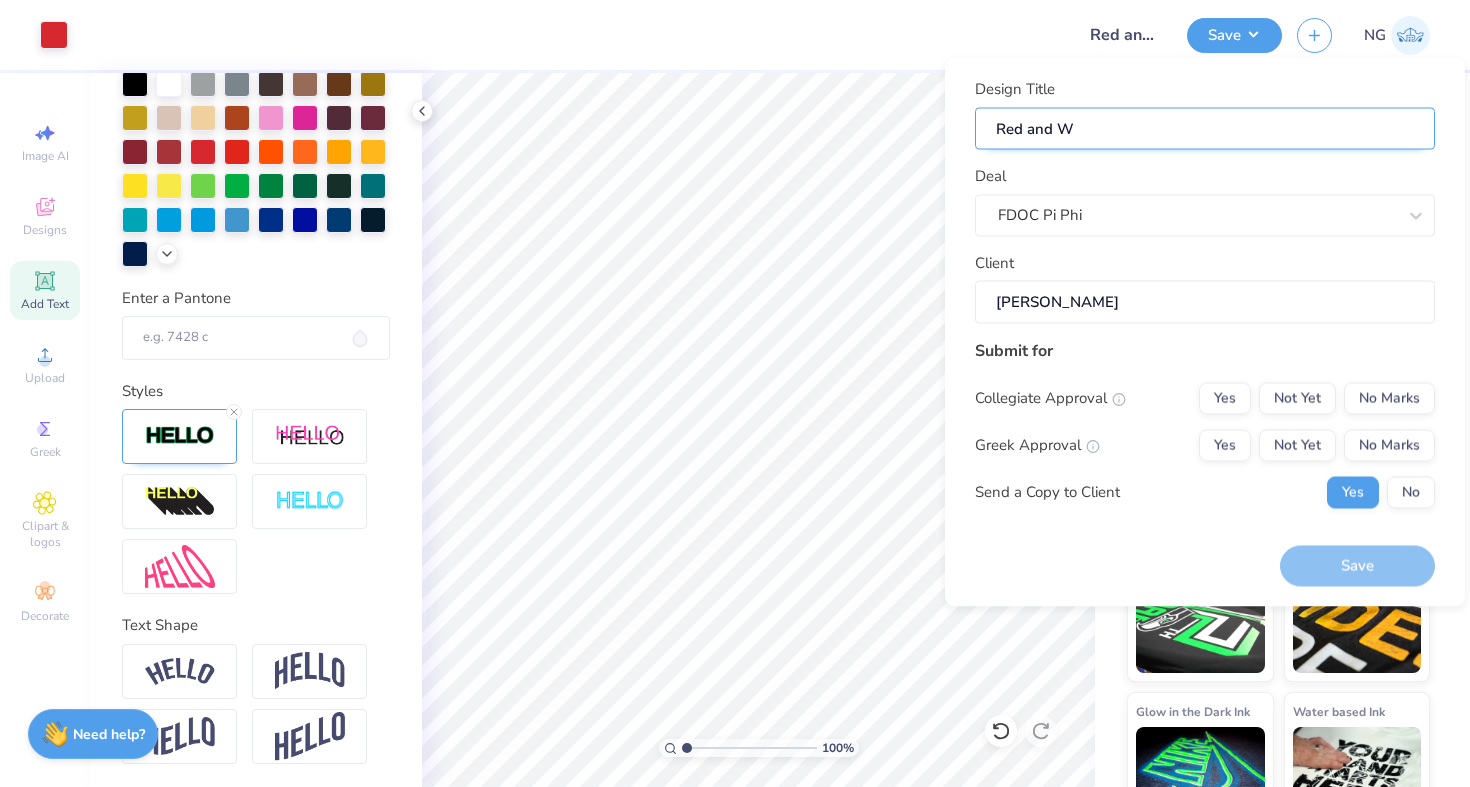 type on "Red and Wh" 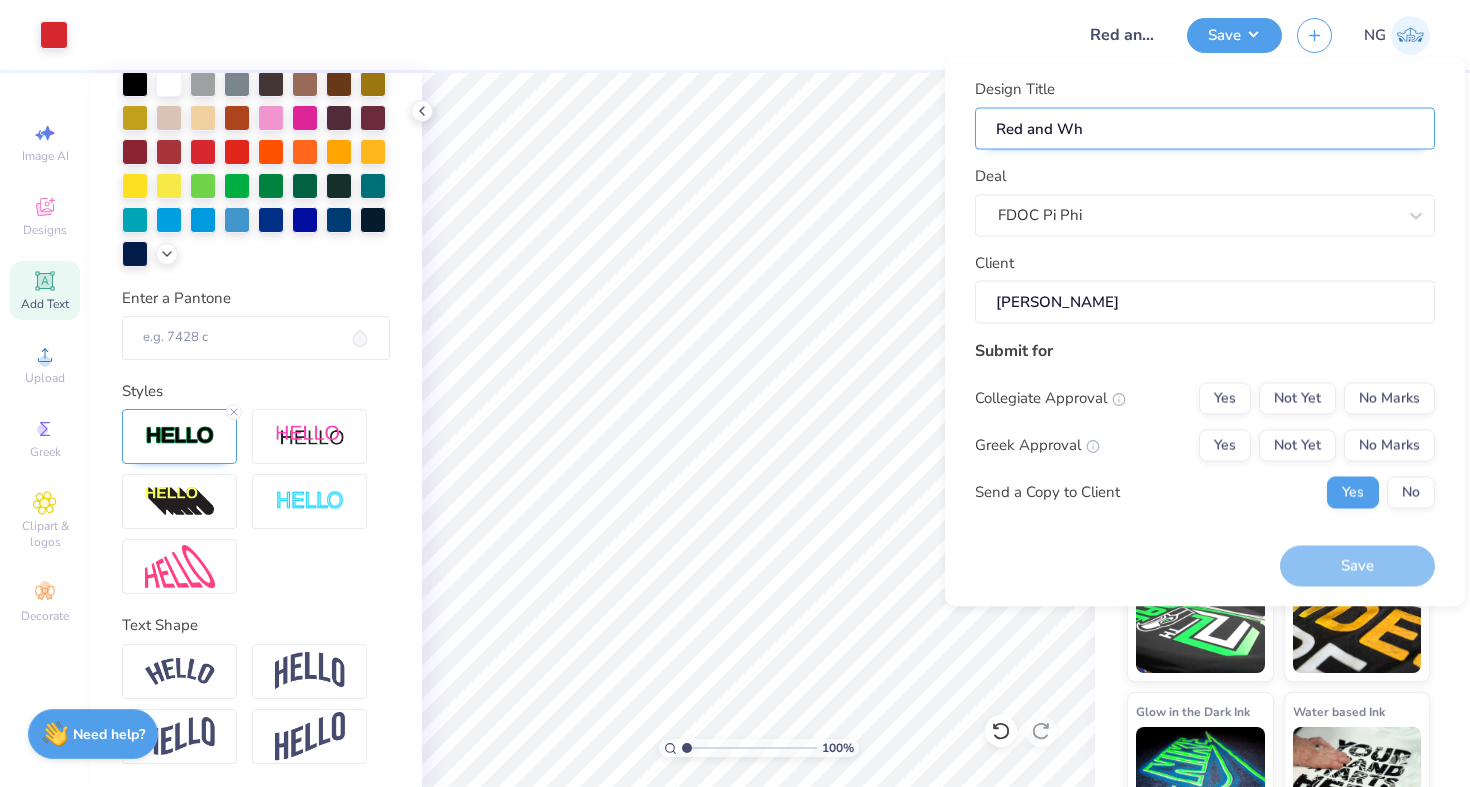 type on "Red and Whi" 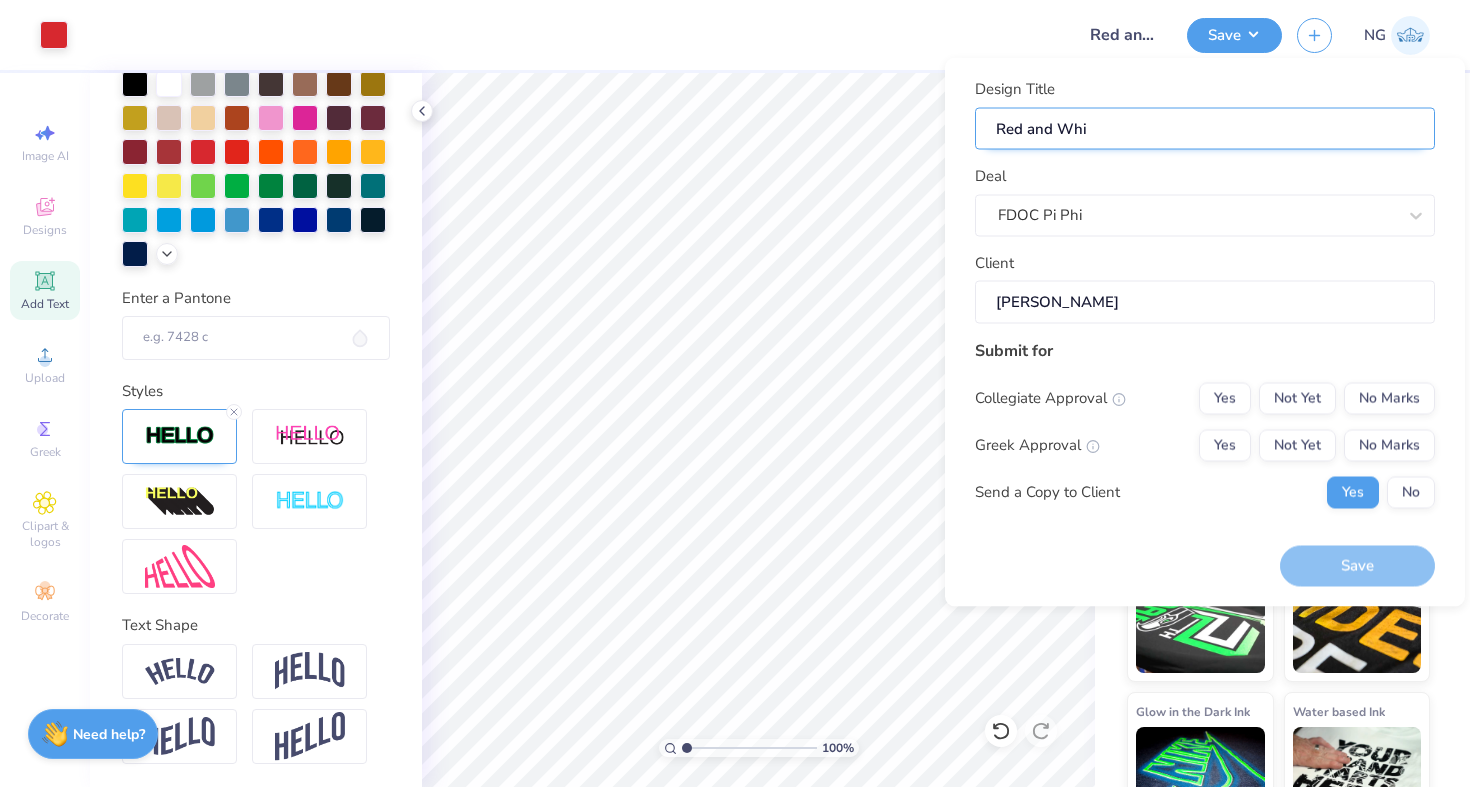 type on "Red and Whit" 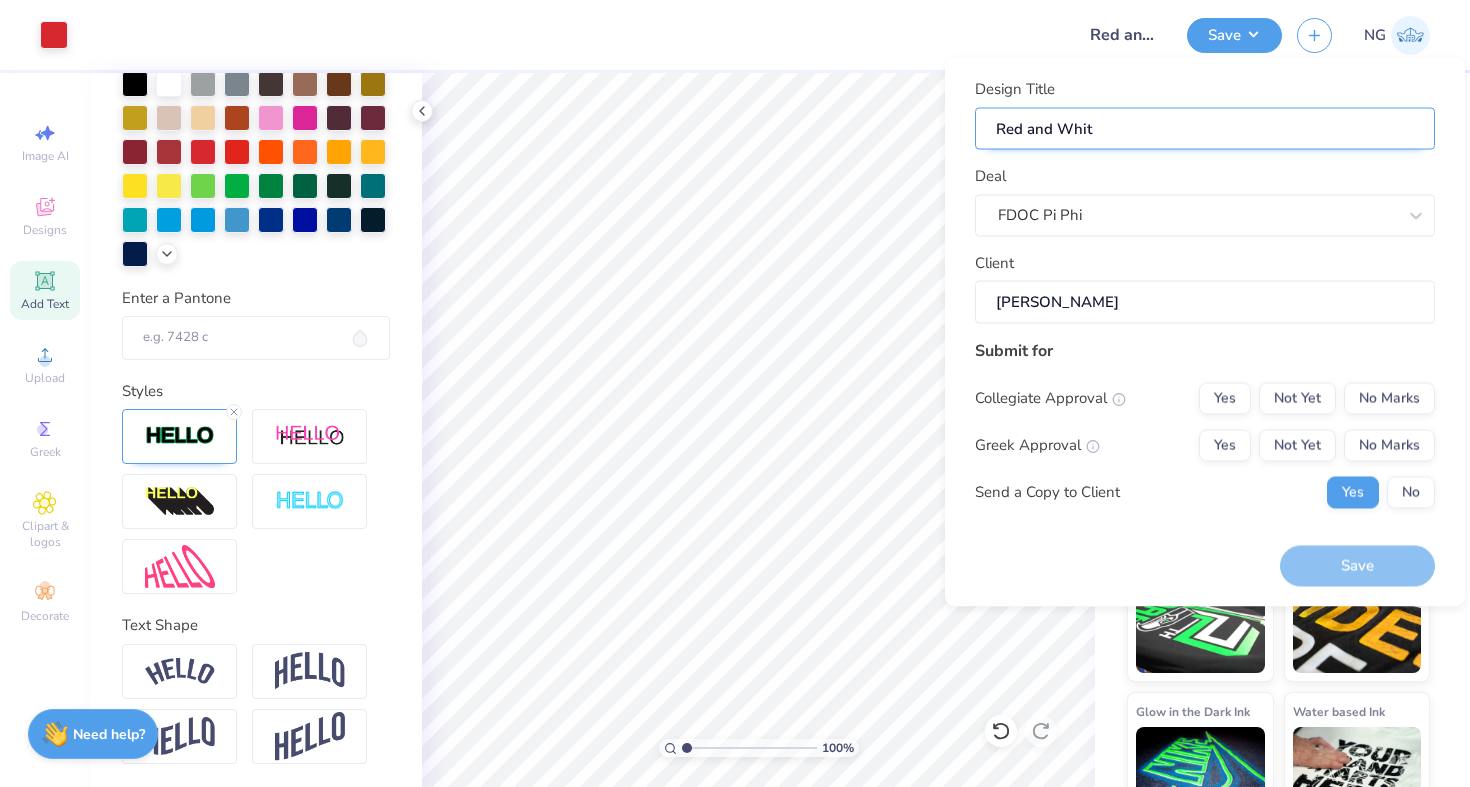type on "Red and Whit4" 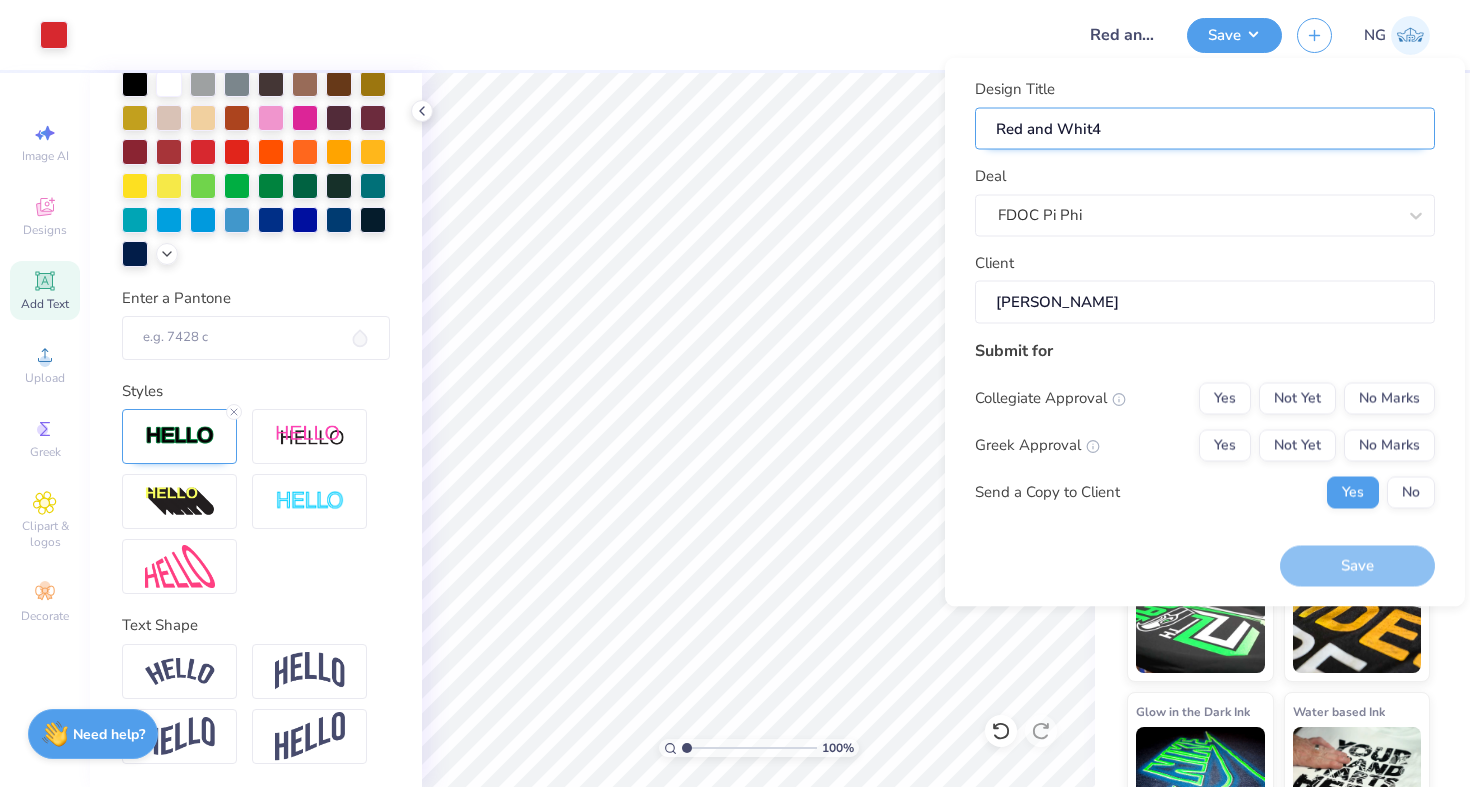 type on "Red and Whit4e" 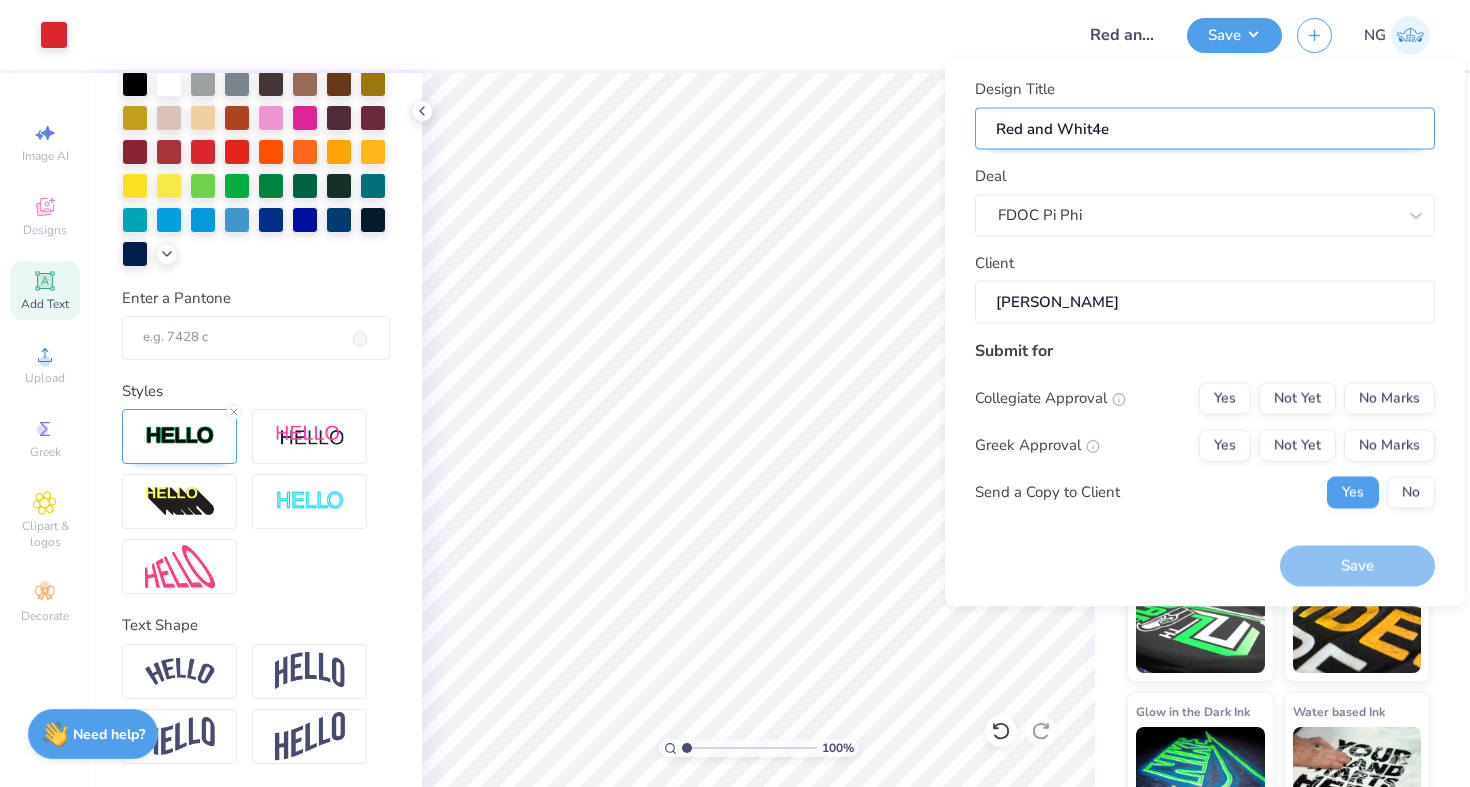 type on "Red and Whit4e" 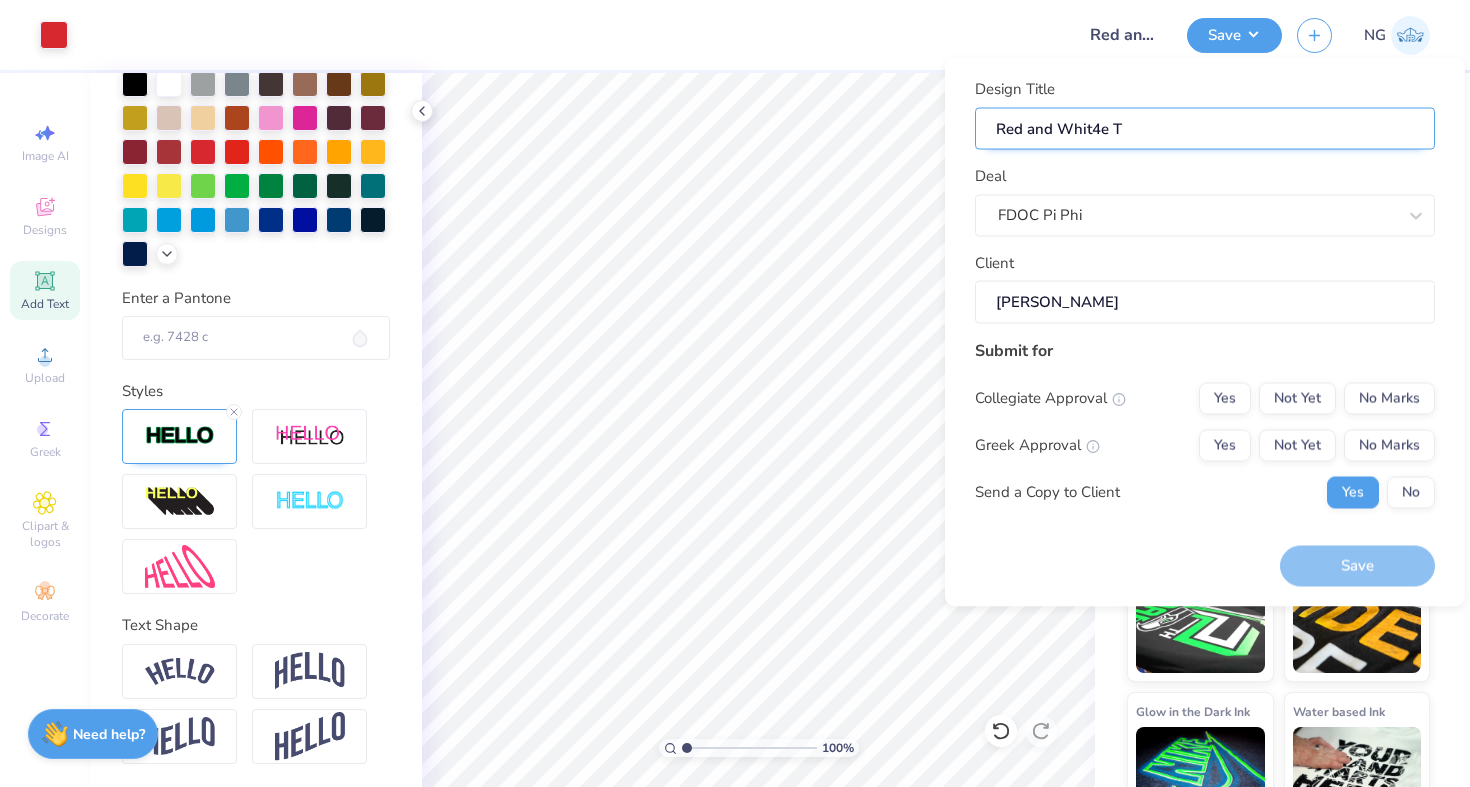 type on "Red and Whit4e" 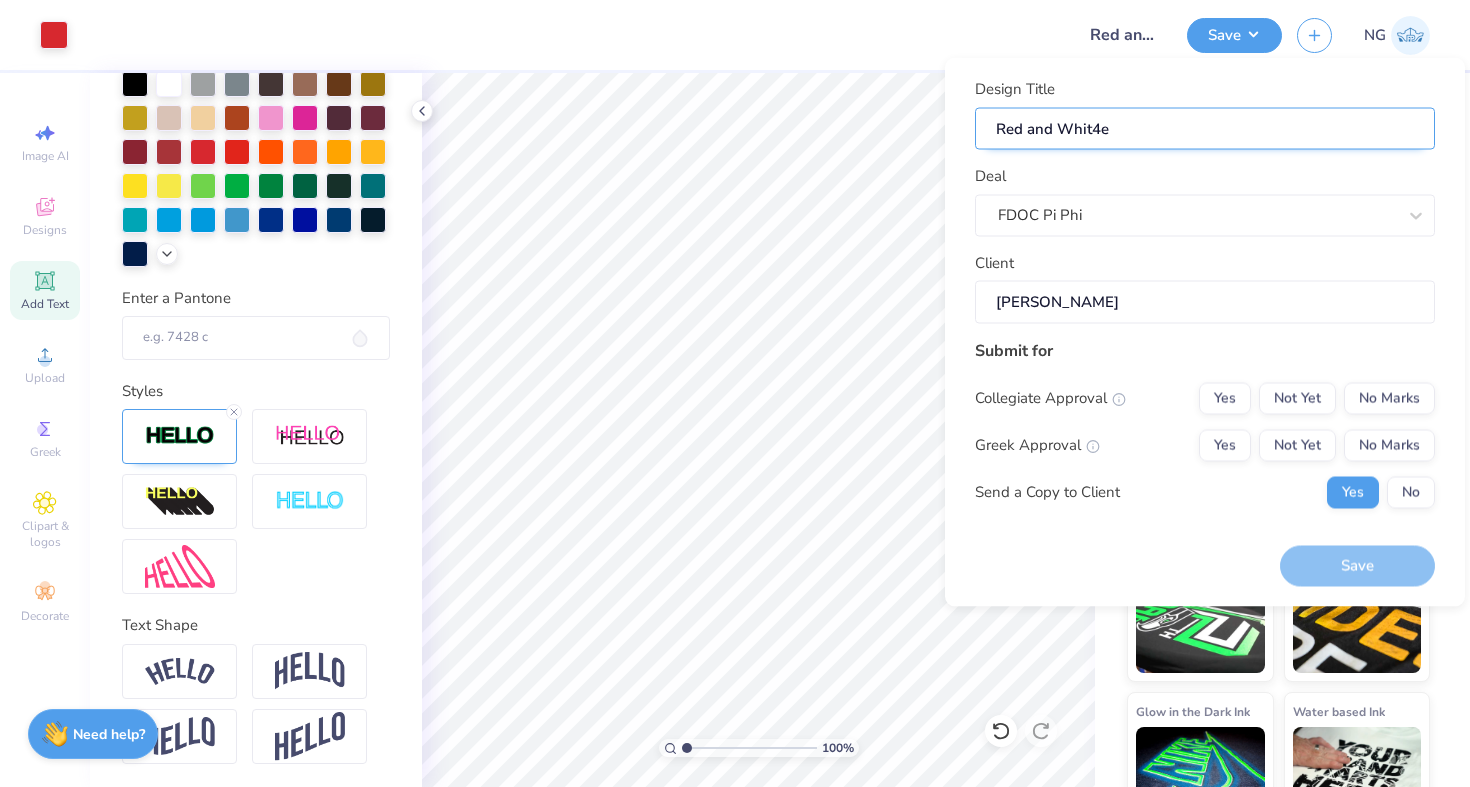 type on "Red and Whit4e" 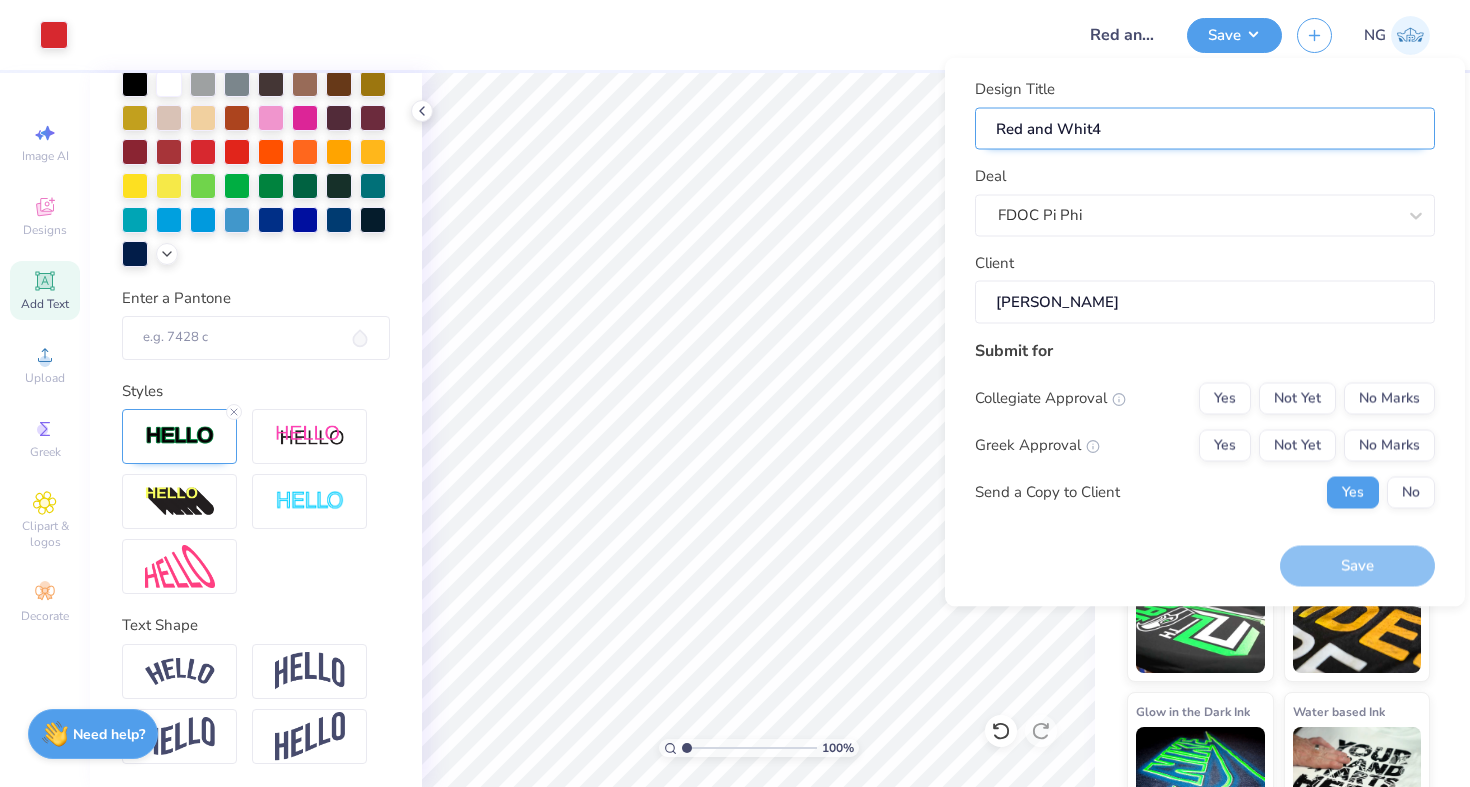 type on "Red and Whit" 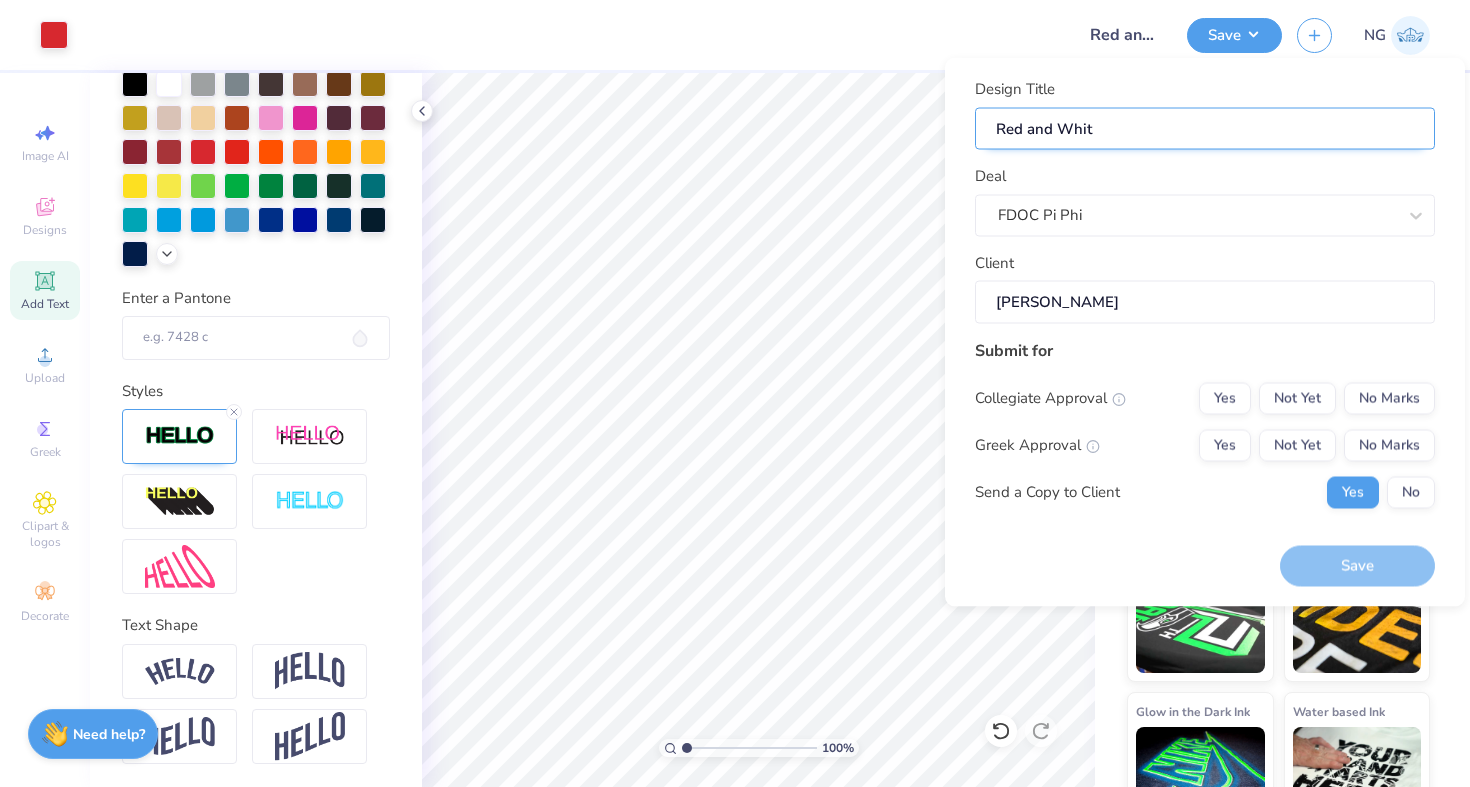 type on "Red and White" 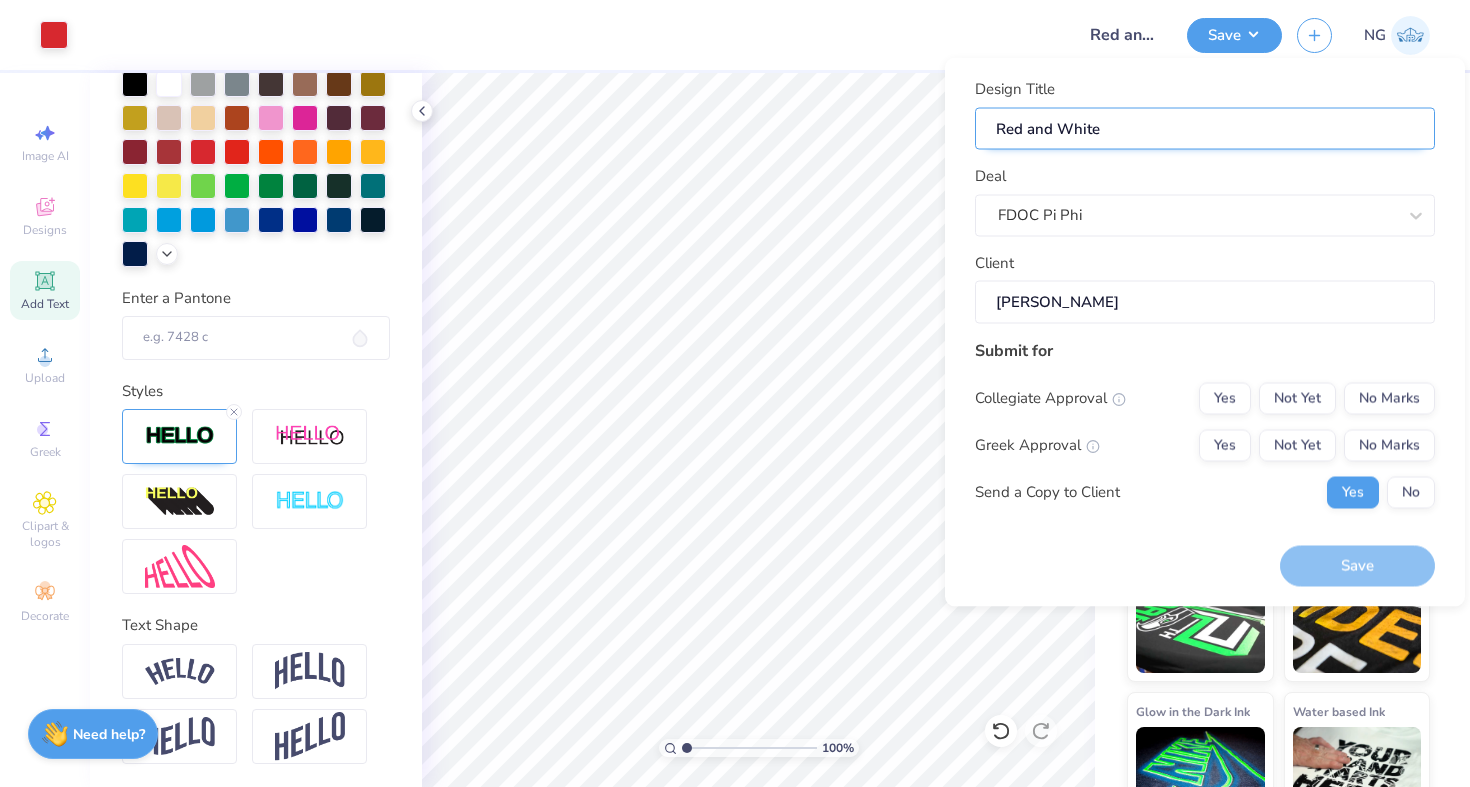 type on "Red and White" 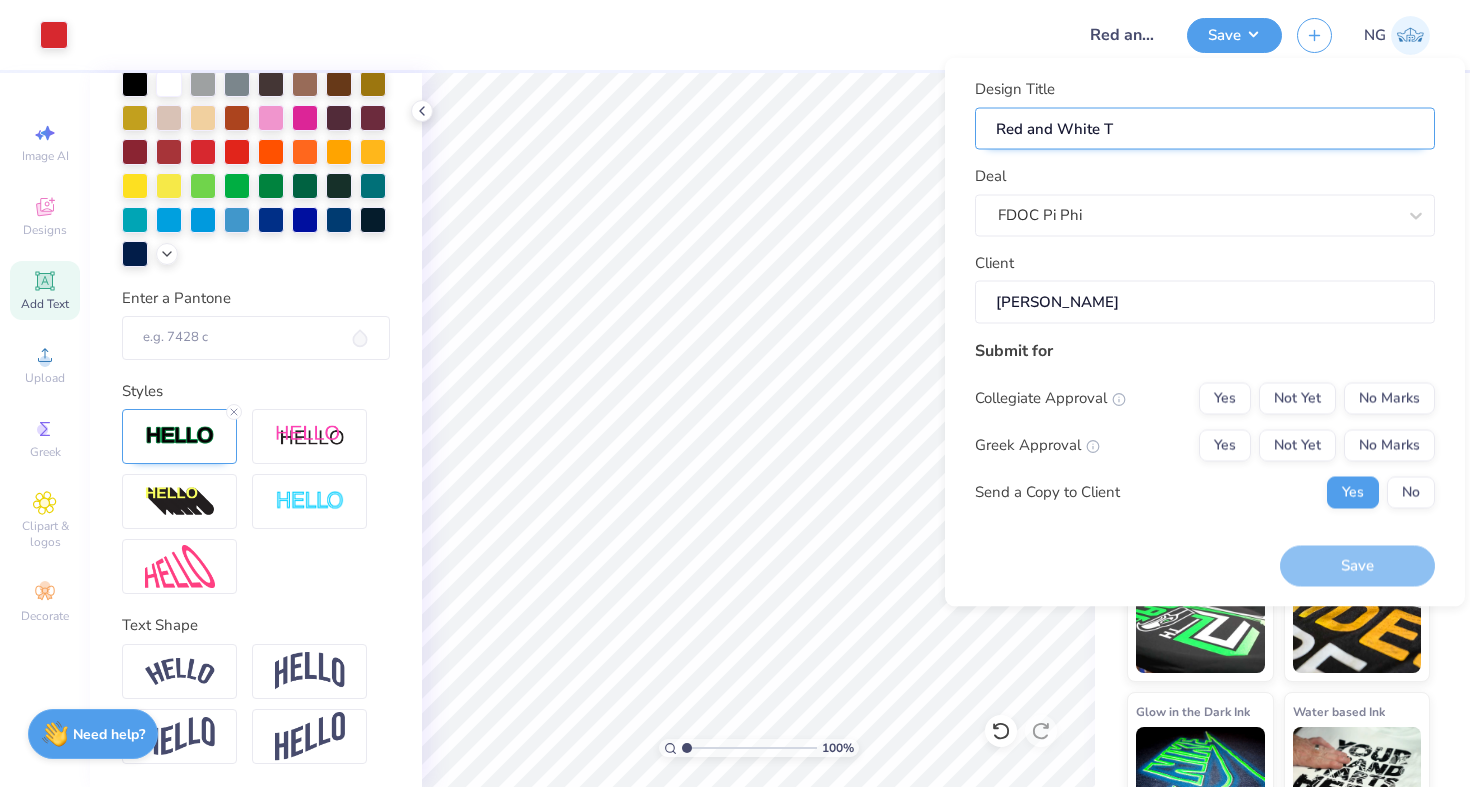 type on "Red and White Ta" 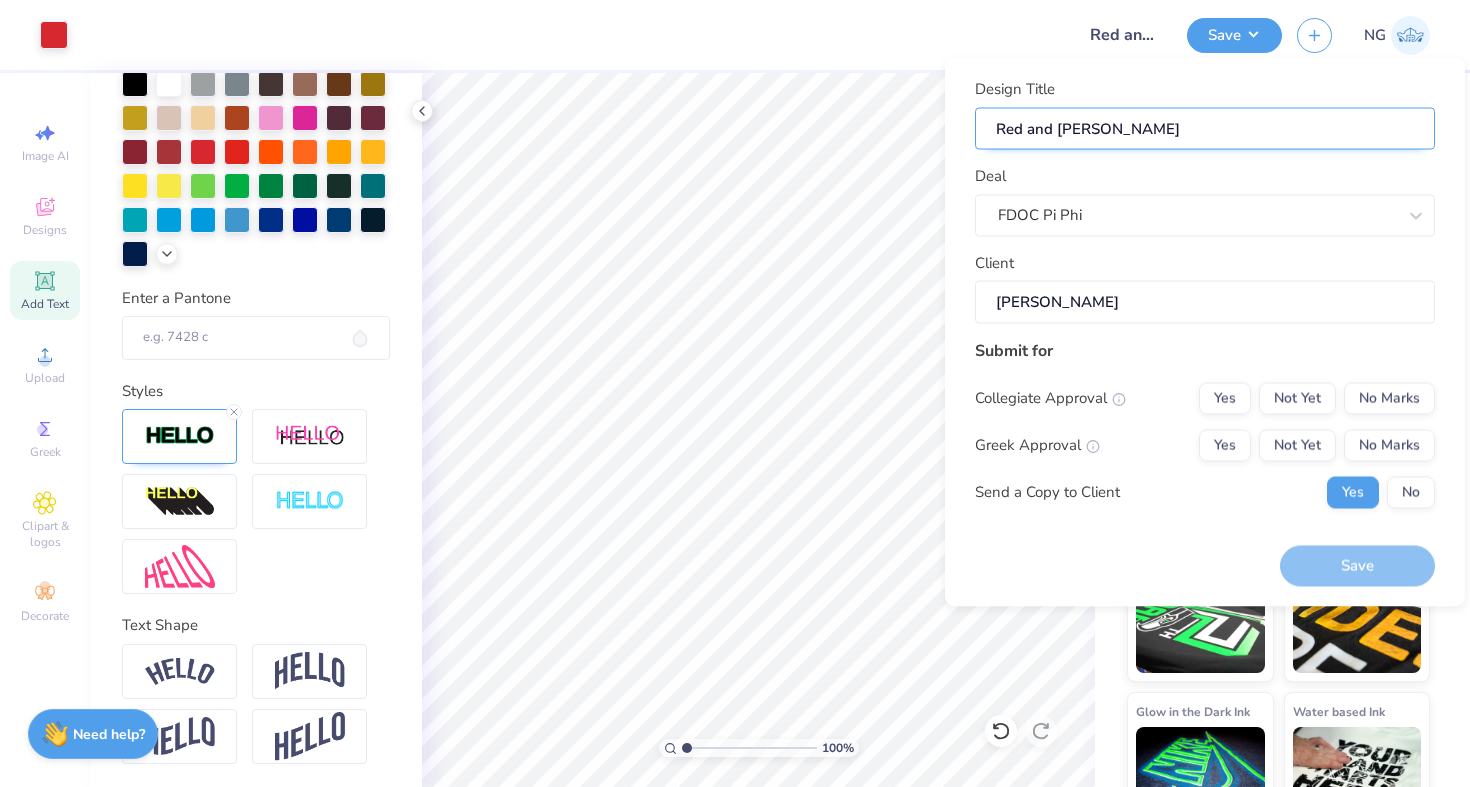 type on "Red and White Tan" 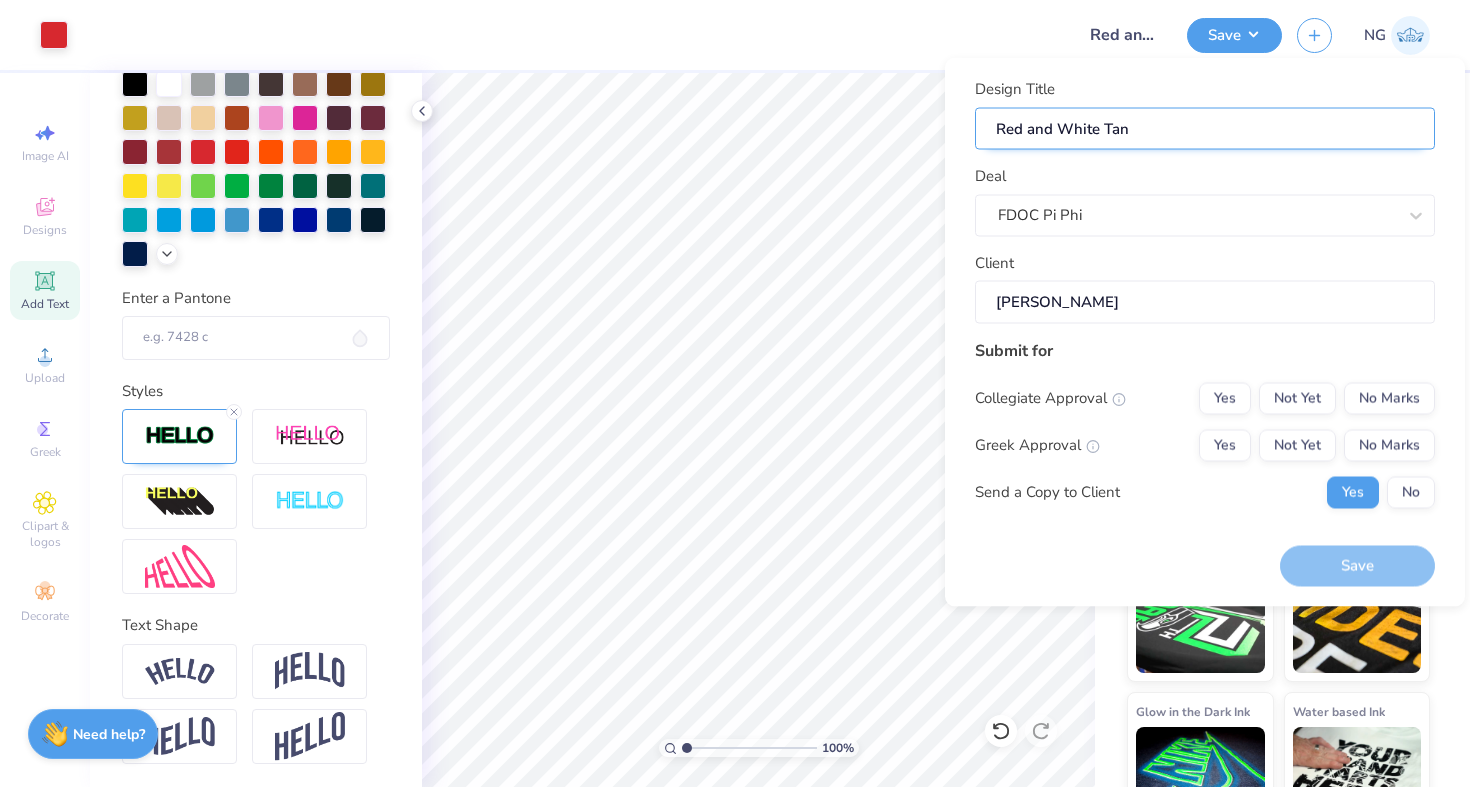 type on "Red and White Tank" 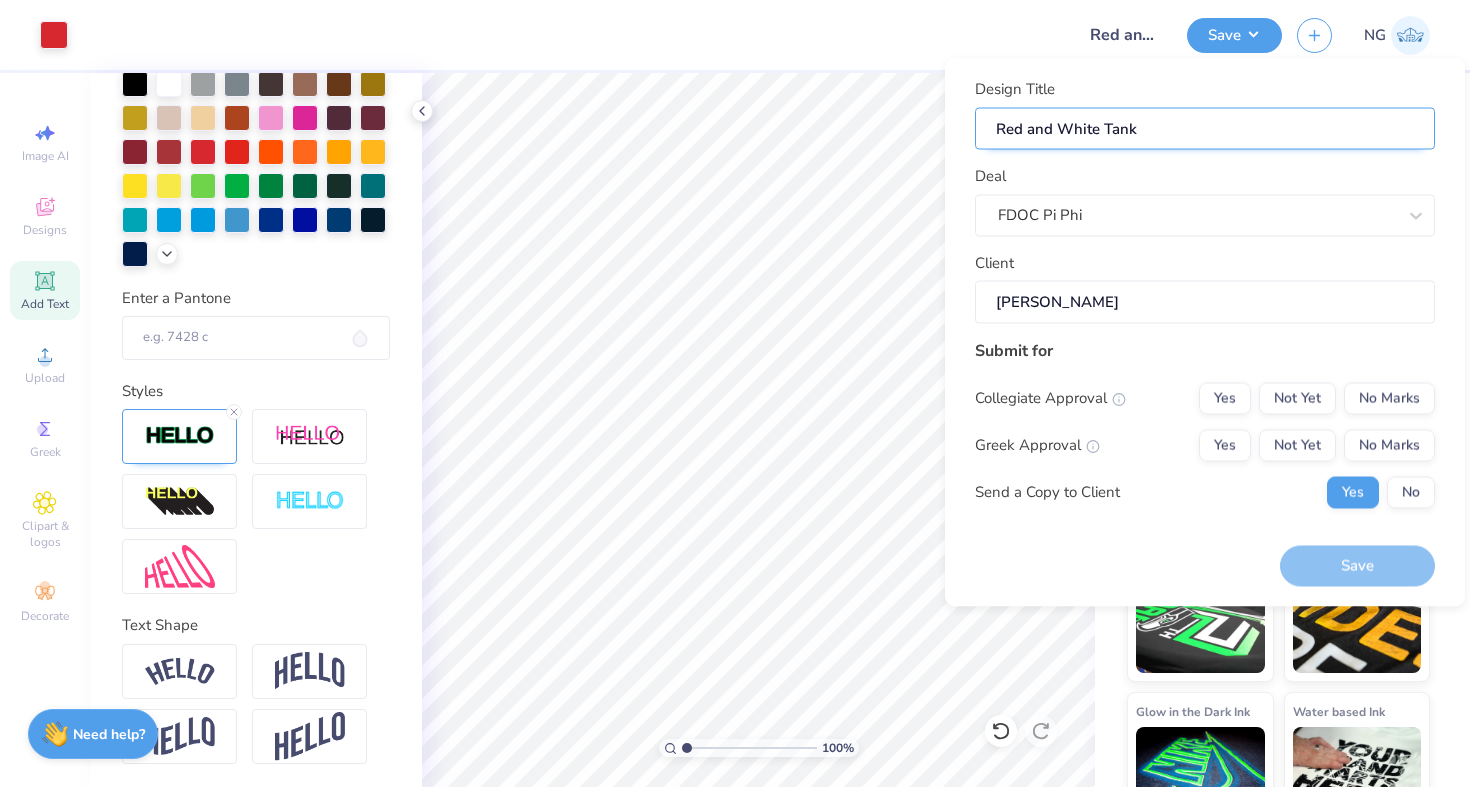 type on "Red and White Tanks" 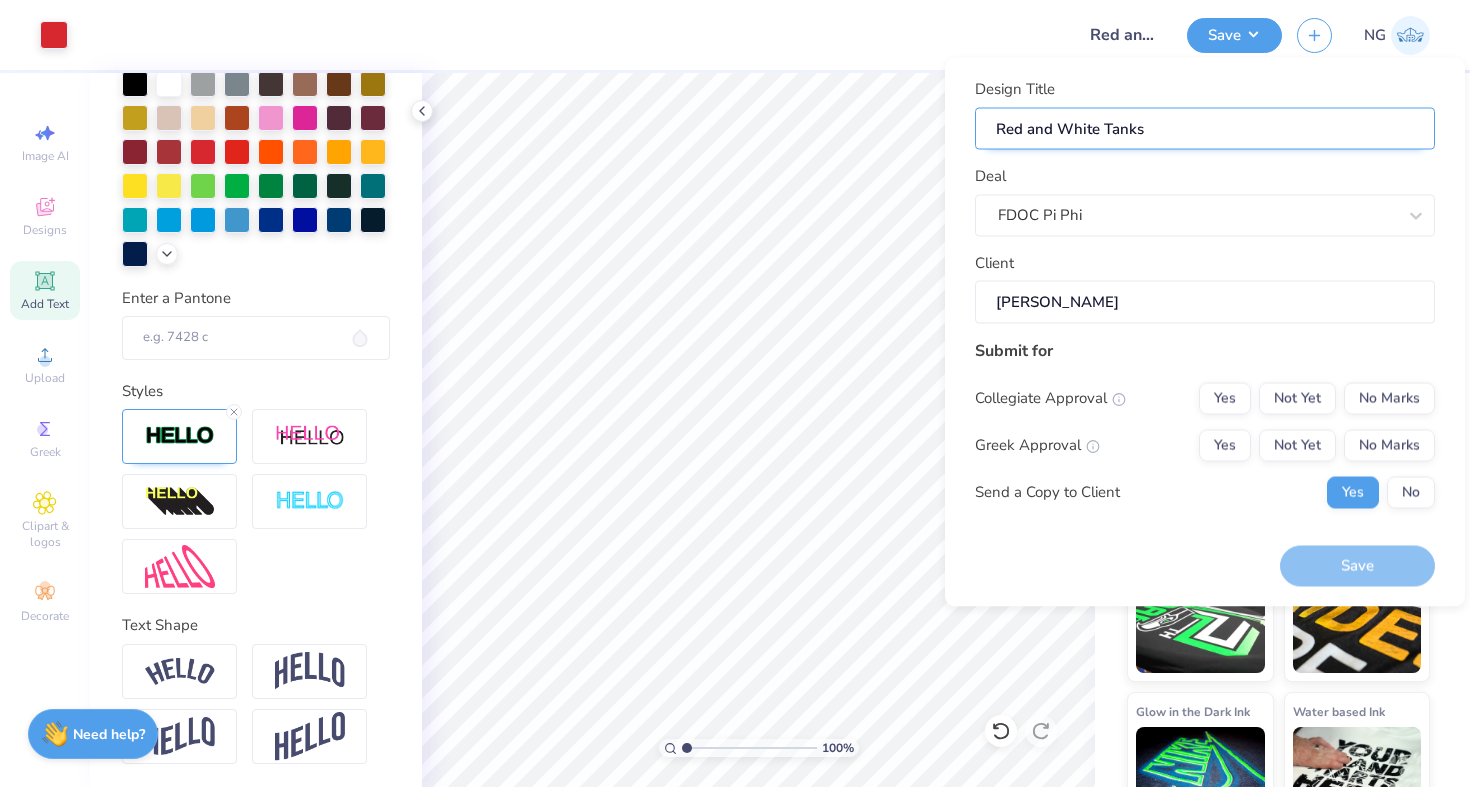 type on "Red and White Tanks" 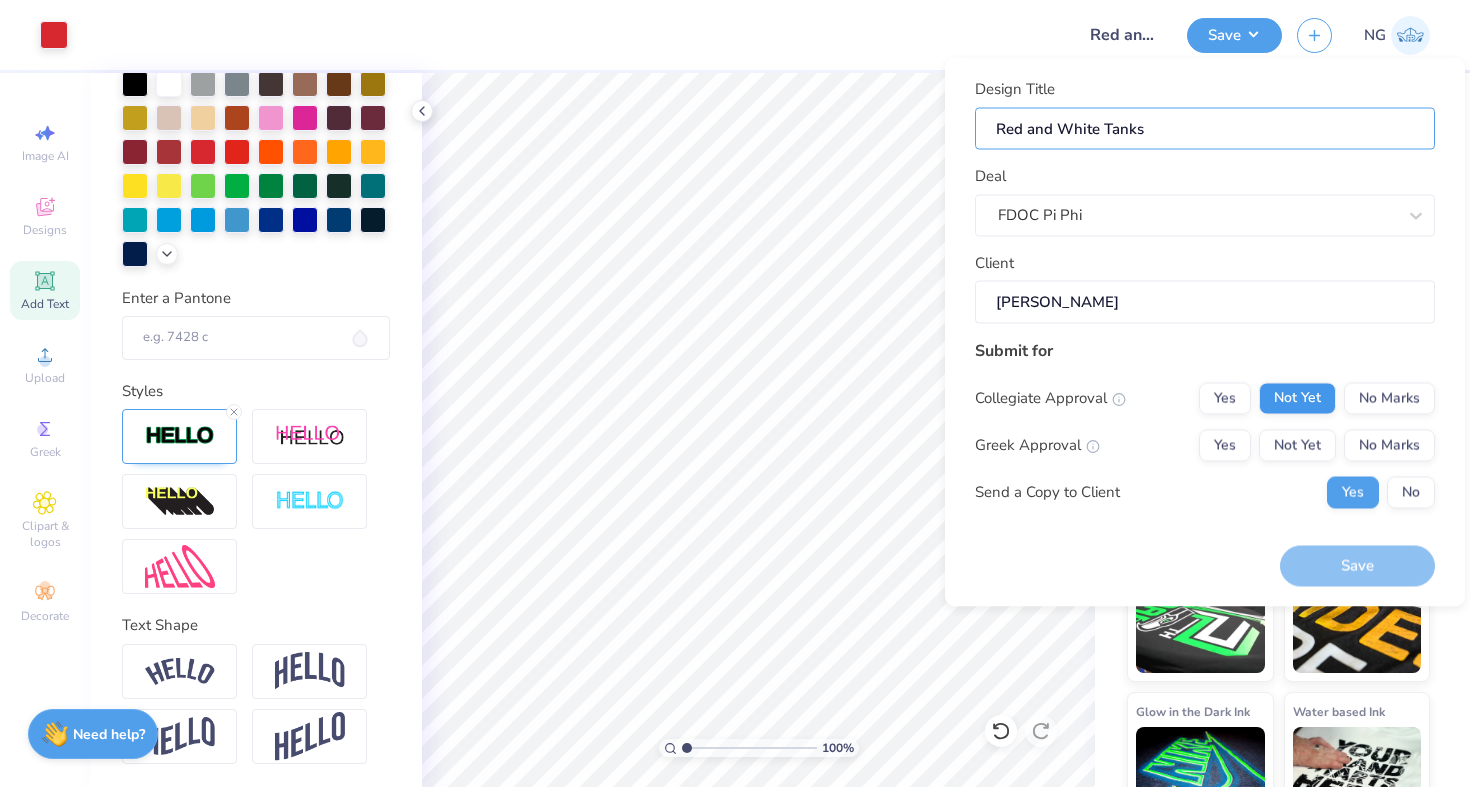 type on "Red and White Tanks" 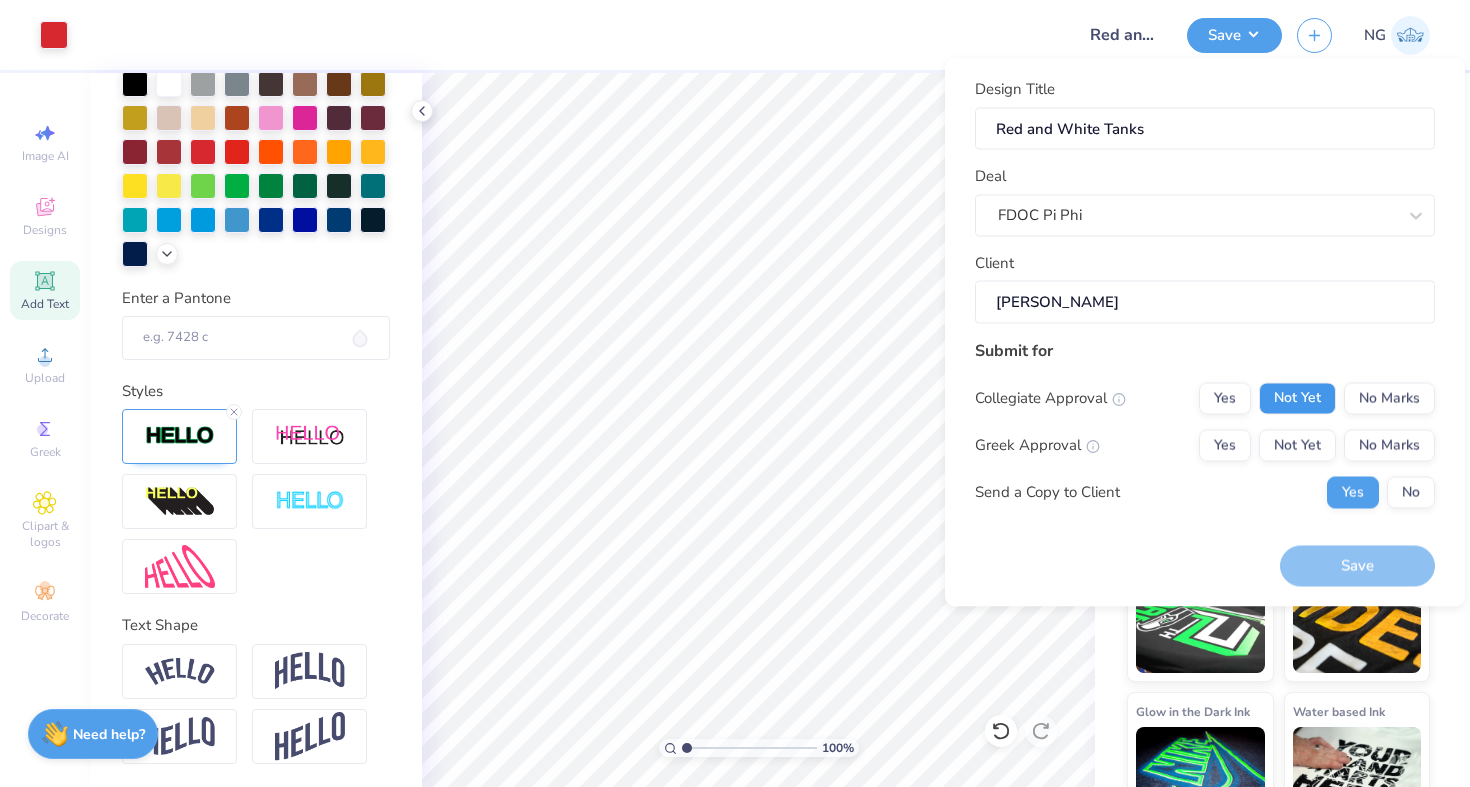 click on "Not Yet" at bounding box center (1297, 398) 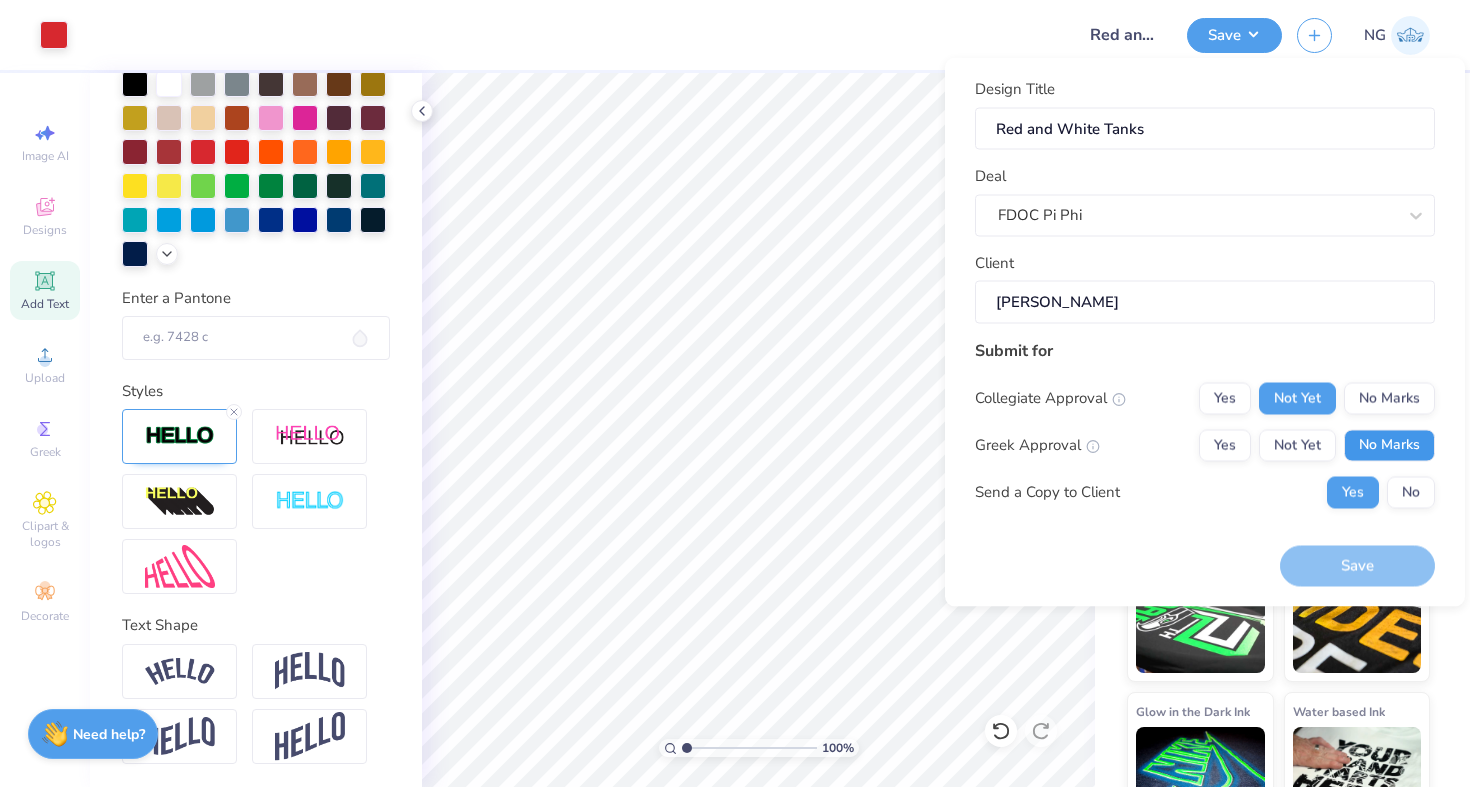 click on "No Marks" at bounding box center [1389, 445] 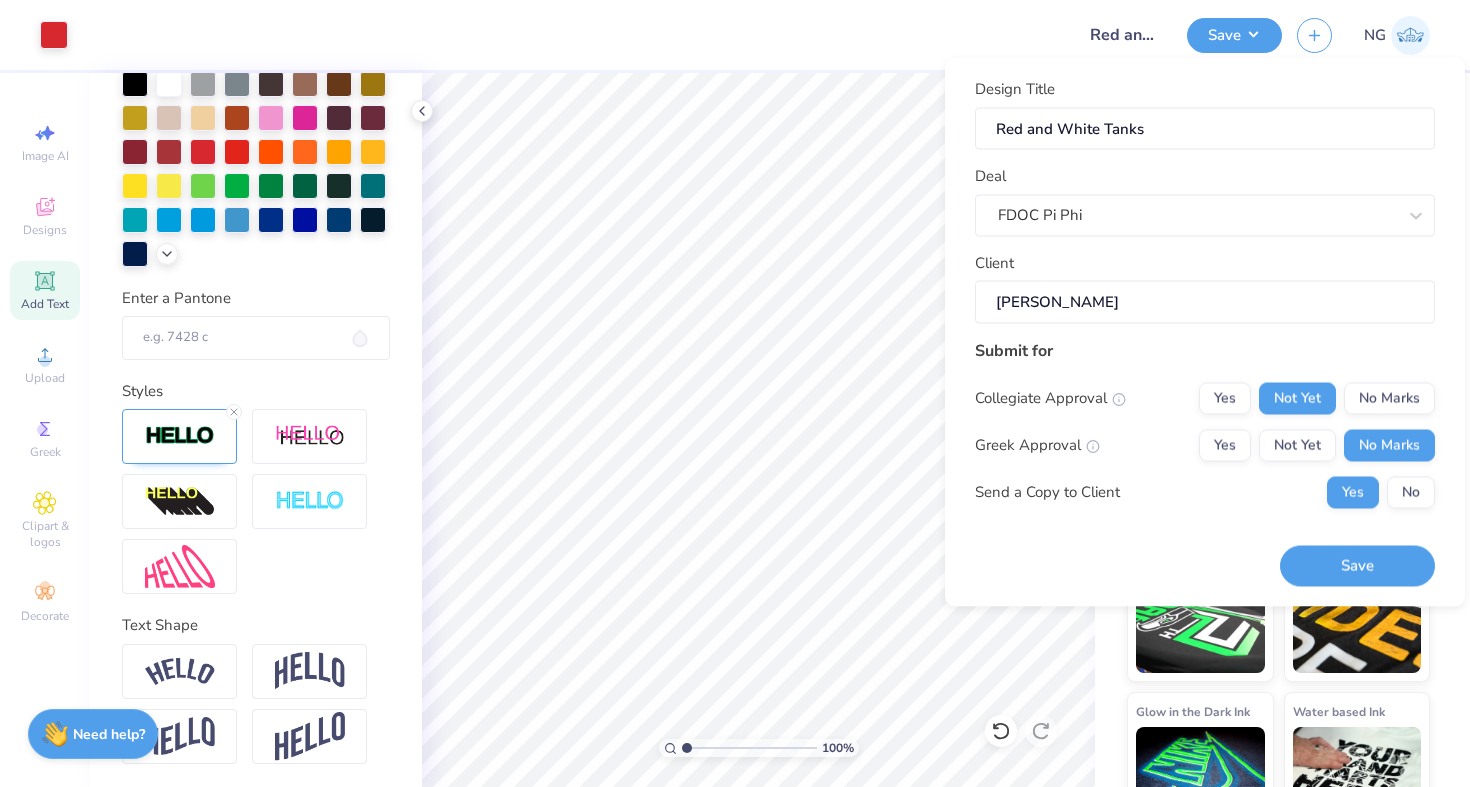 click on "Submit for Collegiate Approval Yes Not Yet No Marks Greek Approval Yes Not Yet No Marks Send a Copy to Client Yes No" at bounding box center [1205, 430] 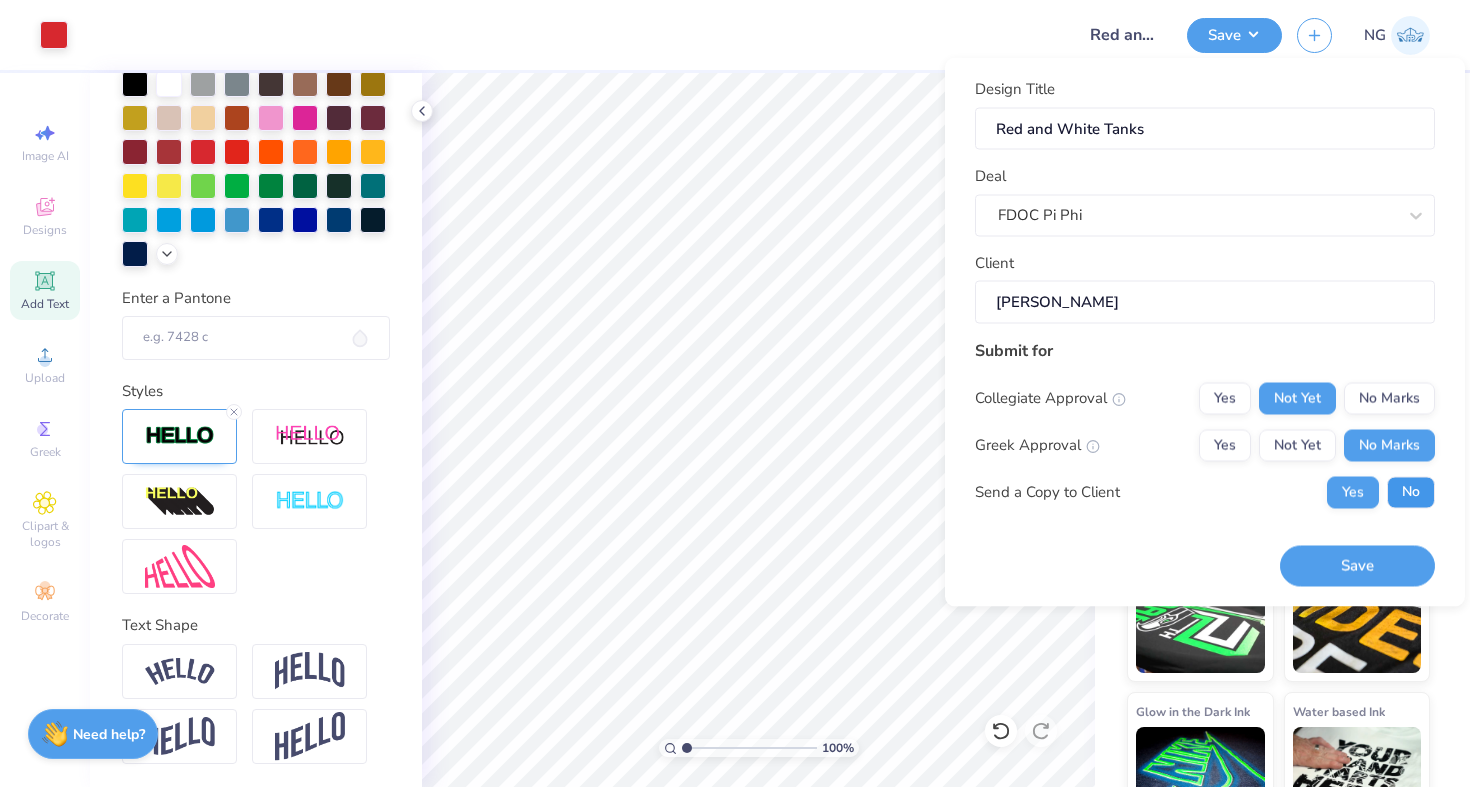 click on "No" at bounding box center [1411, 492] 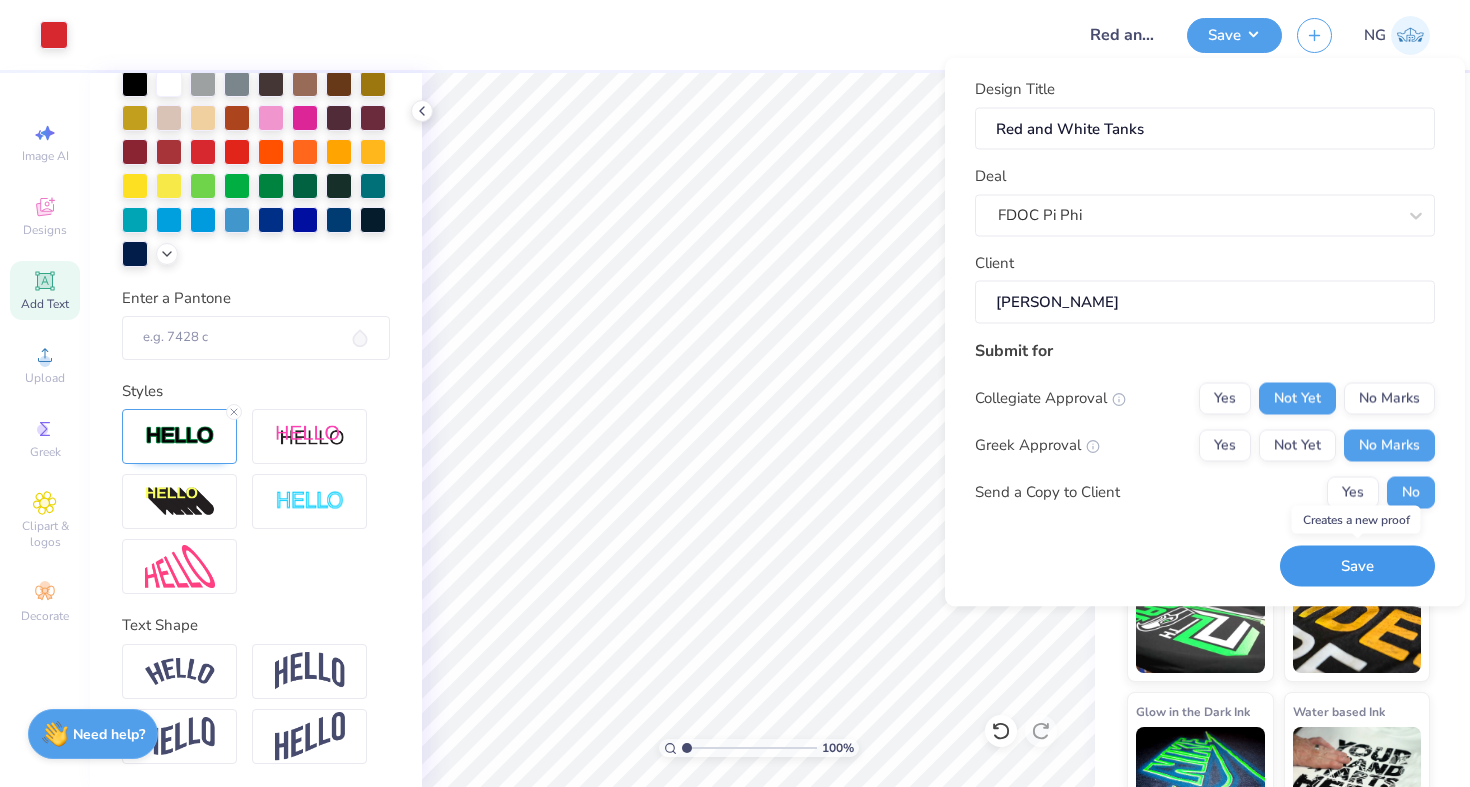 click on "Save" at bounding box center [1357, 566] 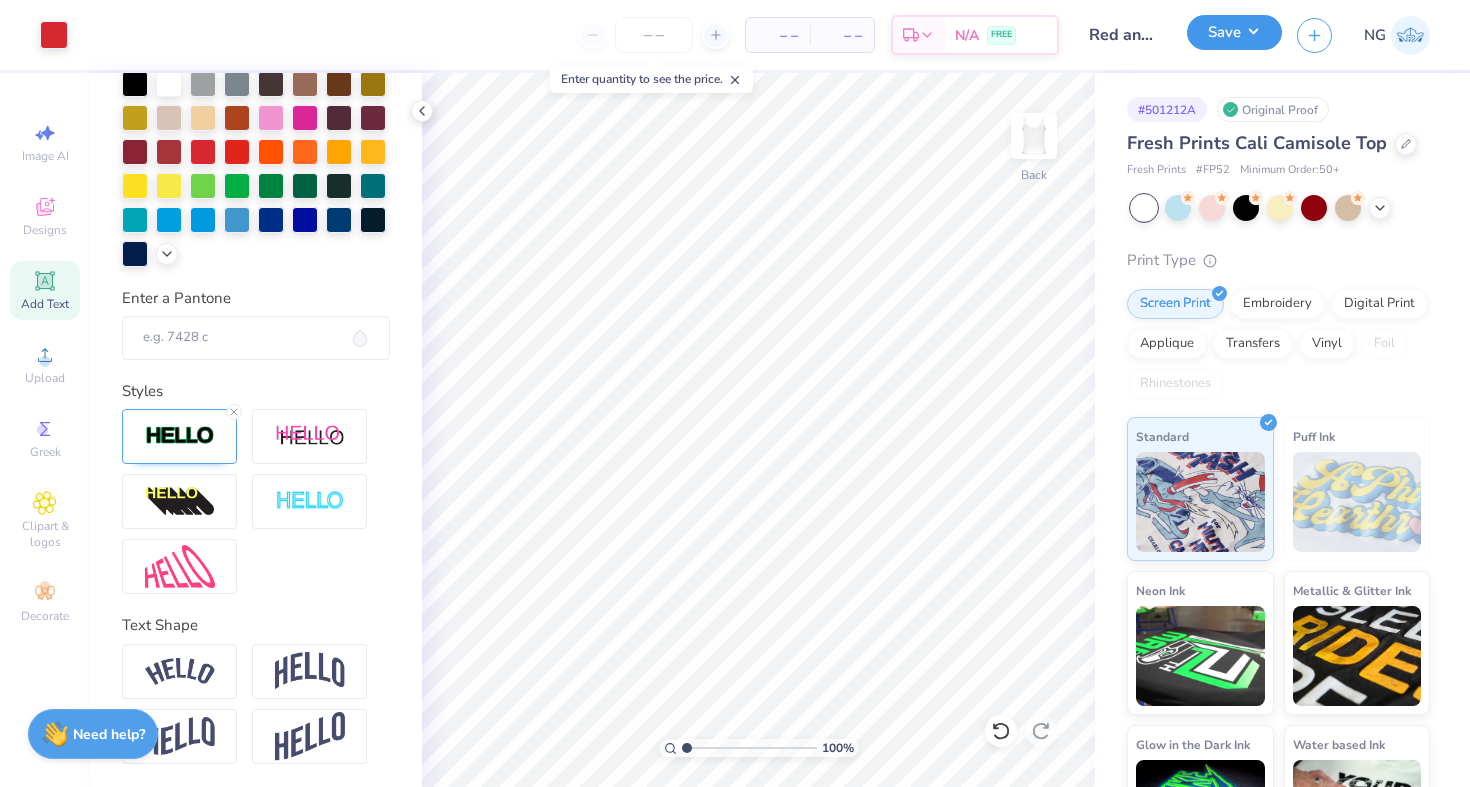 click on "Save" at bounding box center (1234, 32) 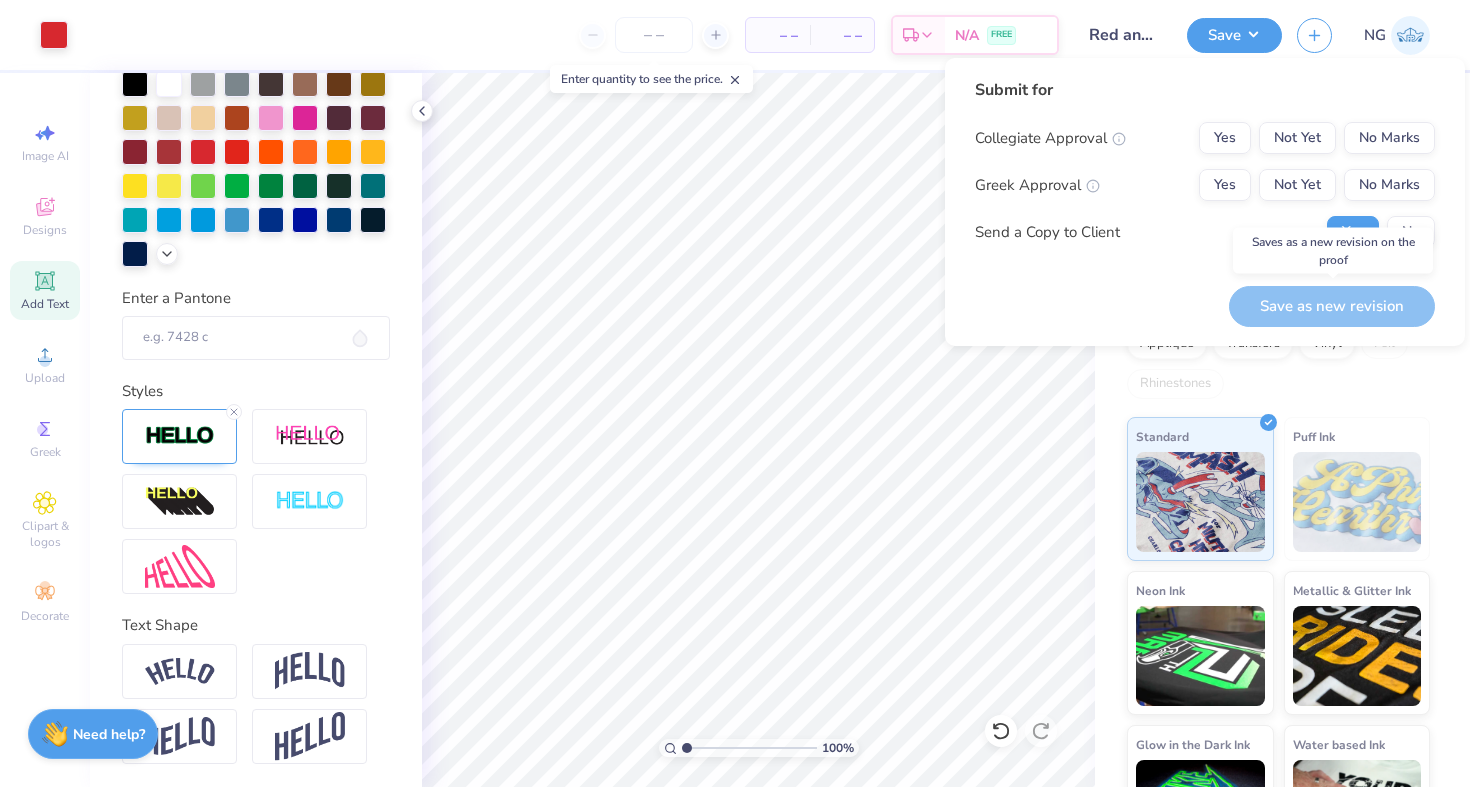 click on "Save as new revision" at bounding box center [1332, 306] 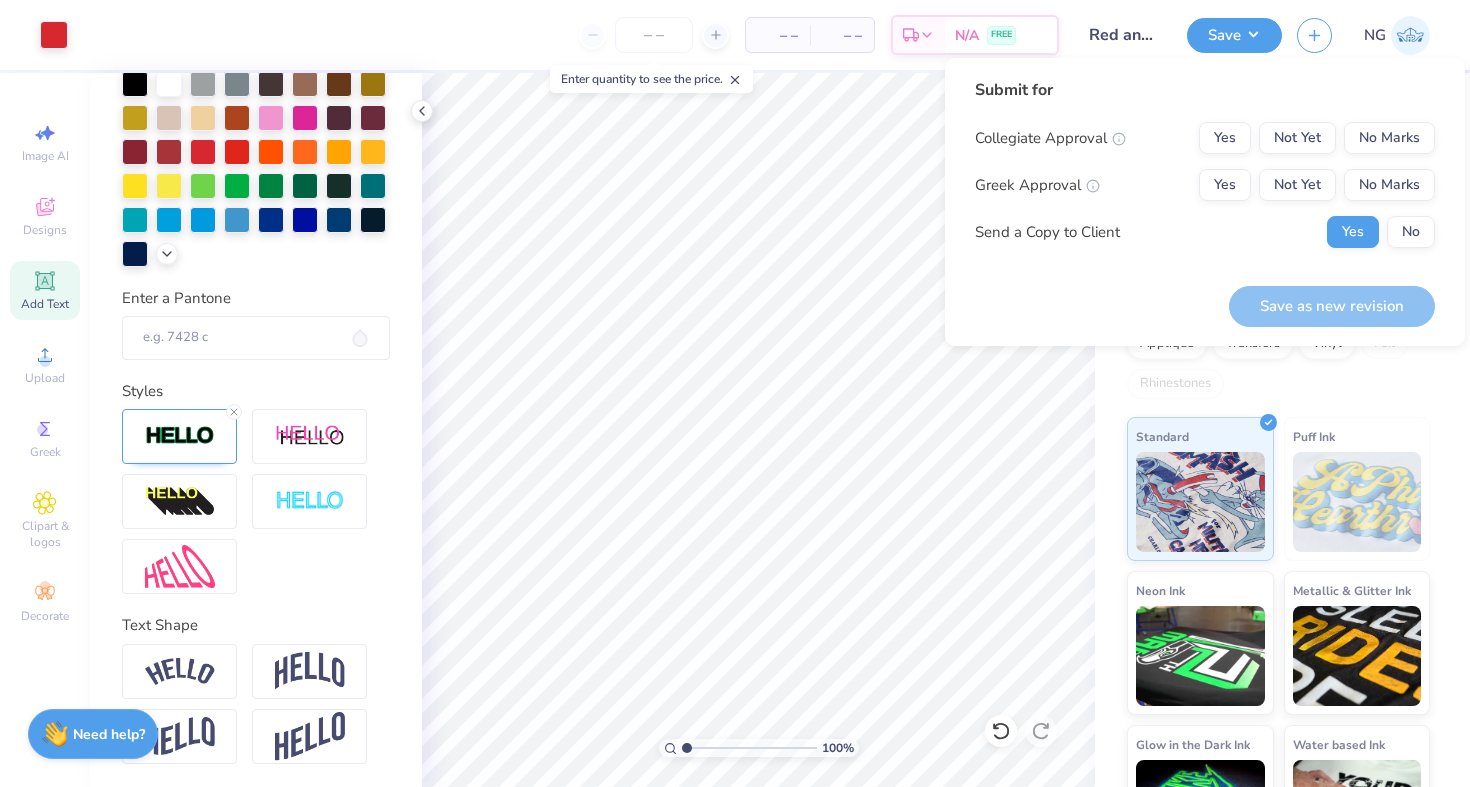click on "Screen Print Embroidery Digital Print Applique Transfers Vinyl Foil Rhinestones" at bounding box center (1278, 344) 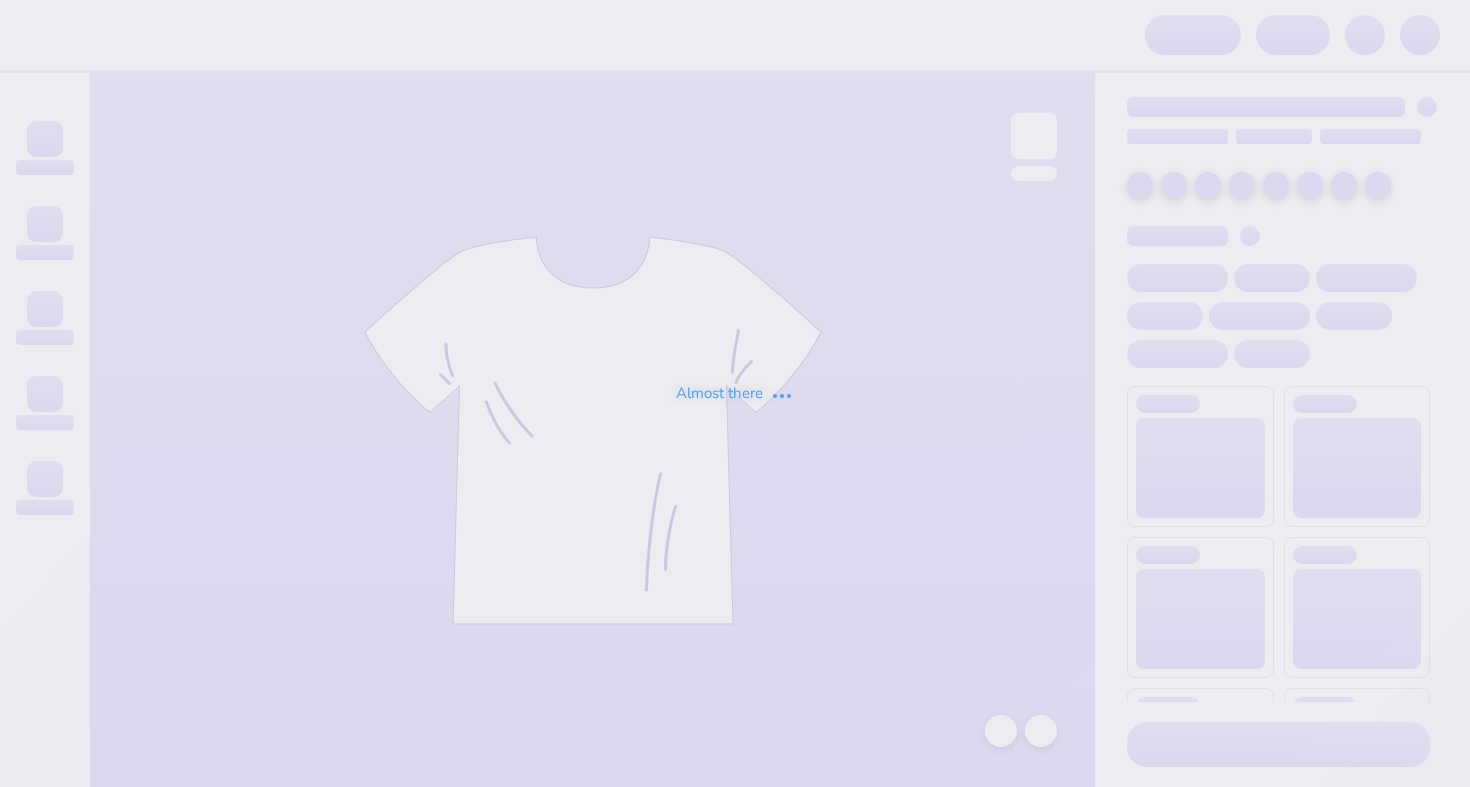 scroll, scrollTop: 0, scrollLeft: 0, axis: both 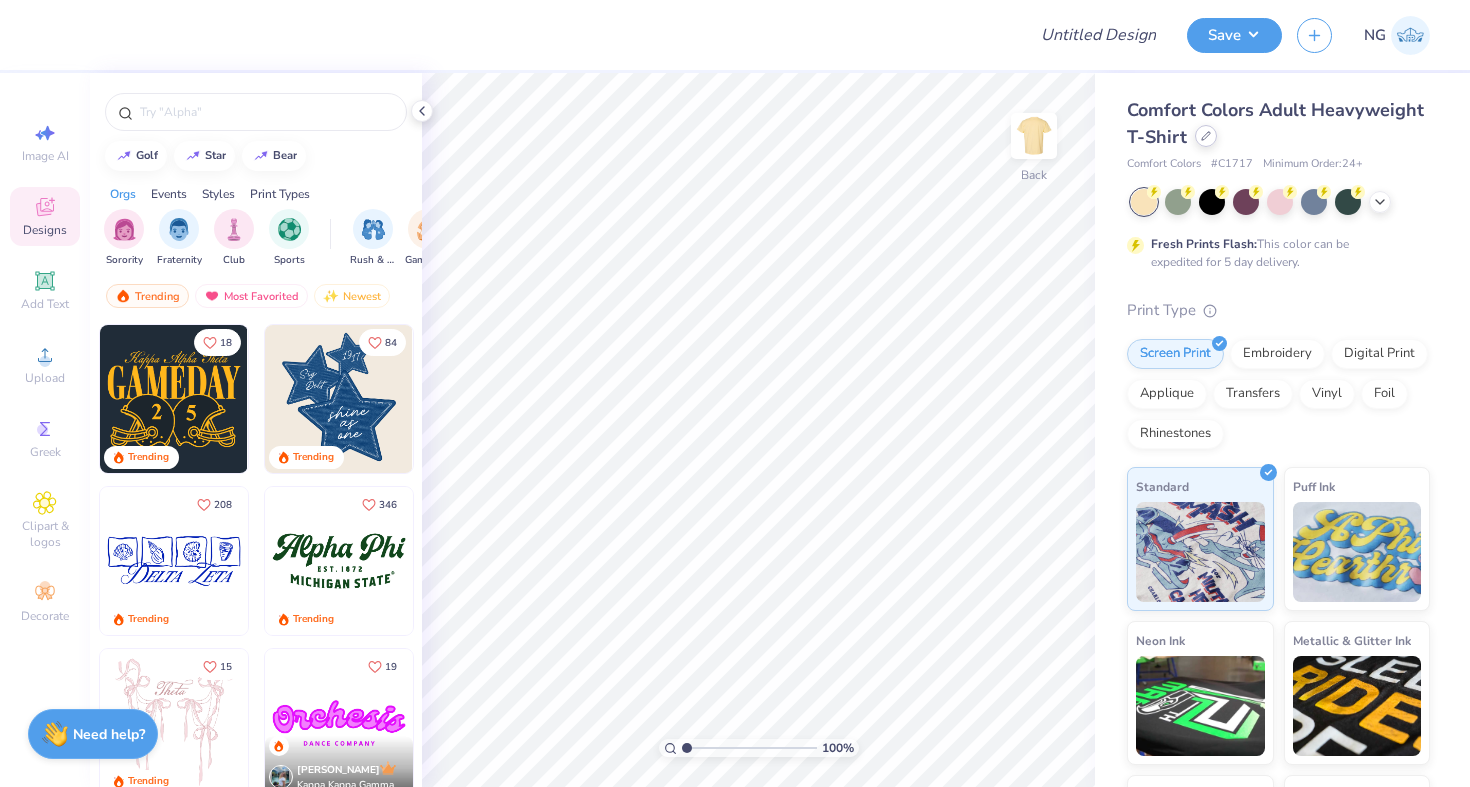 click at bounding box center (1206, 136) 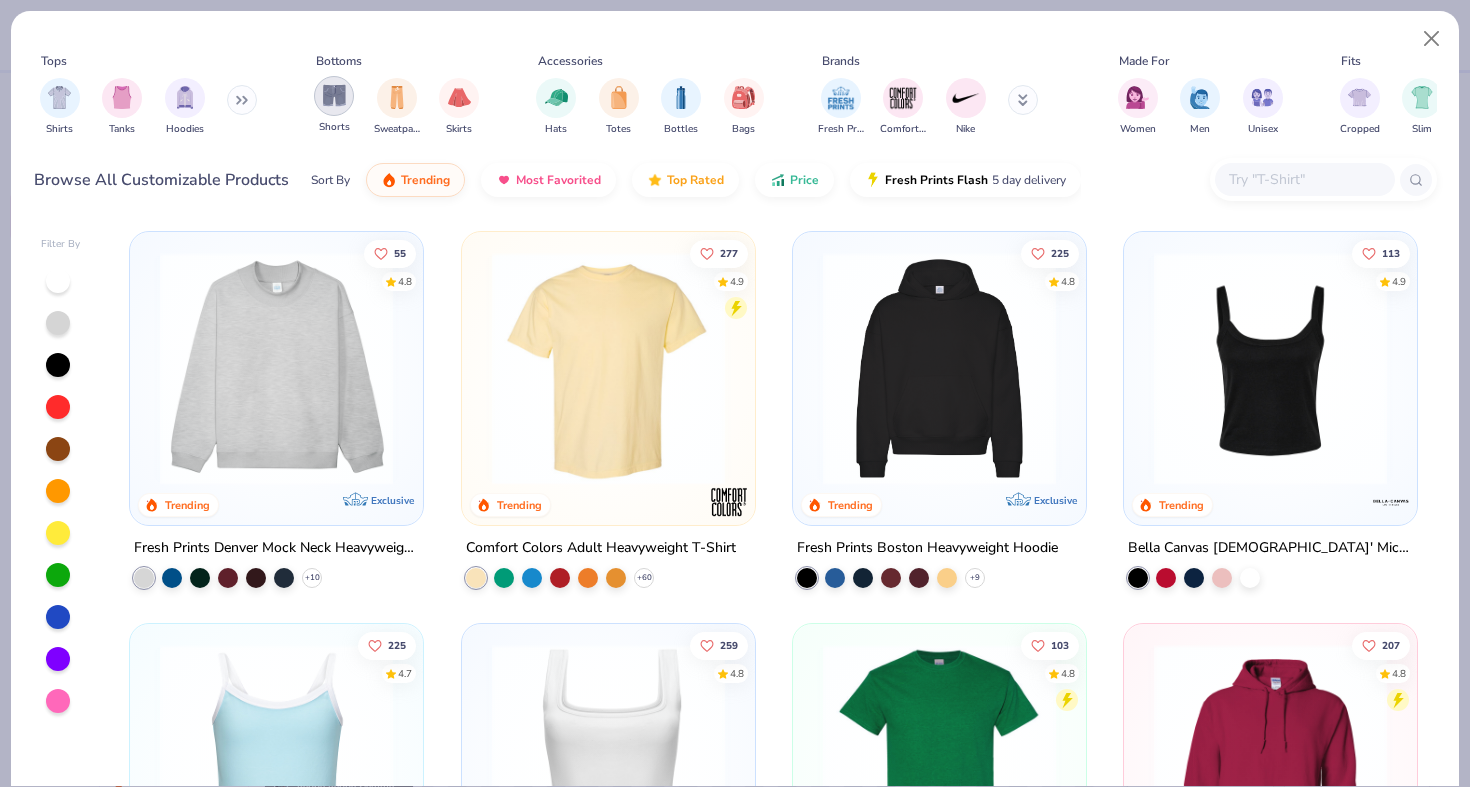 click at bounding box center [334, 96] 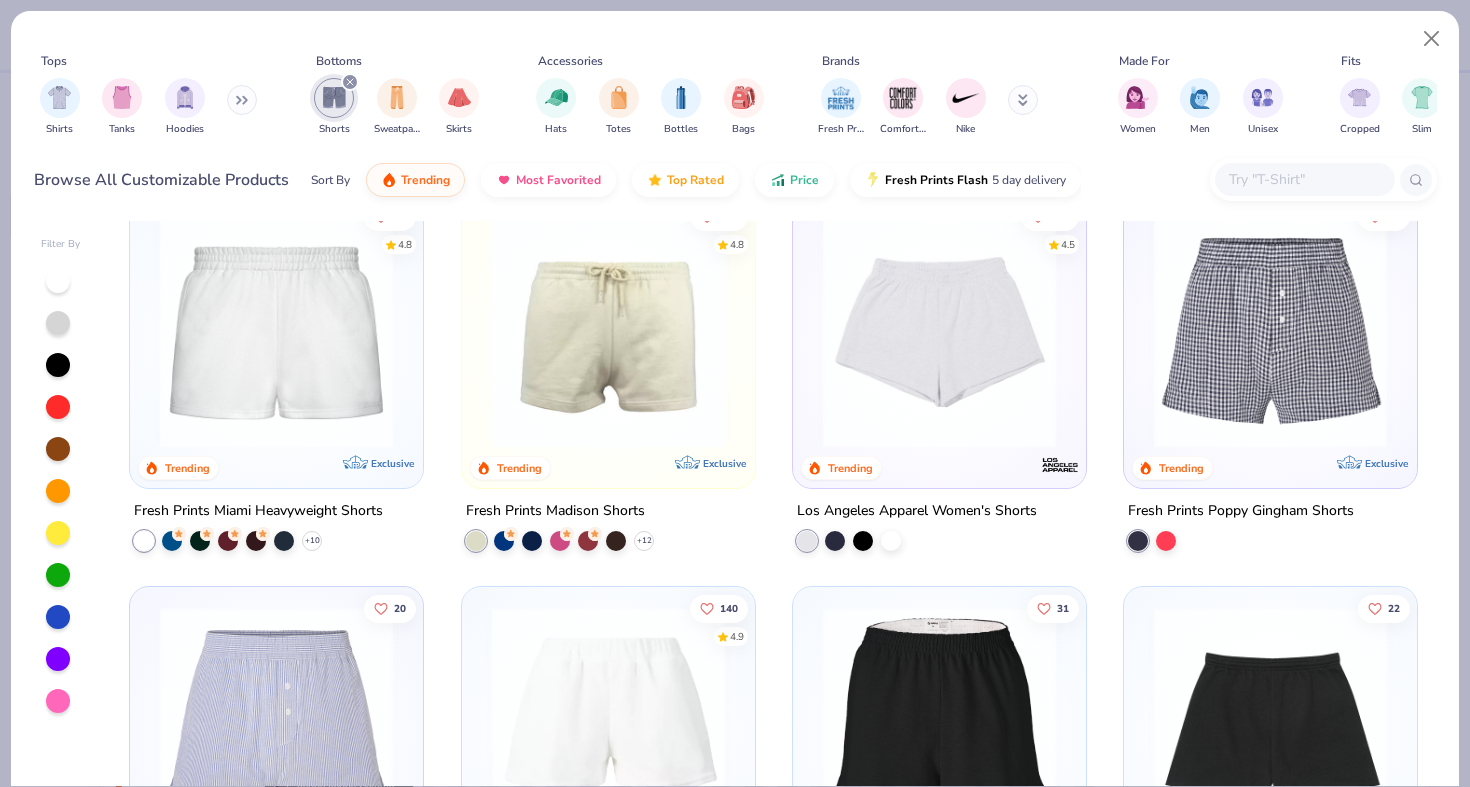 scroll, scrollTop: 7, scrollLeft: 0, axis: vertical 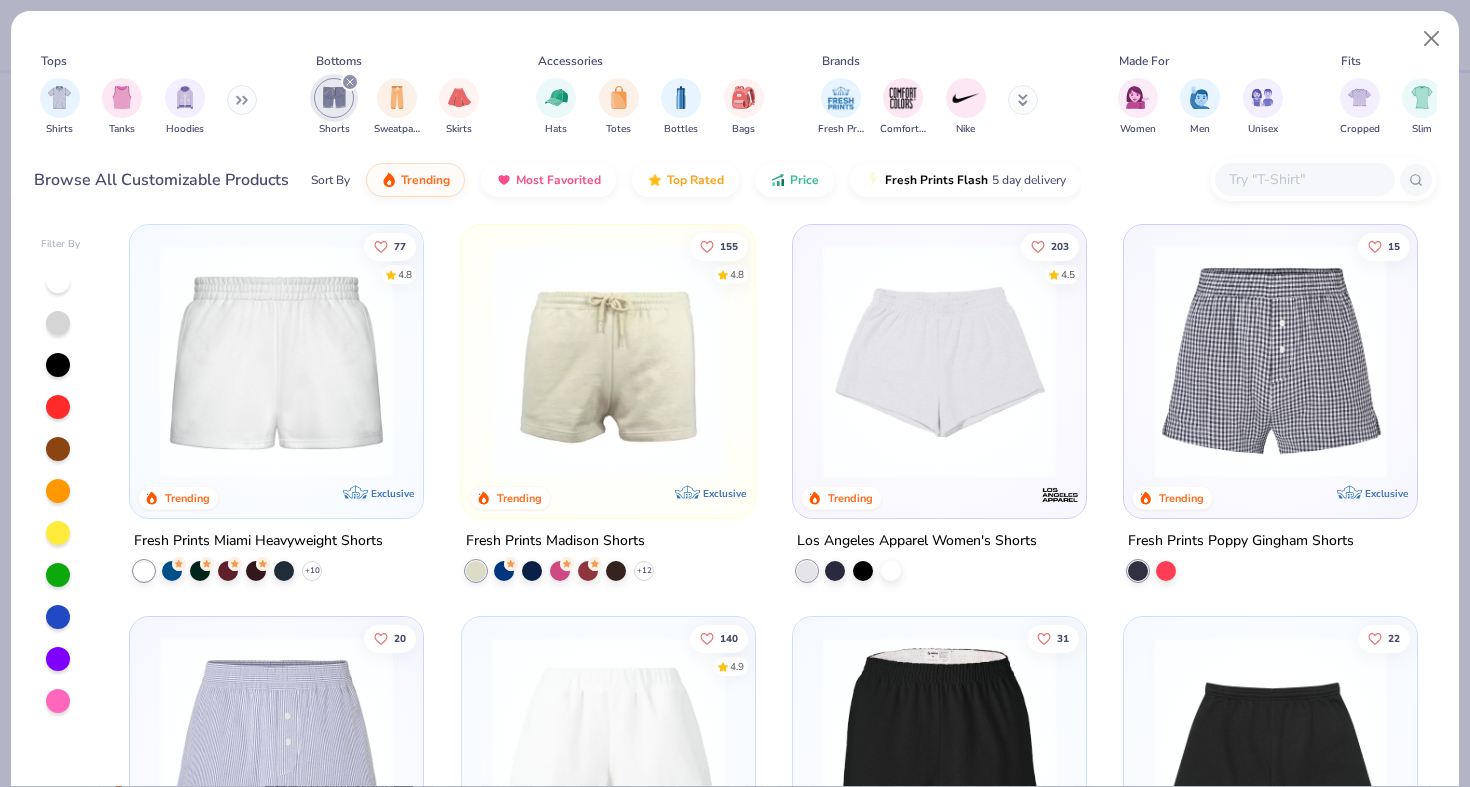 click at bounding box center [1270, 361] 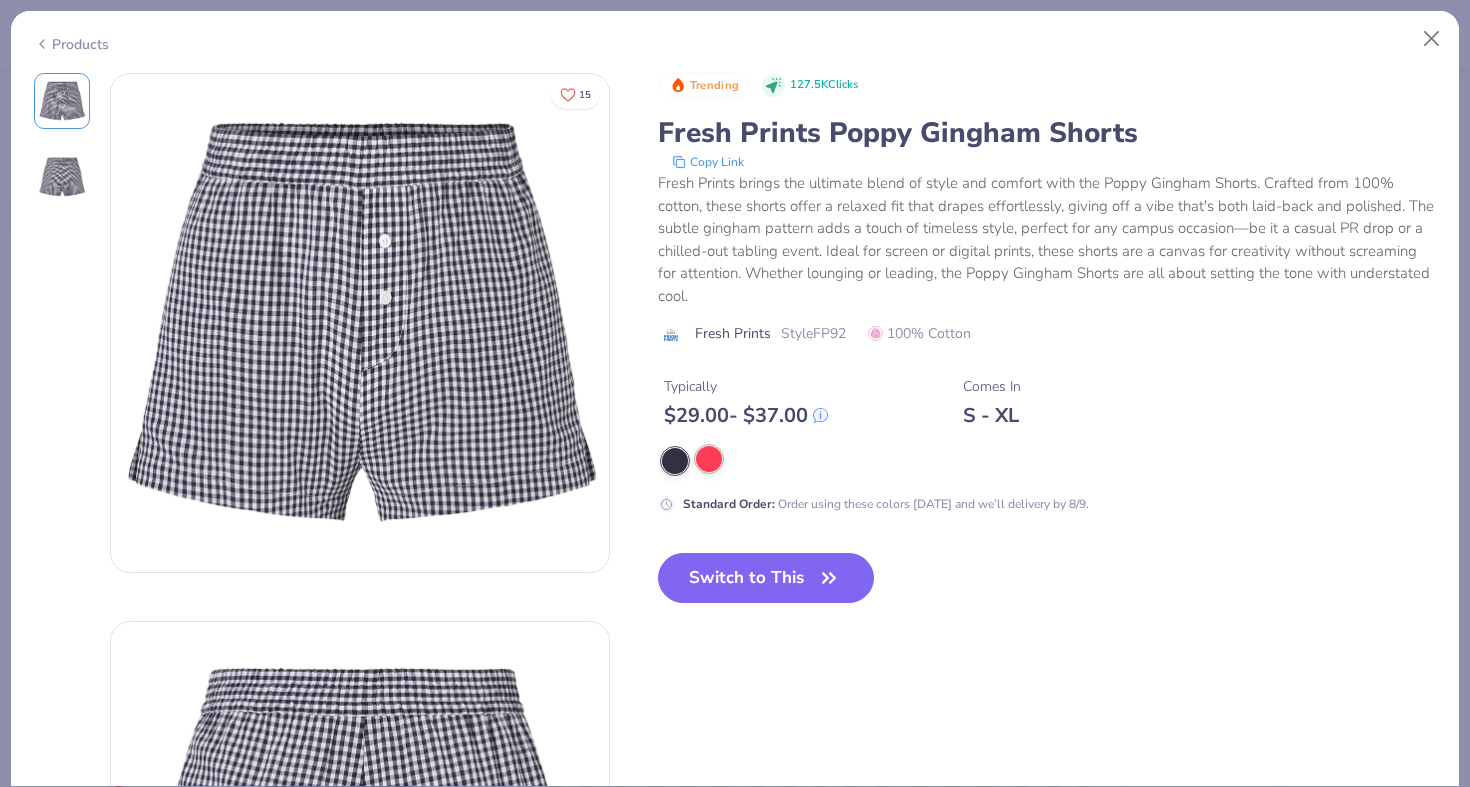 click at bounding box center [709, 459] 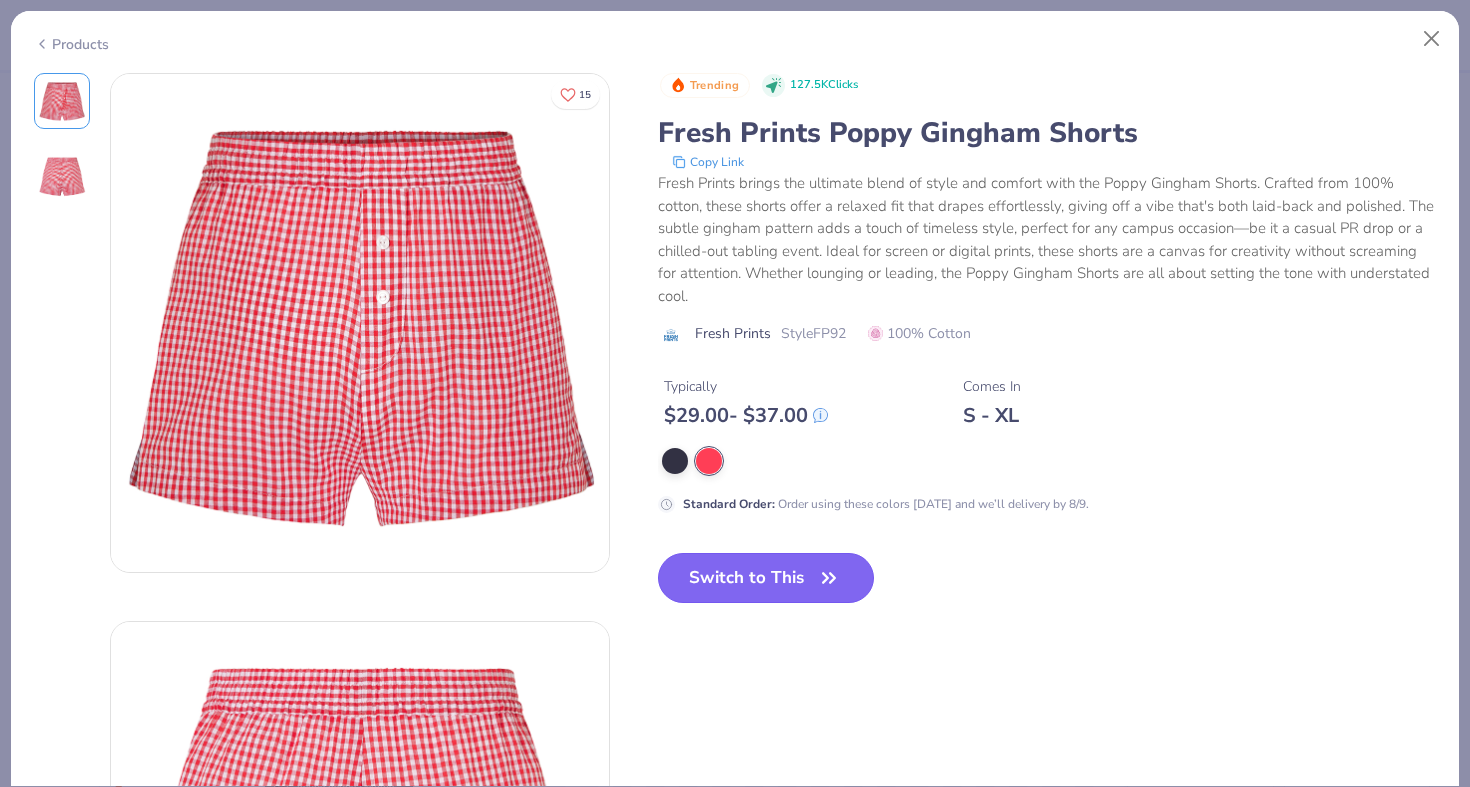click on "Switch to This" at bounding box center [766, 578] 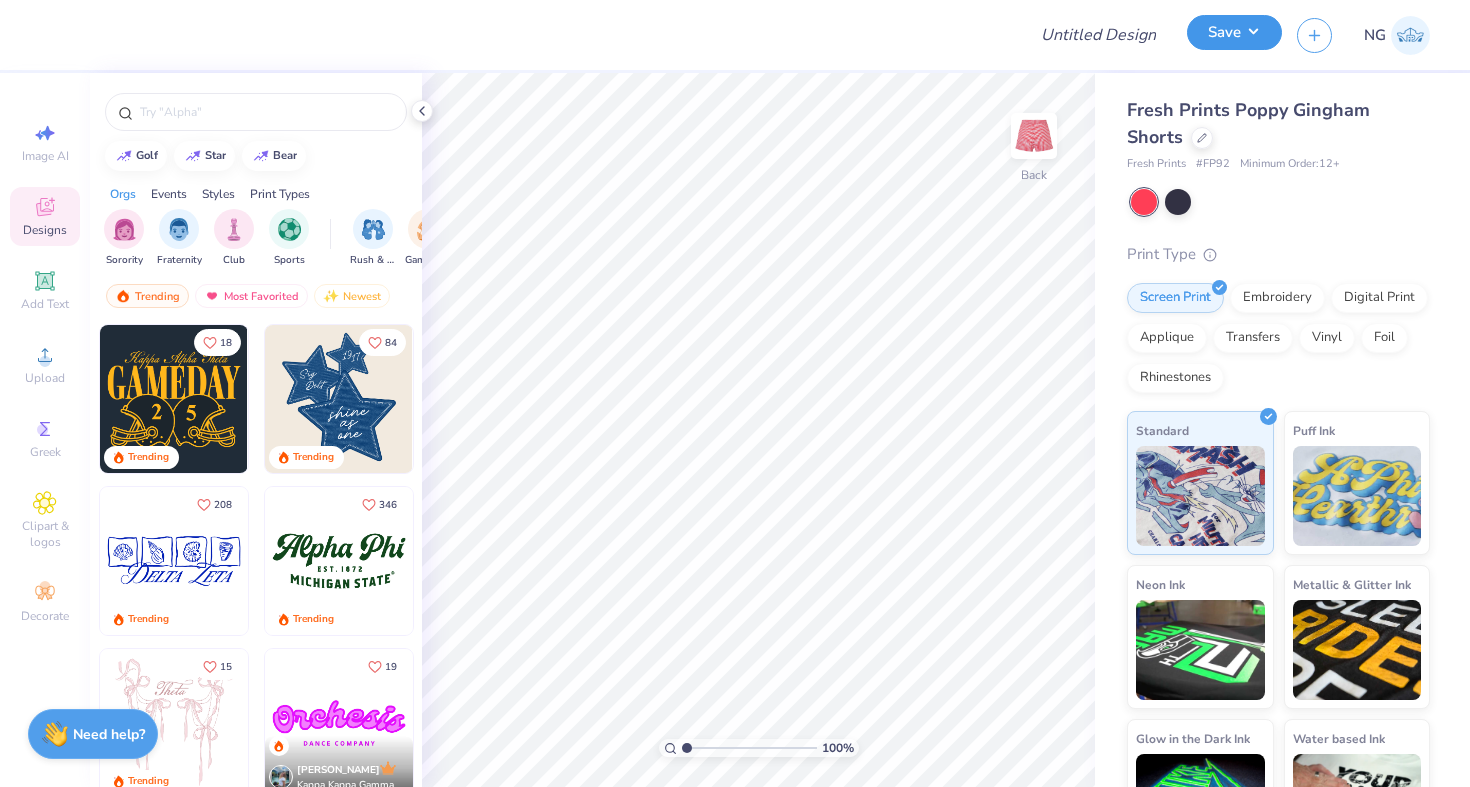 click on "Save" at bounding box center (1234, 32) 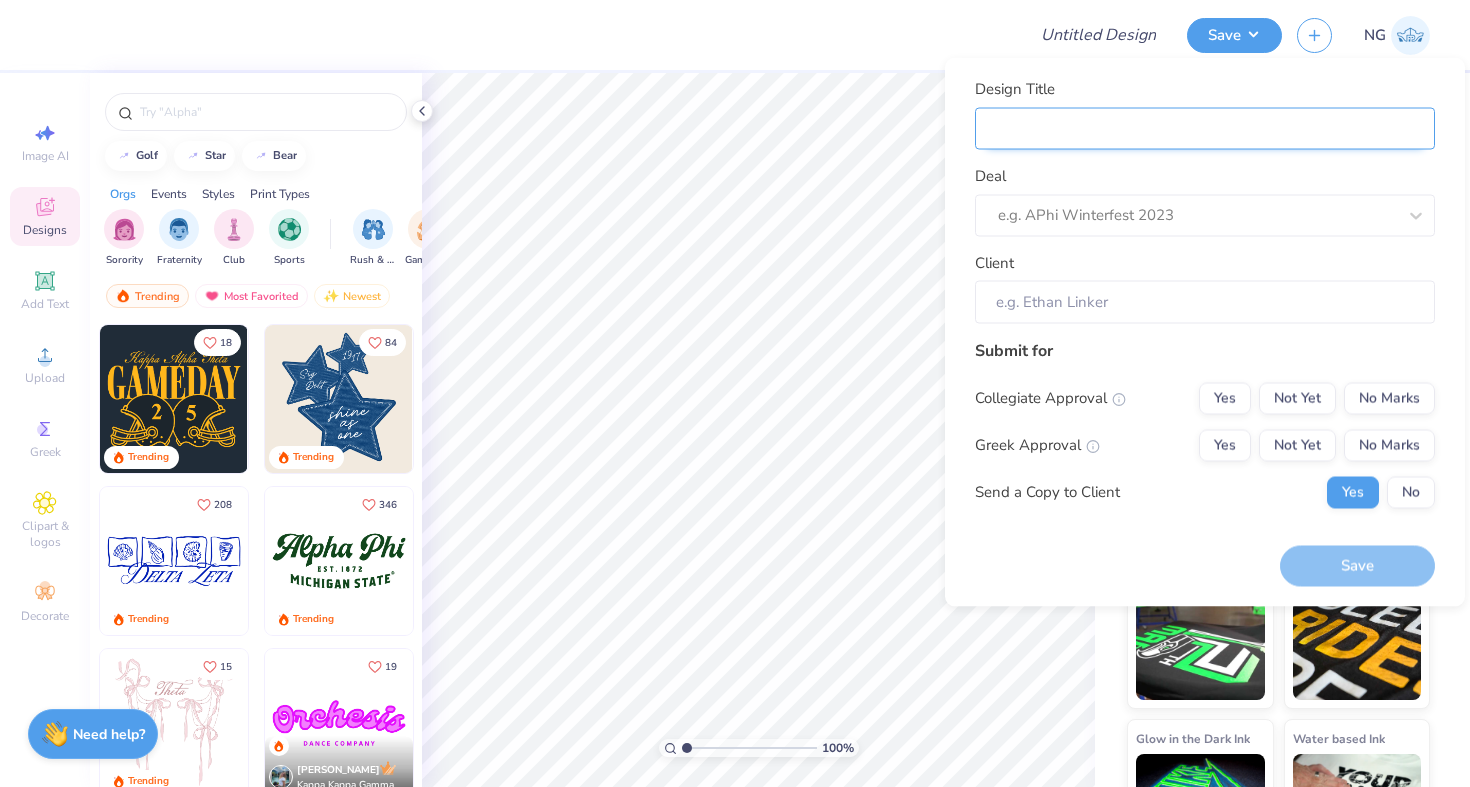 click on "Design Title" at bounding box center [1205, 128] 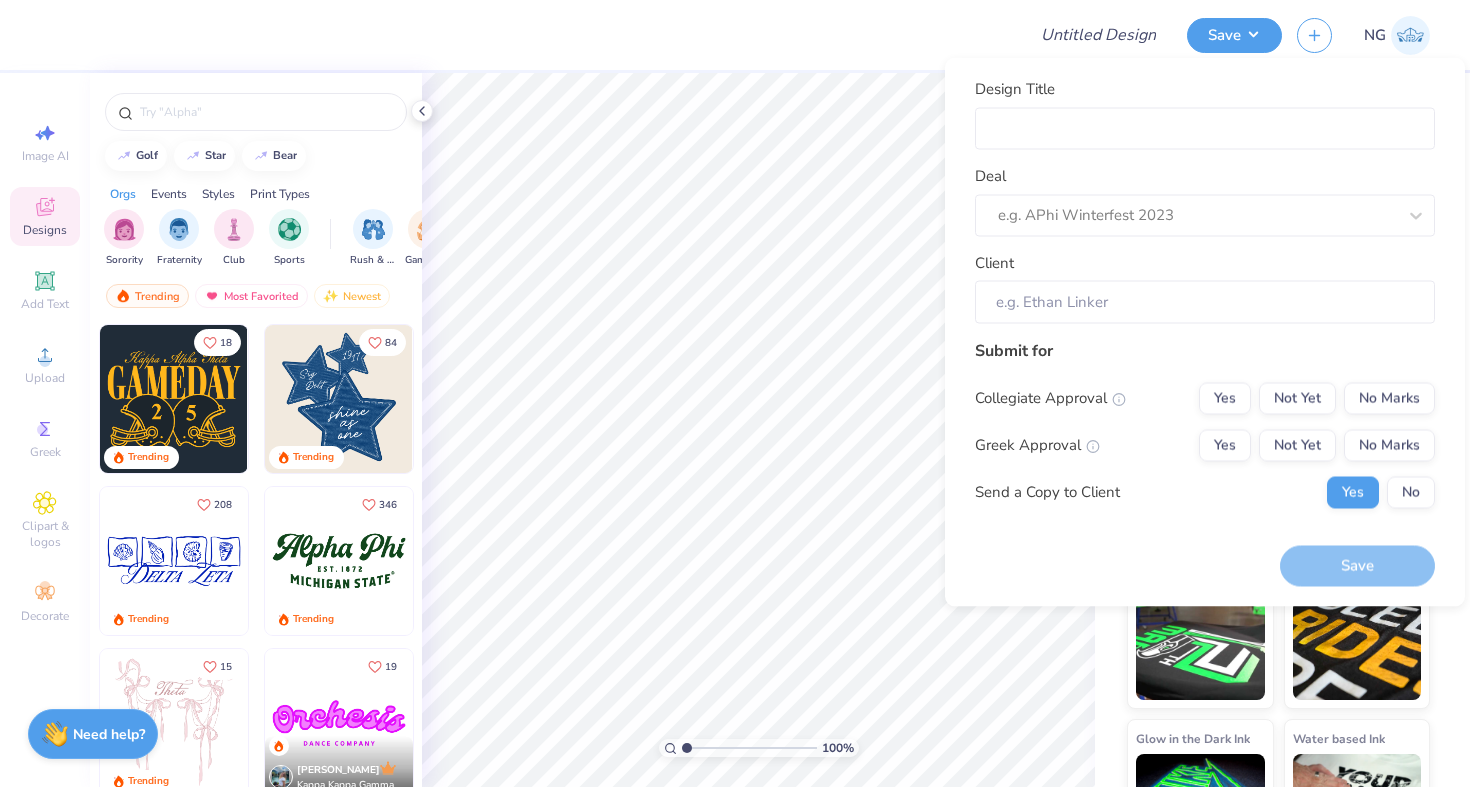 click on "Design Title" at bounding box center (1205, 114) 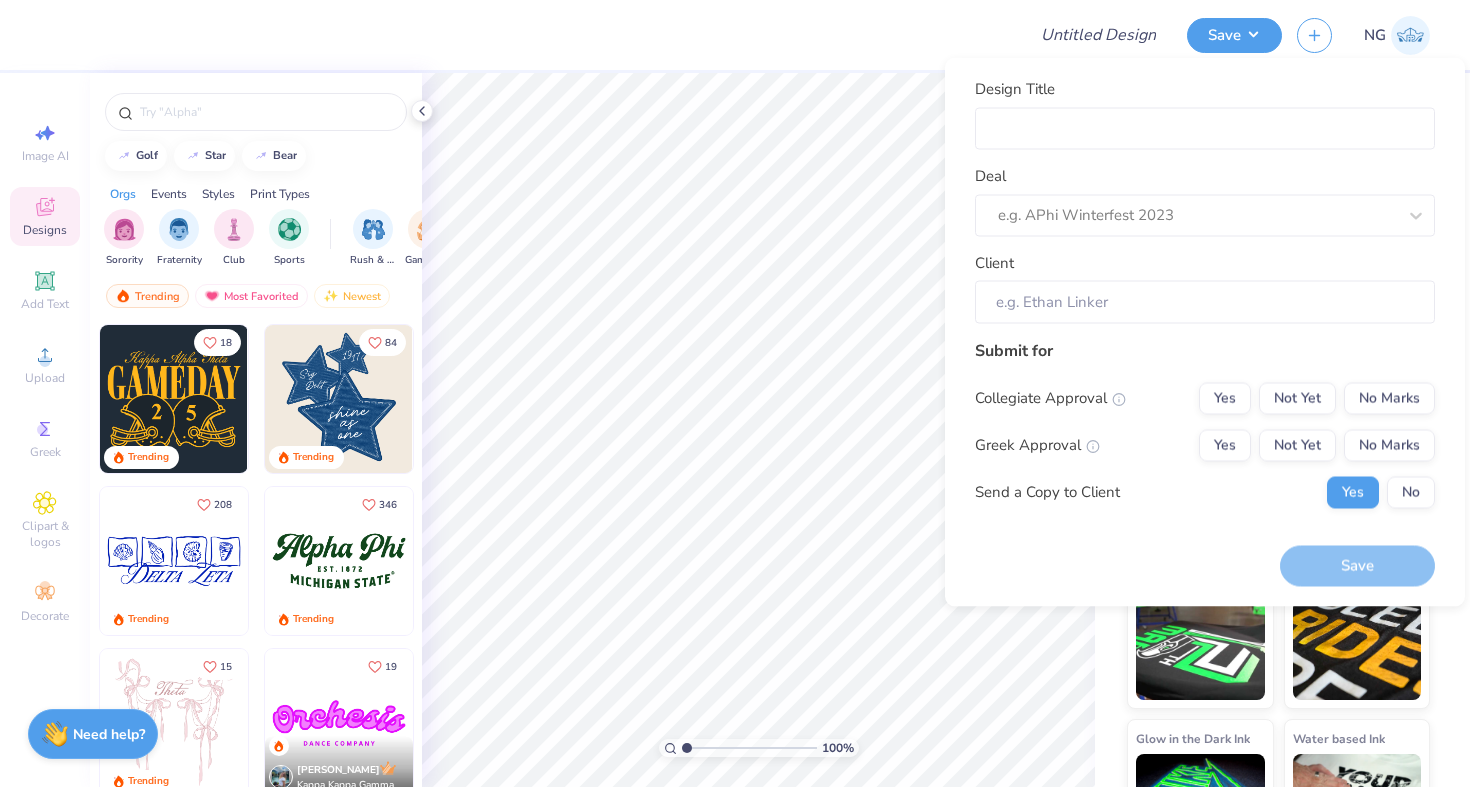 click on "Design Title Deal e.g. APhi Winterfest 2023 Client Submit for Collegiate Approval Yes Not Yet No Marks Greek Approval Yes Not Yet No Marks Send a Copy to Client Yes No Save" at bounding box center (1205, 332) 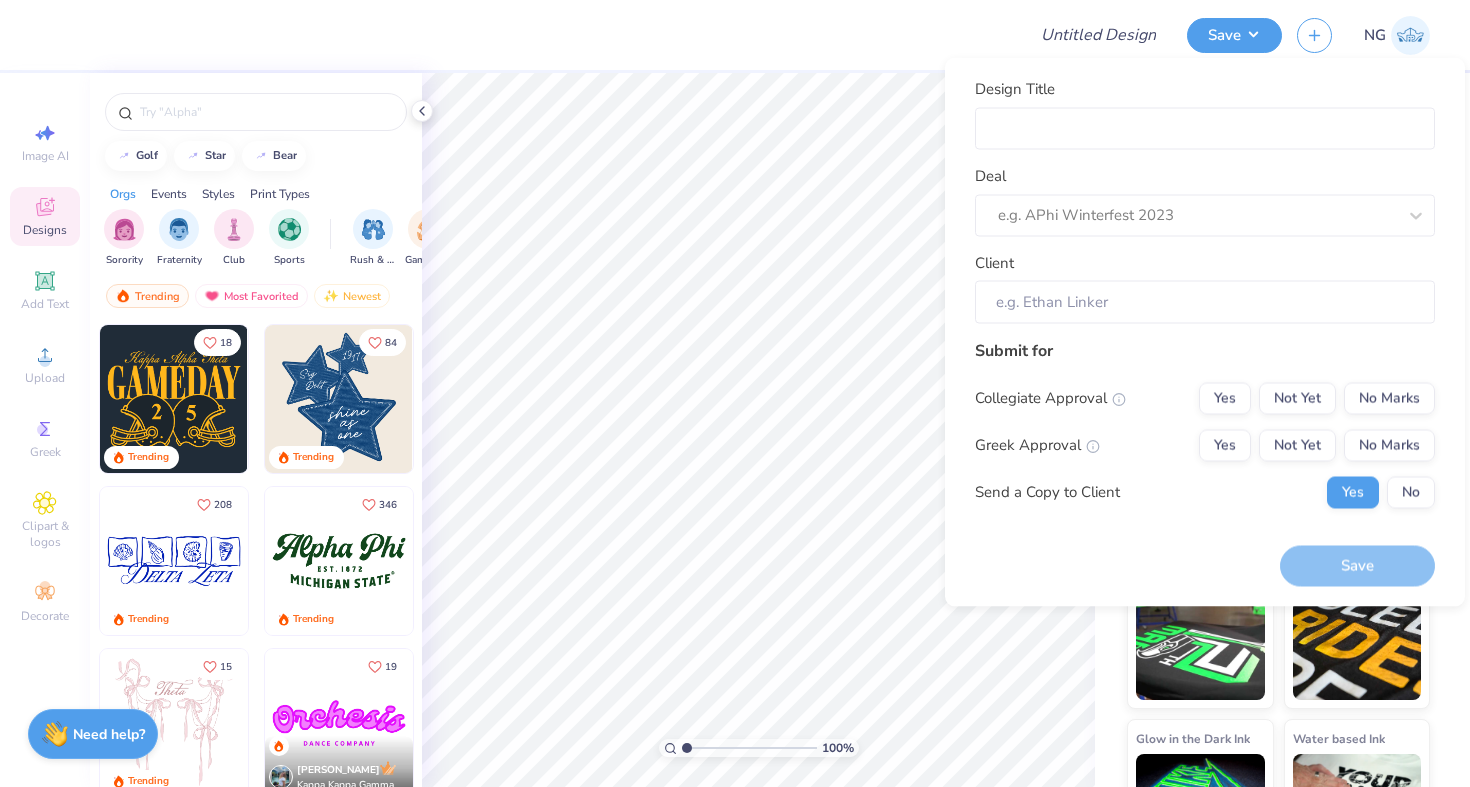 click on "Save" at bounding box center [1357, 566] 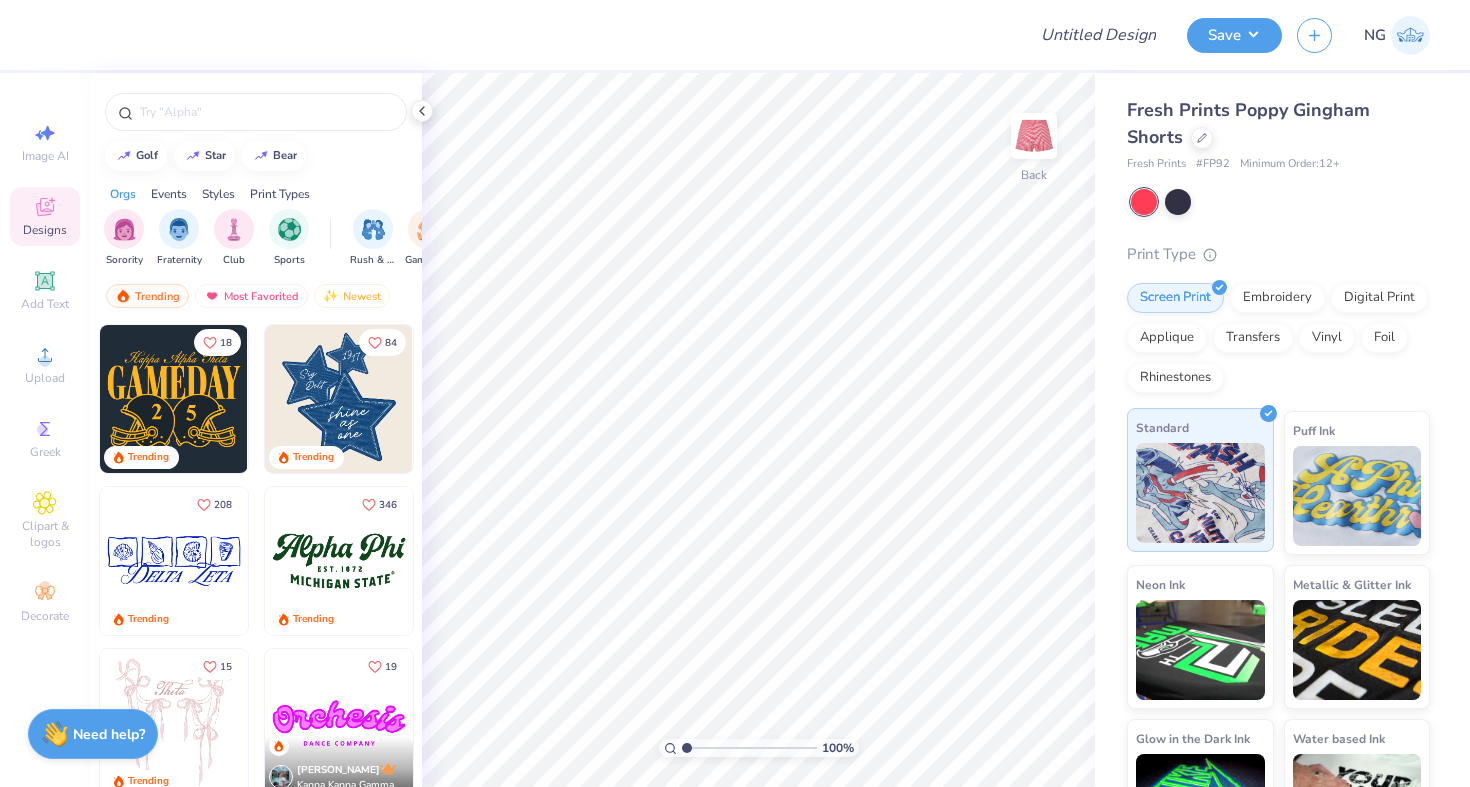 scroll, scrollTop: 76, scrollLeft: 0, axis: vertical 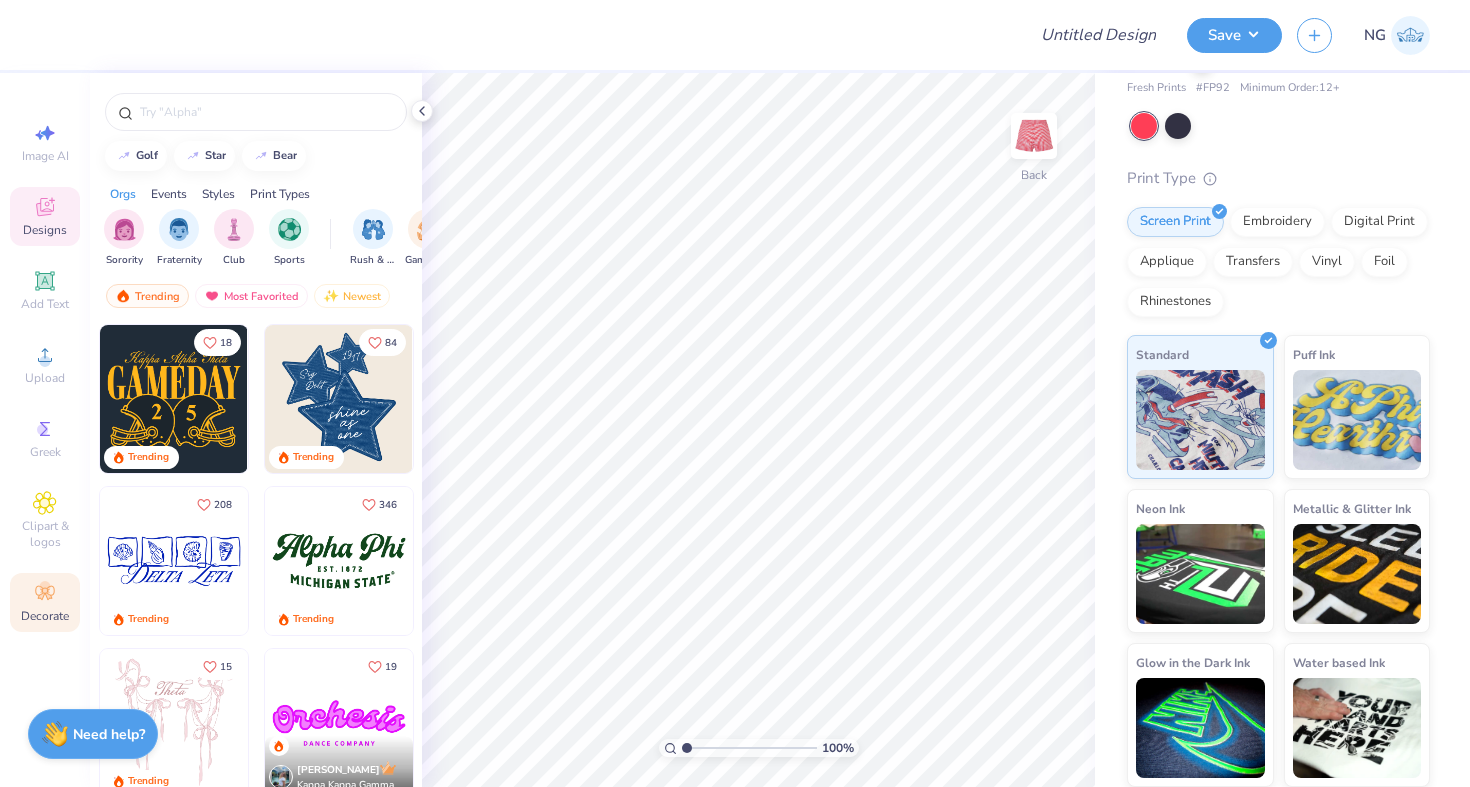 click on "Decorate" at bounding box center [45, 602] 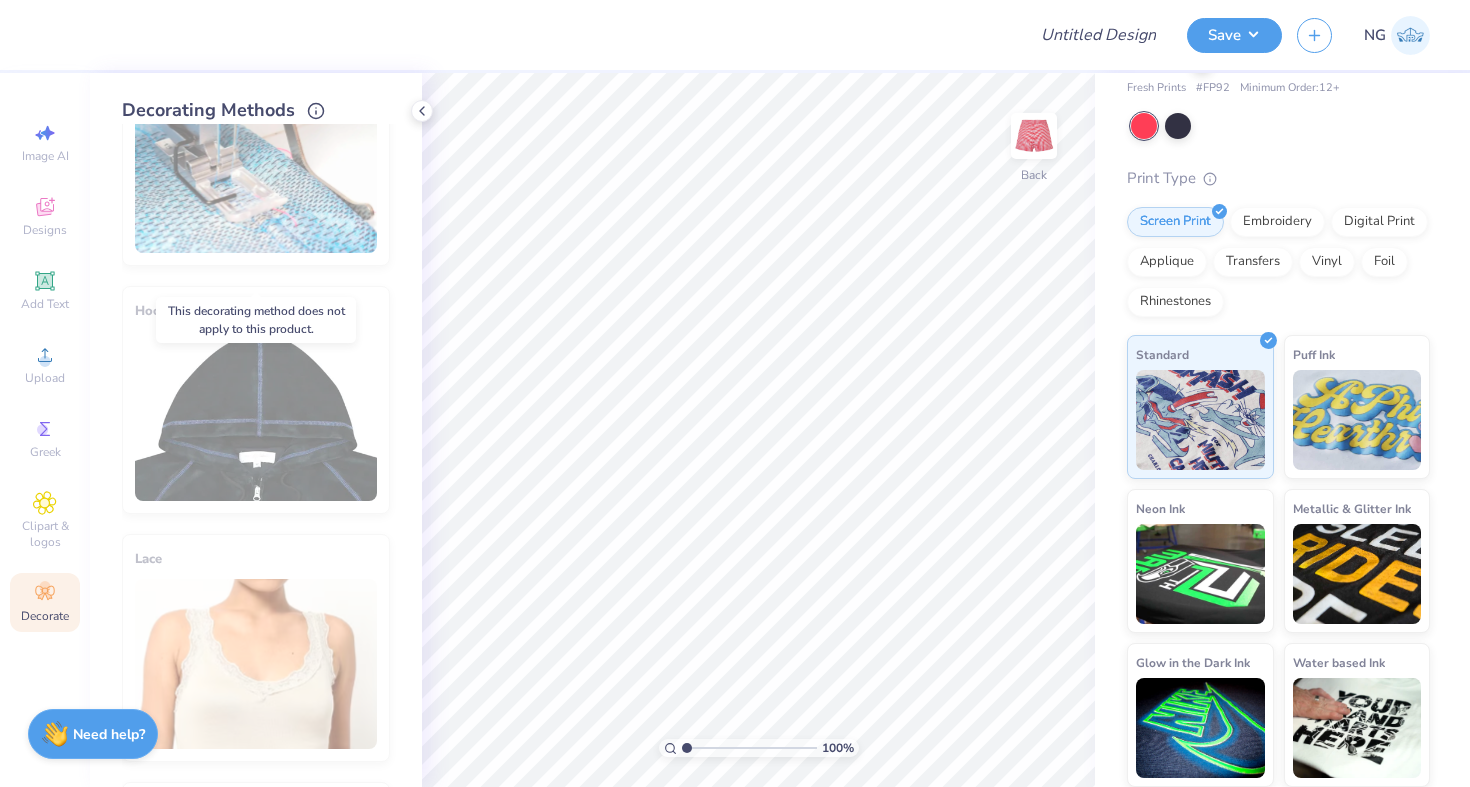scroll, scrollTop: 107, scrollLeft: 0, axis: vertical 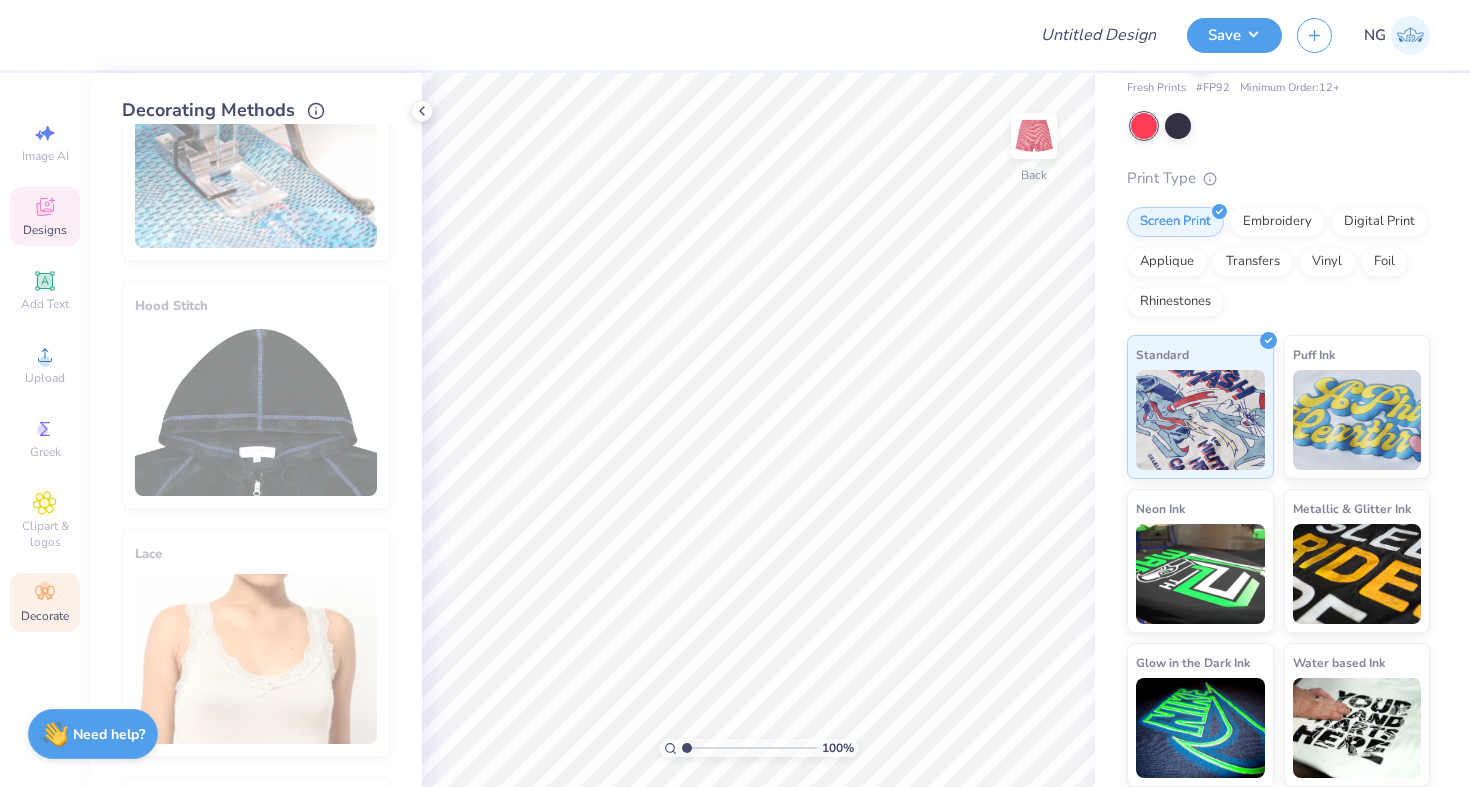 click 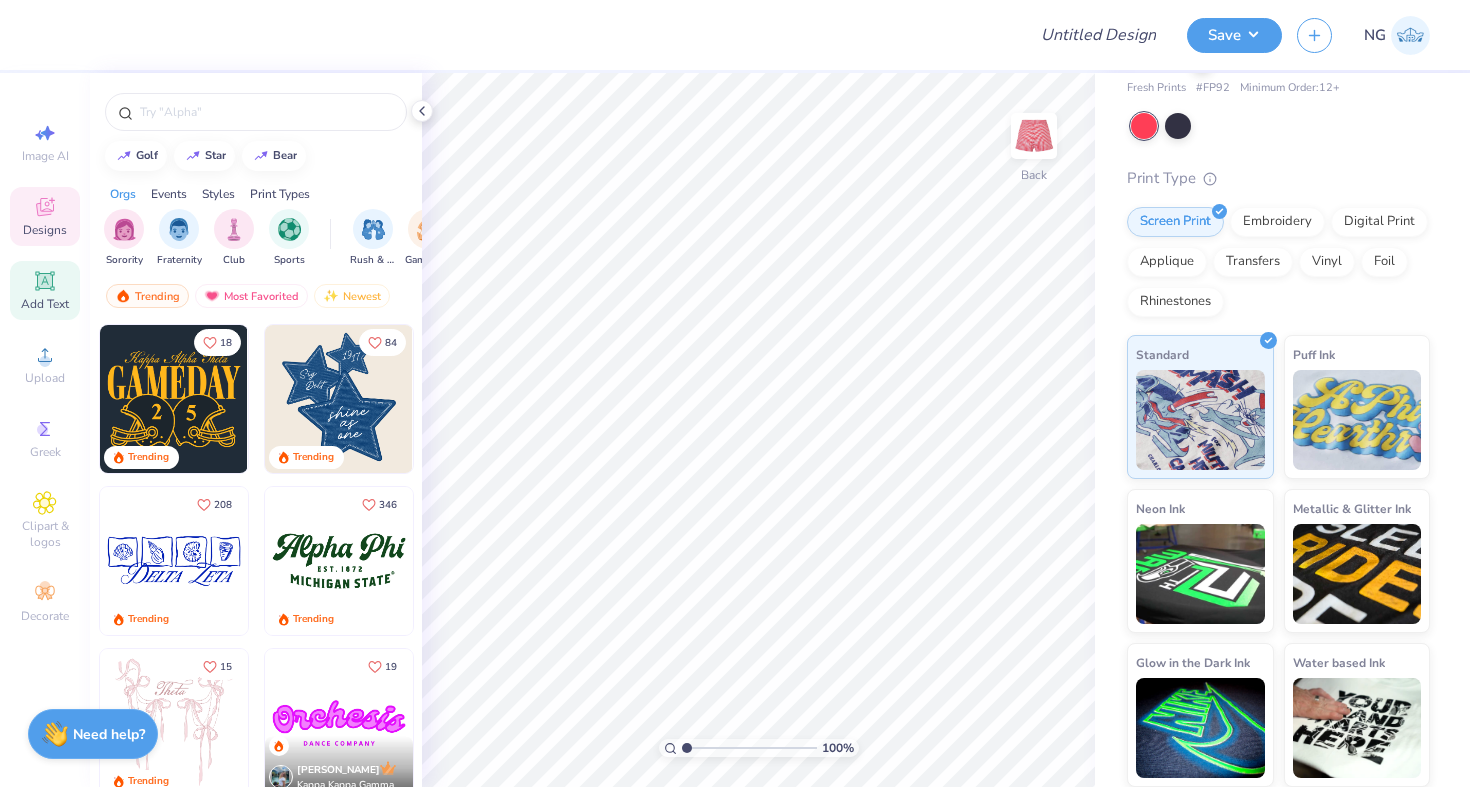 click on "Add Text" at bounding box center [45, 304] 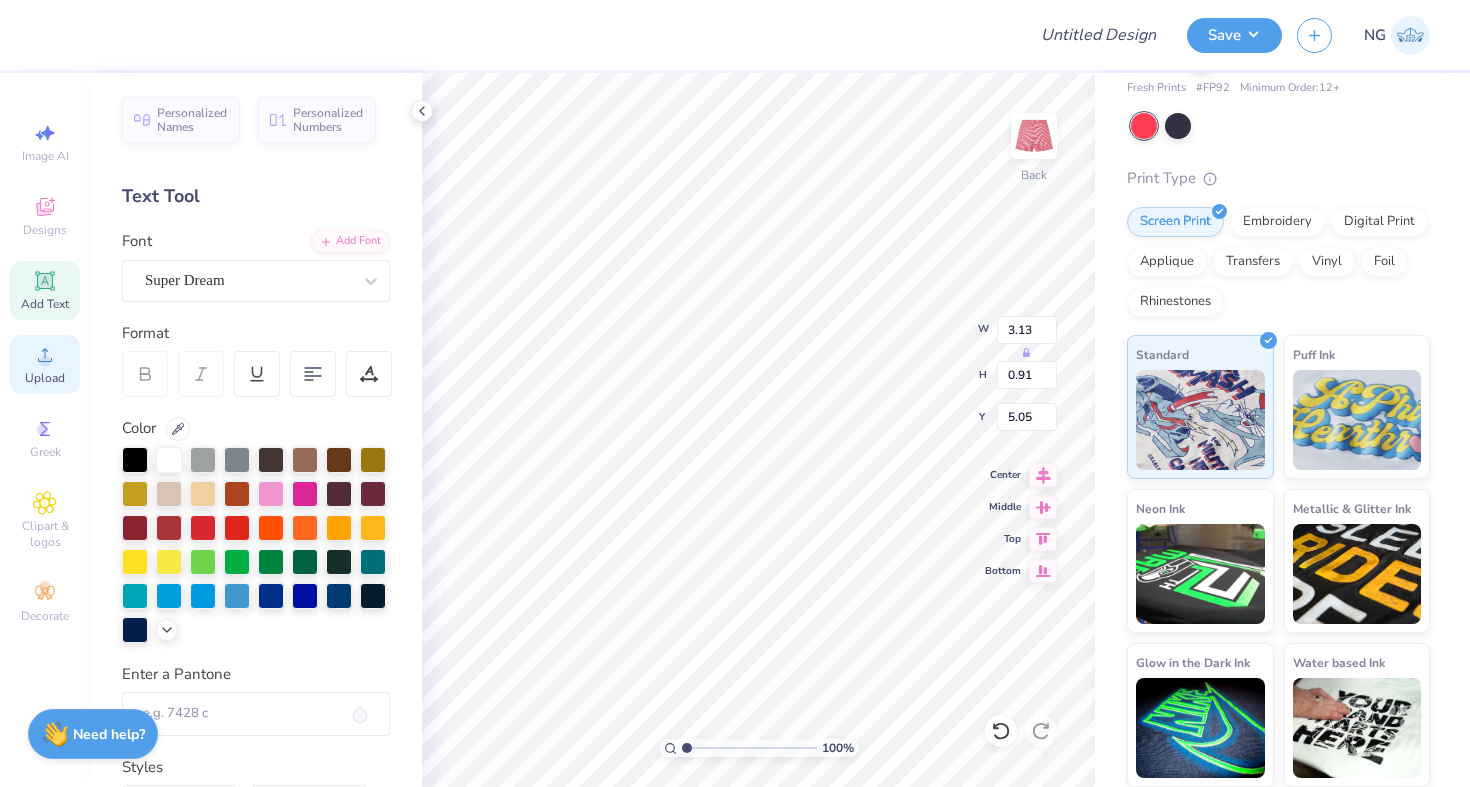 click on "Upload" at bounding box center [45, 378] 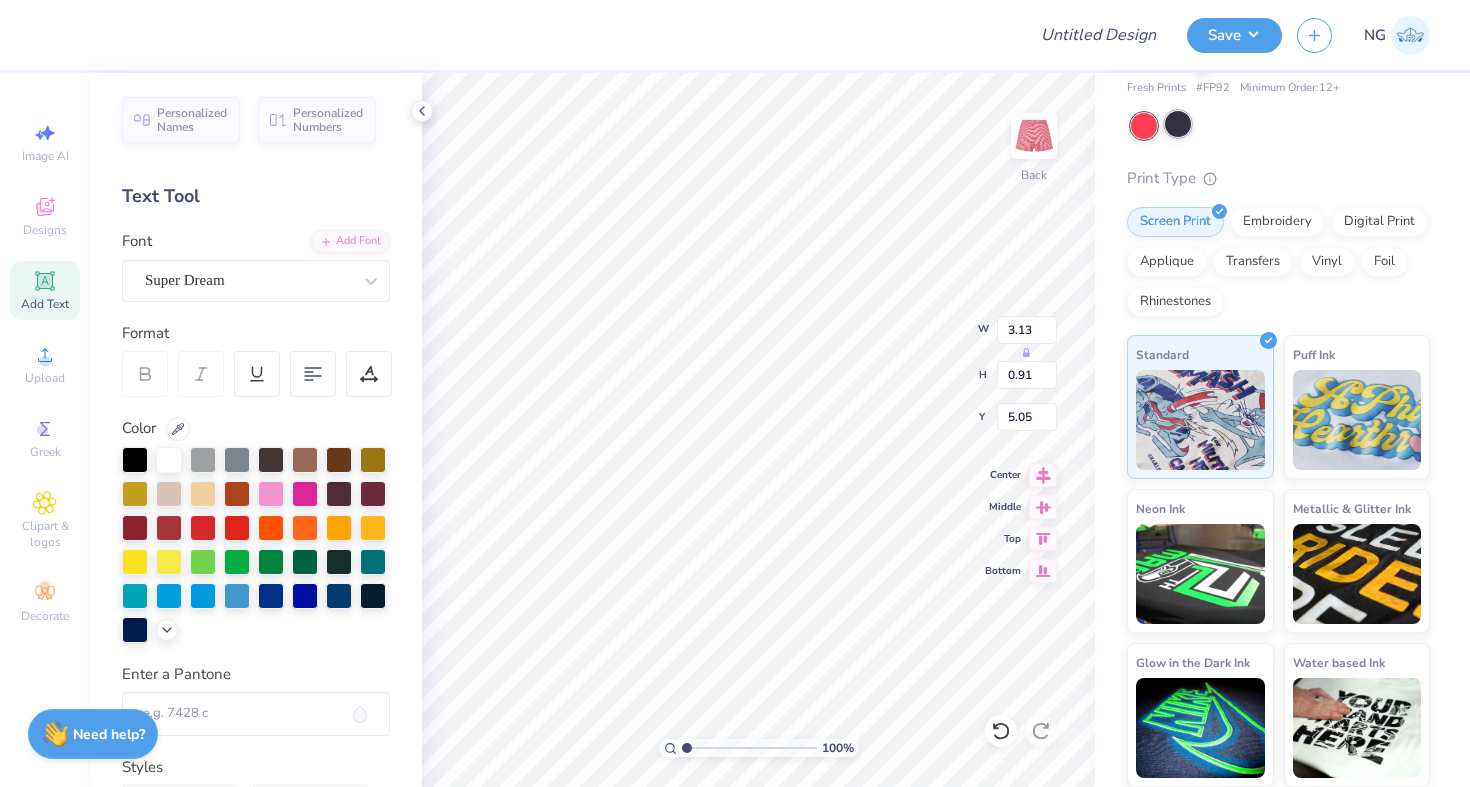 scroll, scrollTop: 0, scrollLeft: 0, axis: both 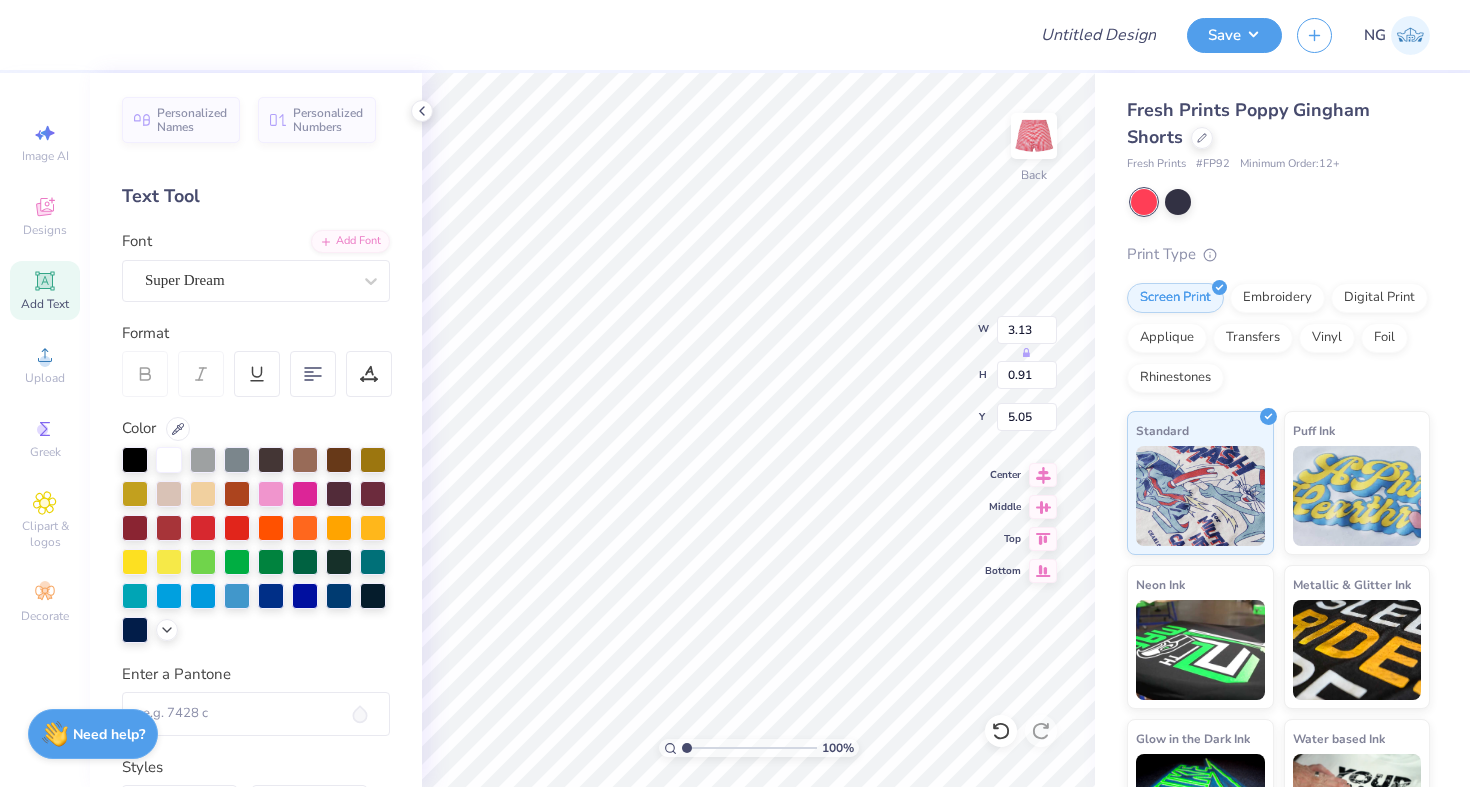 click on "# FP92" at bounding box center (1213, 164) 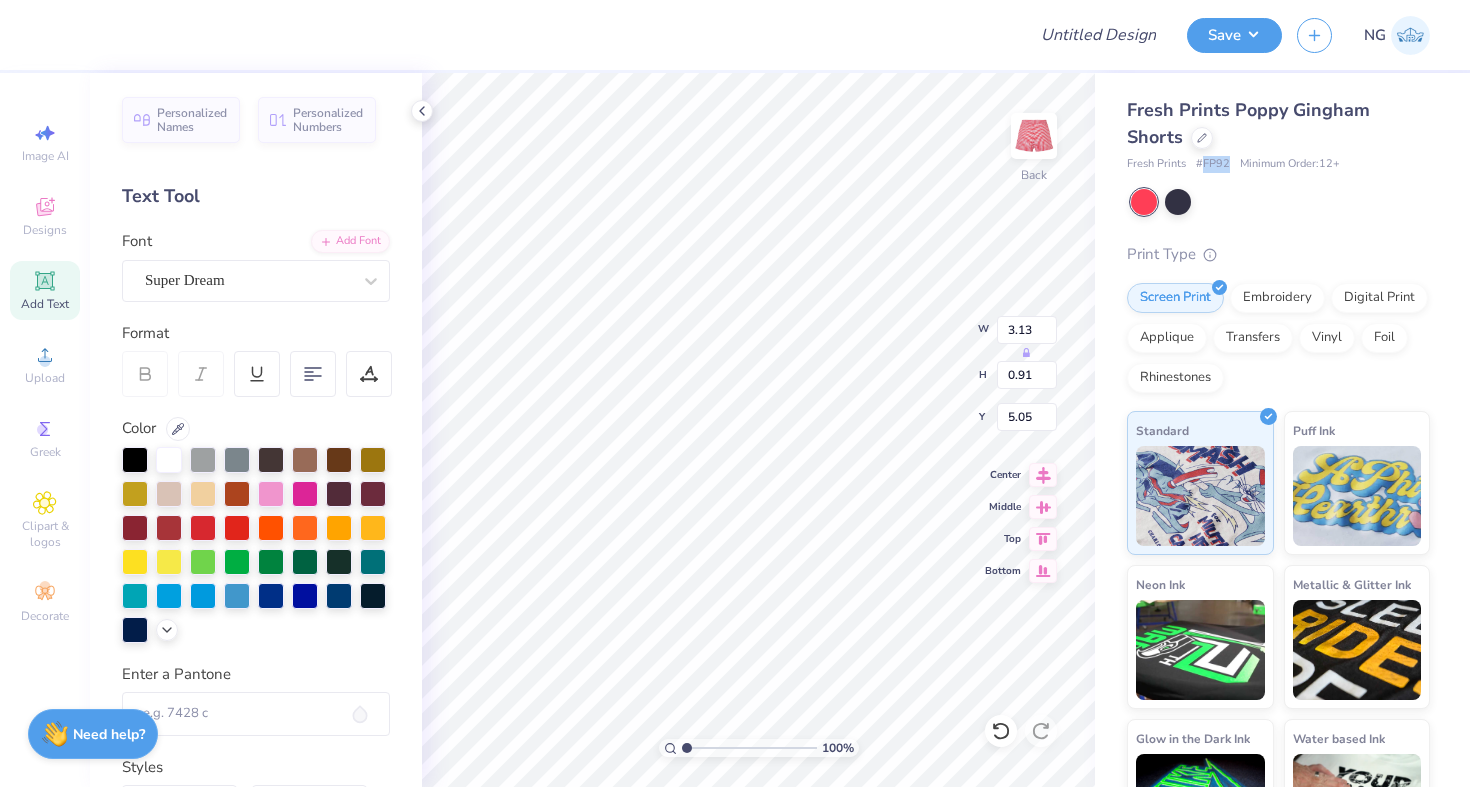 click on "# FP92" at bounding box center (1213, 164) 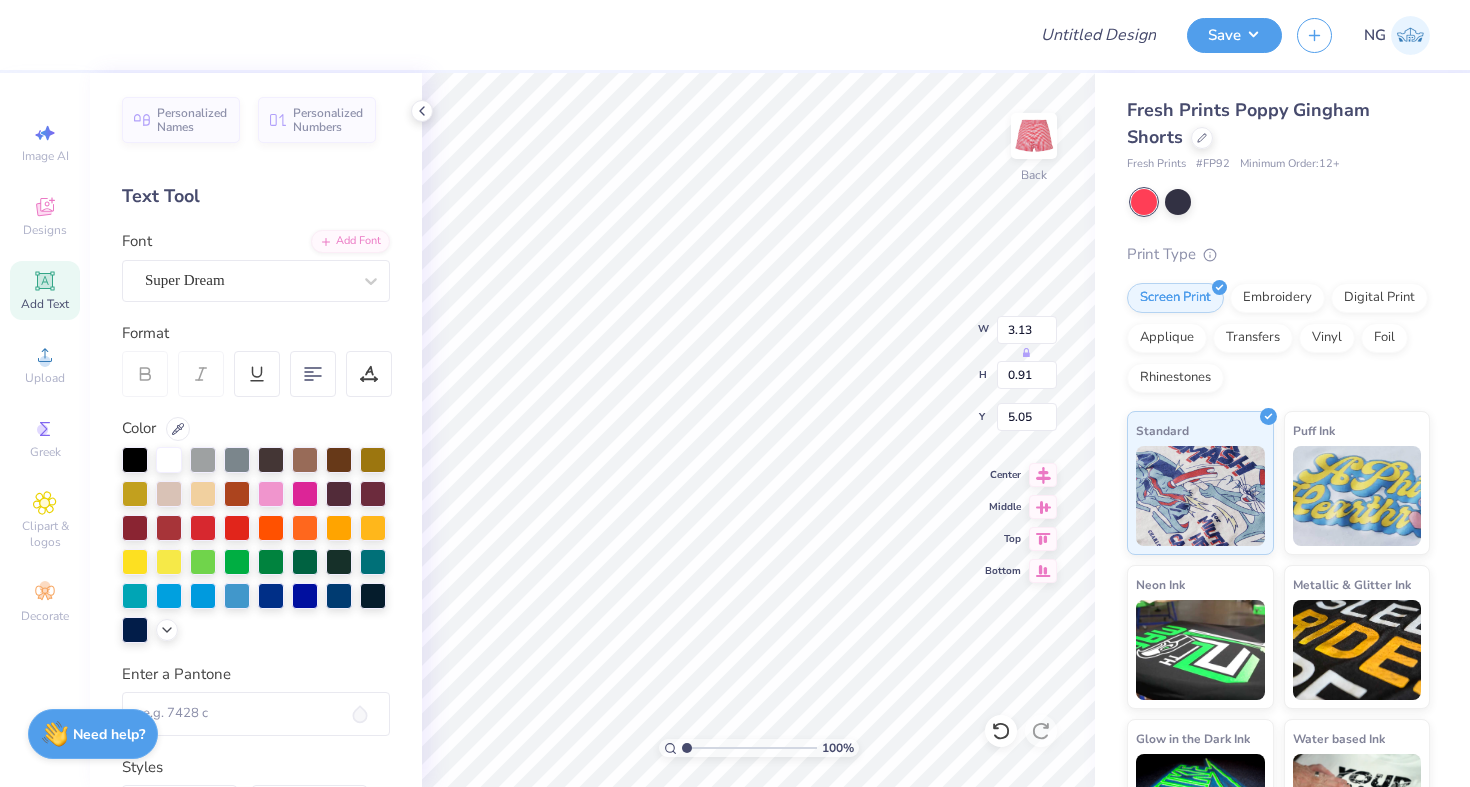 click at bounding box center [1278, 202] 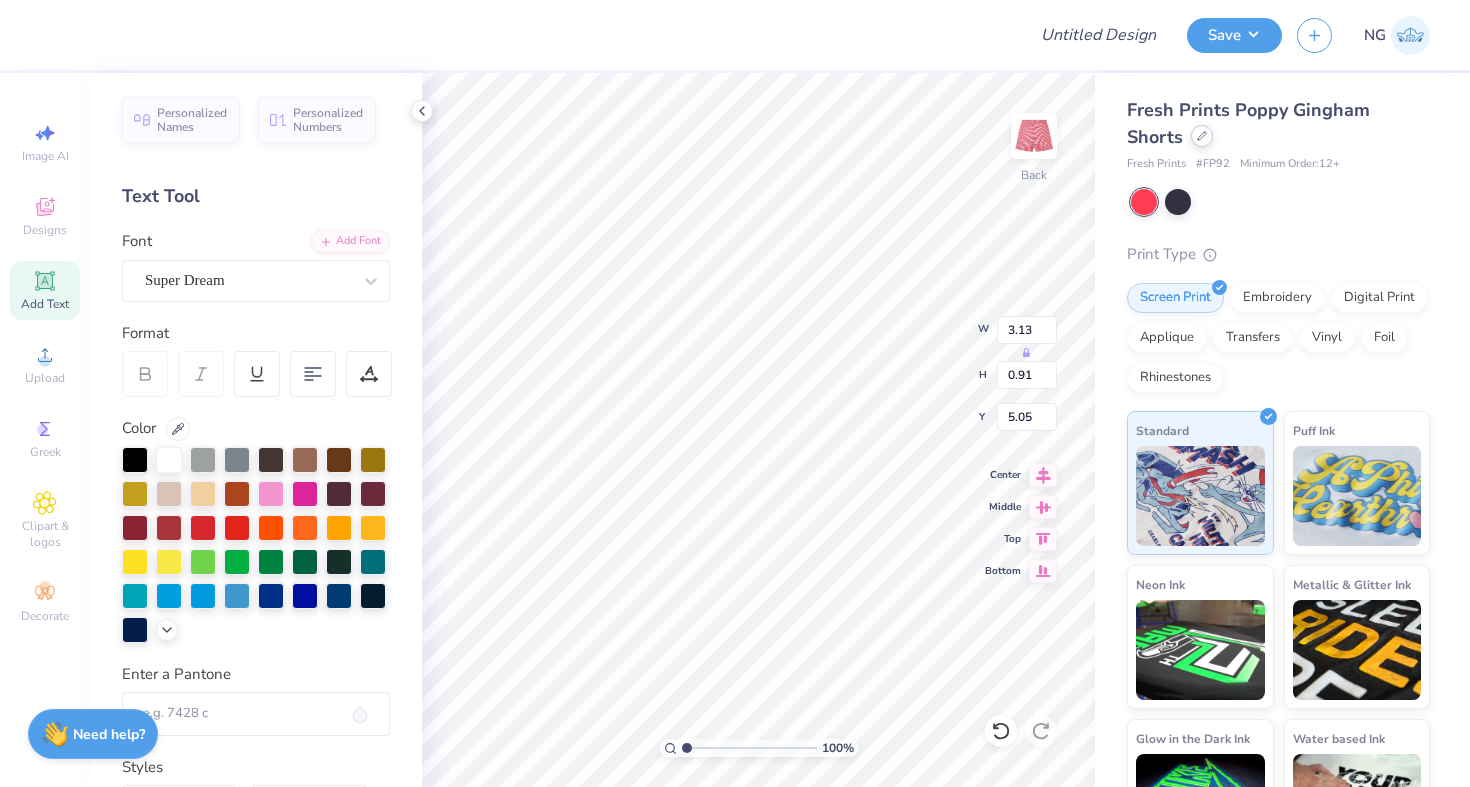 click on "Fresh Prints Poppy Gingham Shorts" at bounding box center [1278, 124] 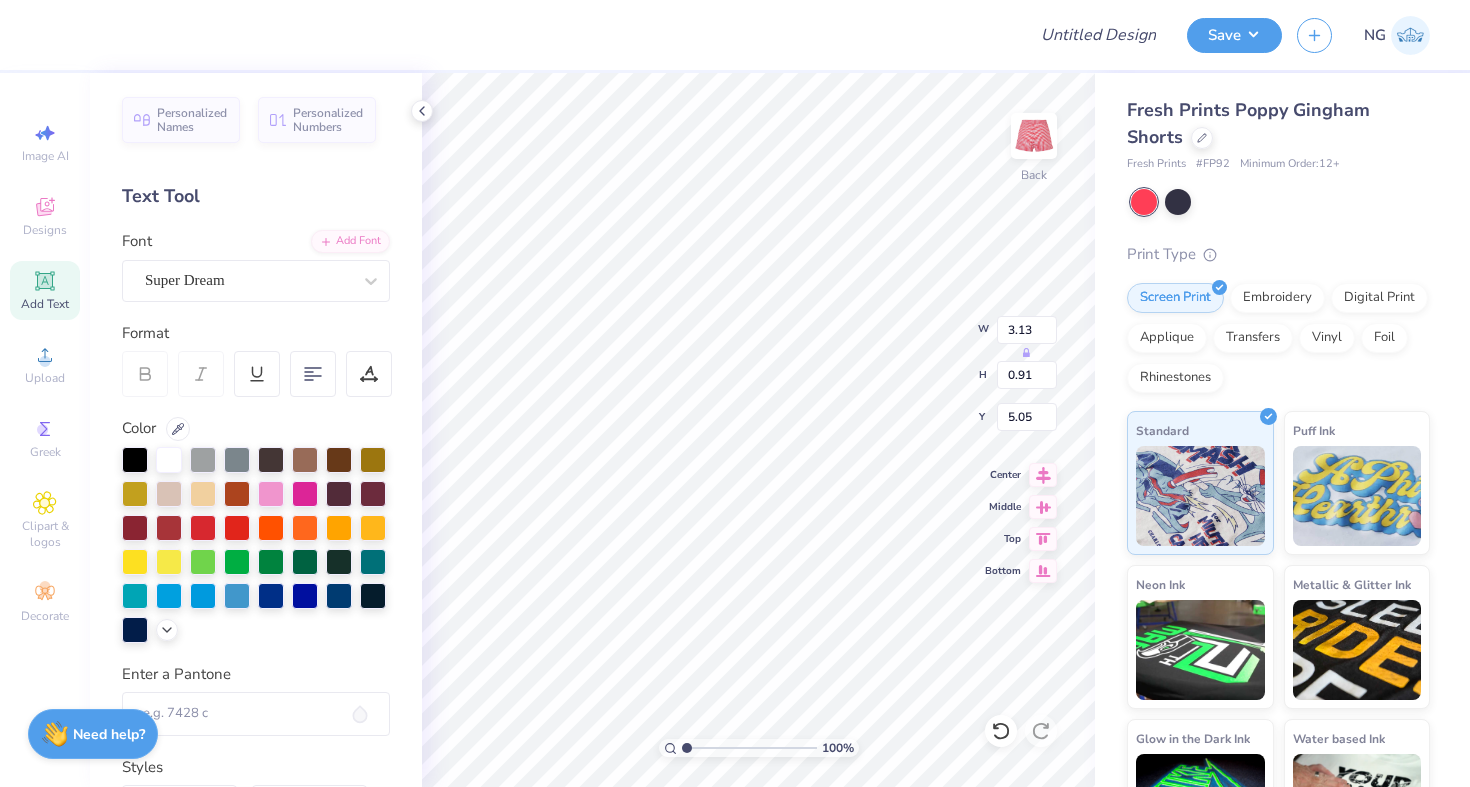 click on "# FP92" at bounding box center (1213, 164) 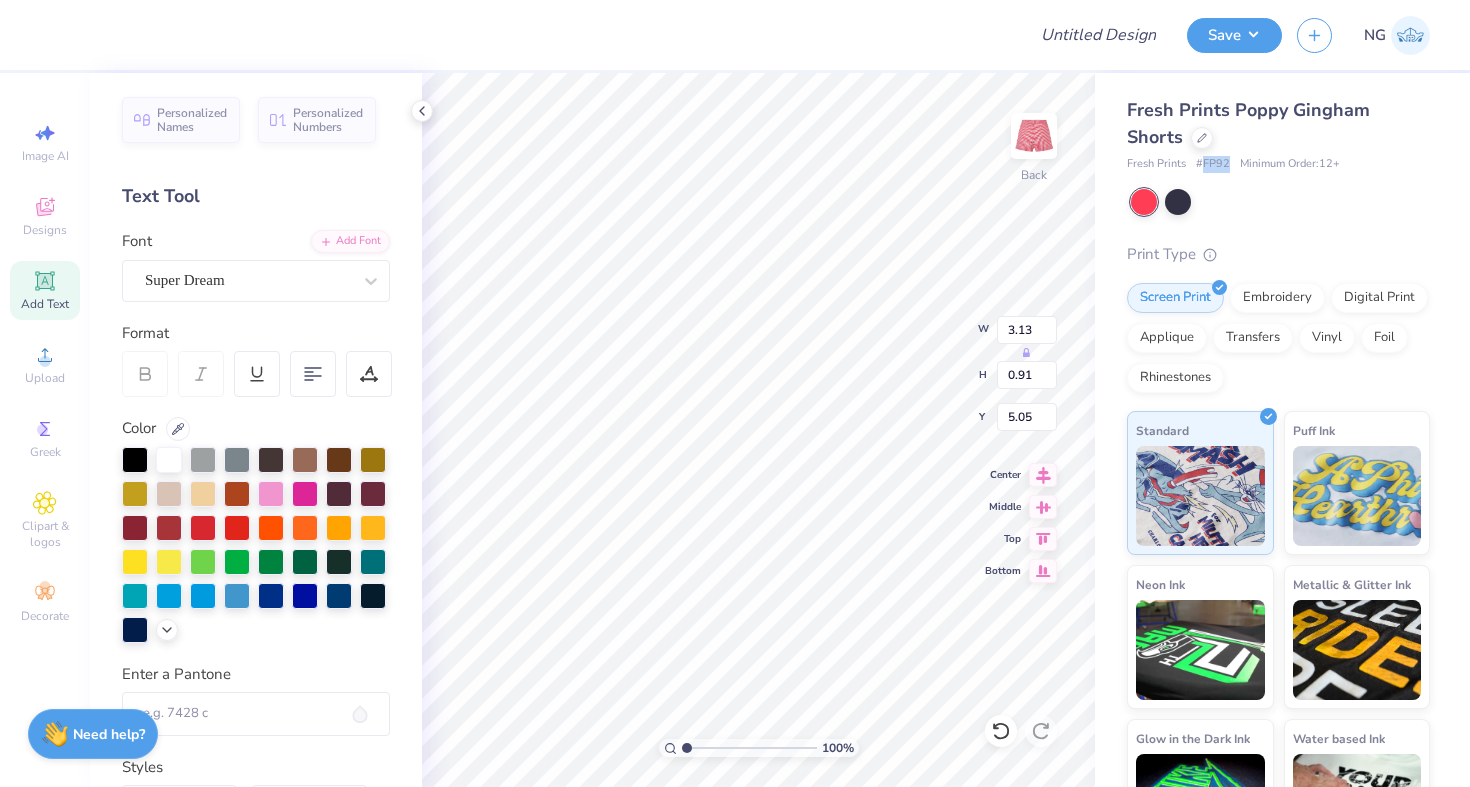 click on "# FP92" at bounding box center [1213, 164] 